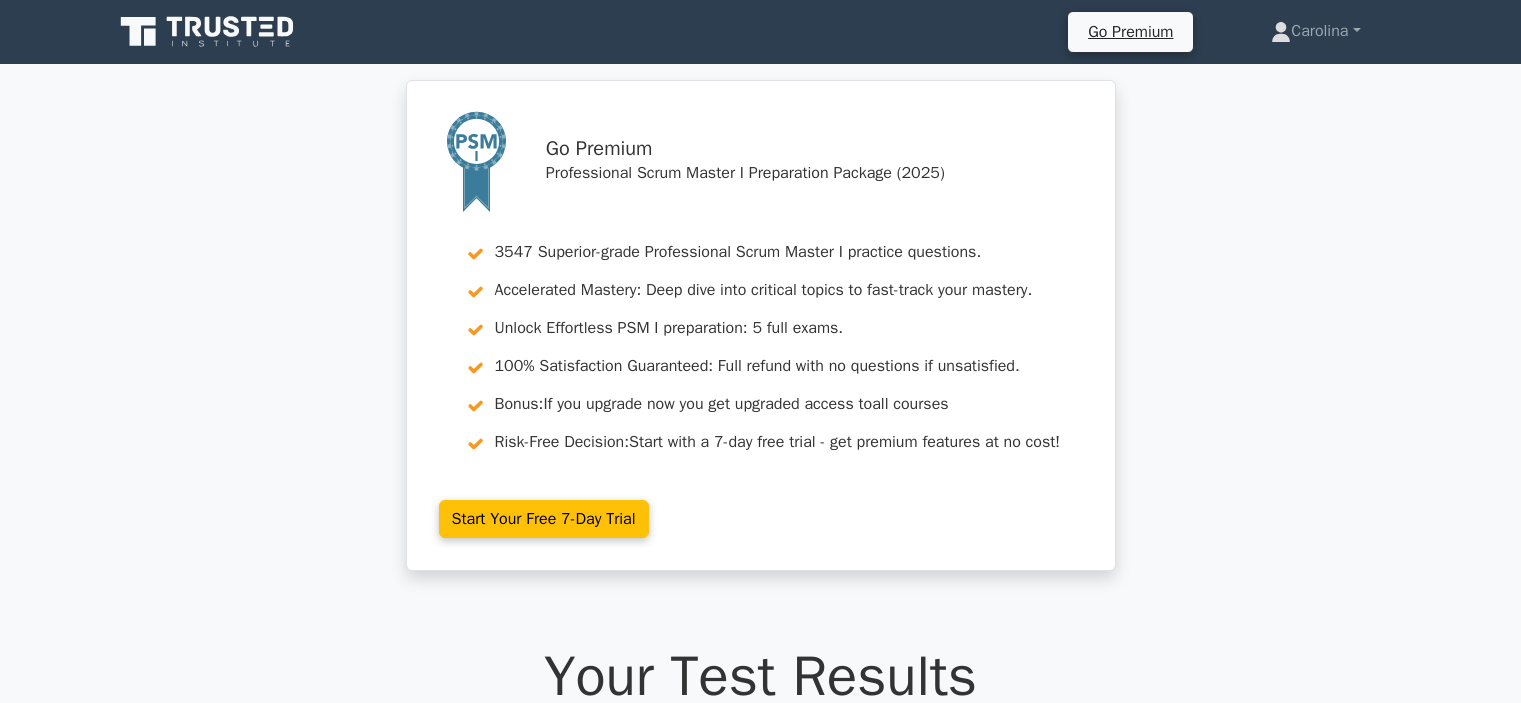 scroll, scrollTop: 0, scrollLeft: 0, axis: both 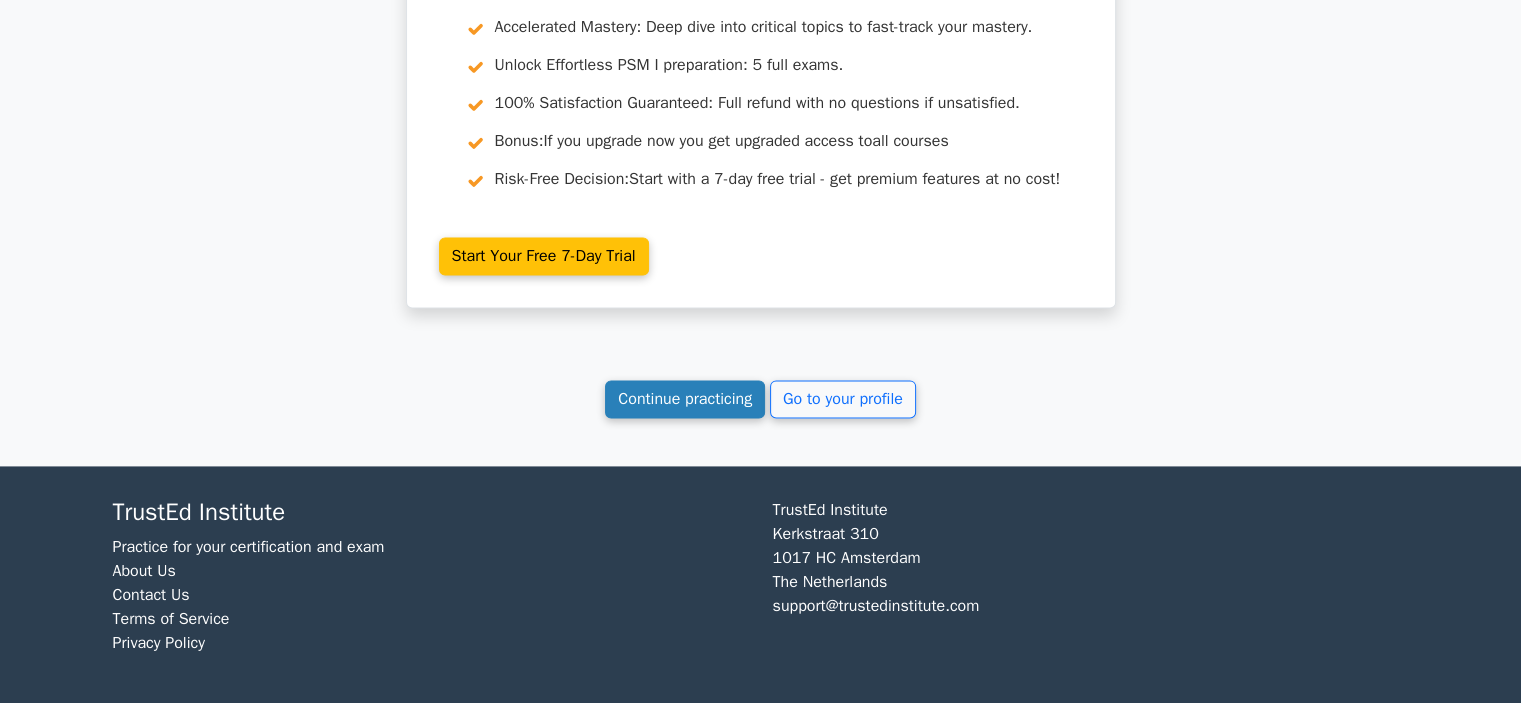 click on "Continue practicing" at bounding box center [685, 399] 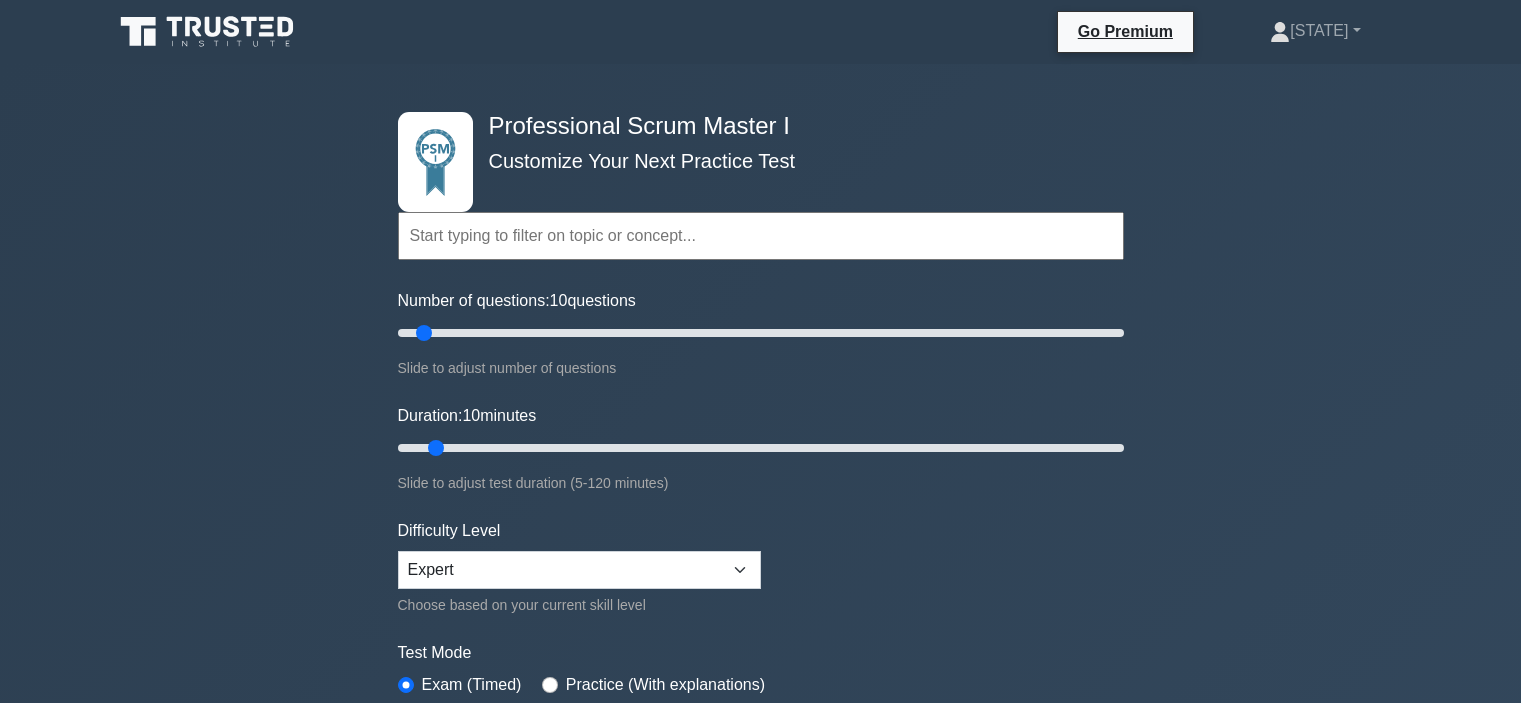 scroll, scrollTop: 236, scrollLeft: 0, axis: vertical 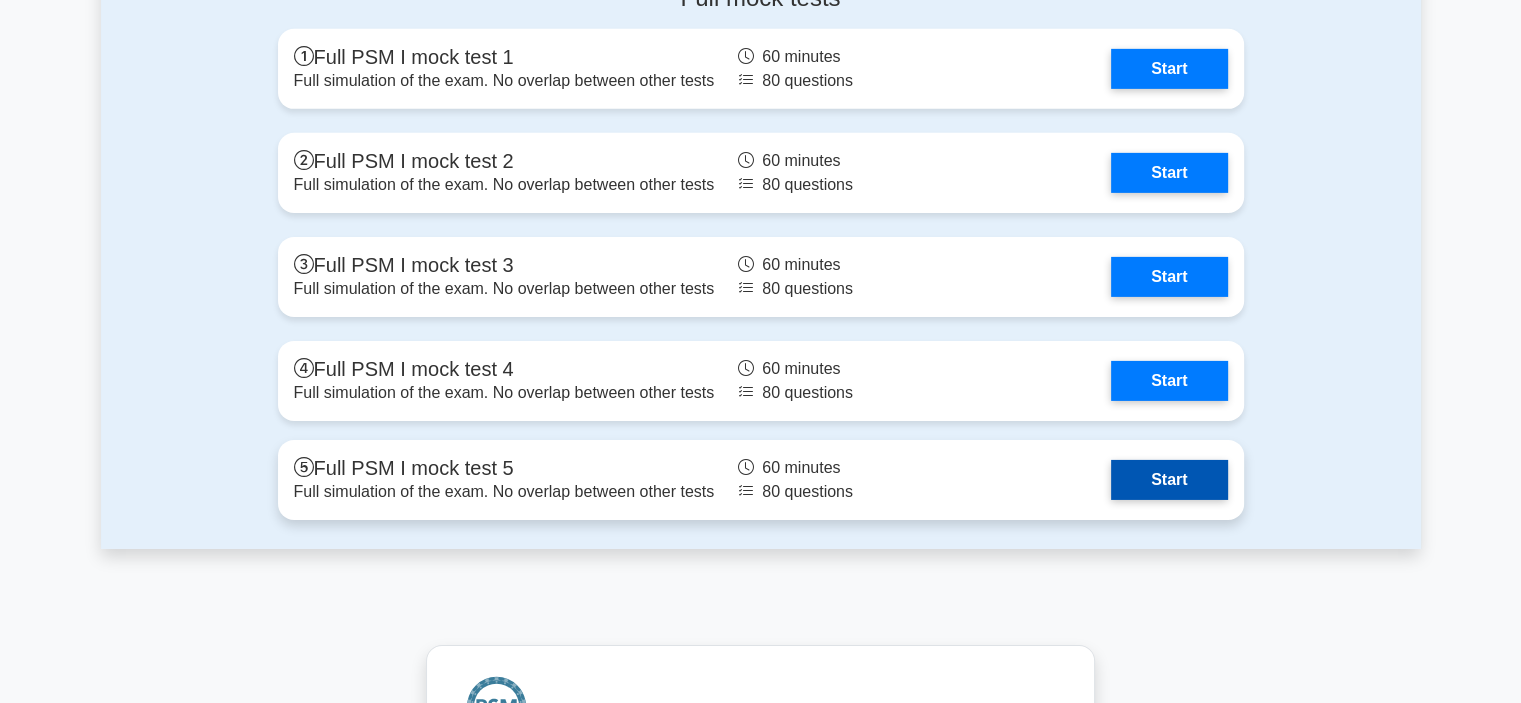 click on "Start" at bounding box center (1169, 480) 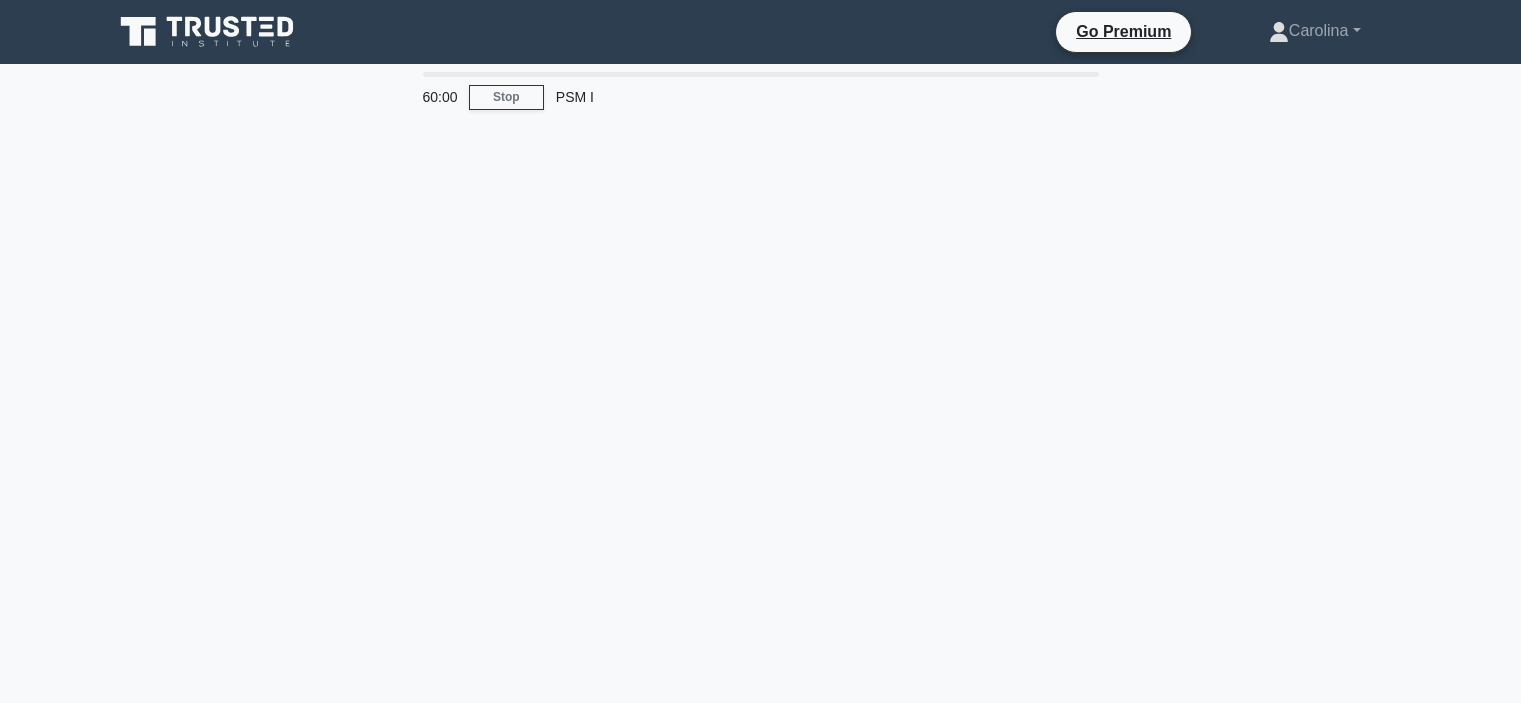 scroll, scrollTop: 0, scrollLeft: 0, axis: both 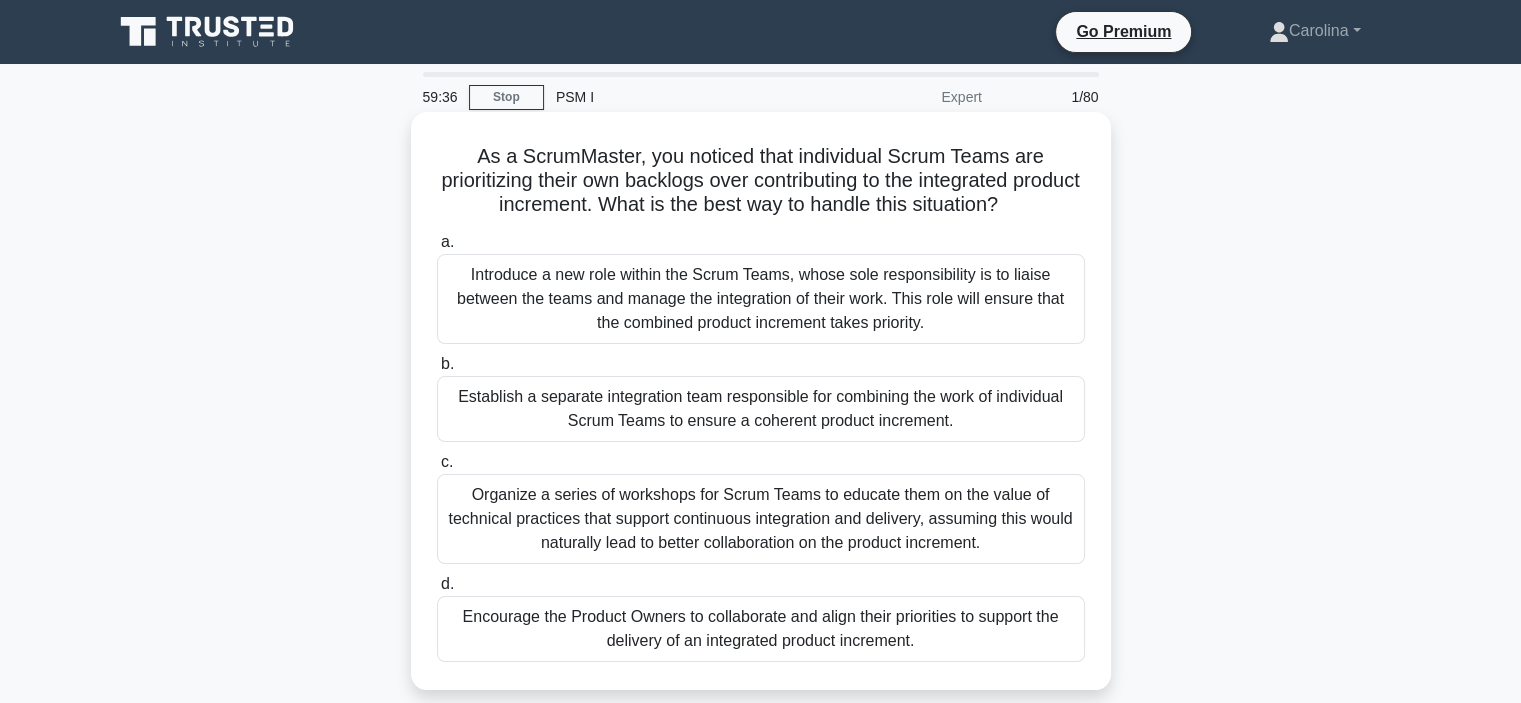 click on "Encourage the Product Owners to collaborate and align their priorities to support the delivery of an integrated product increment." at bounding box center [761, 629] 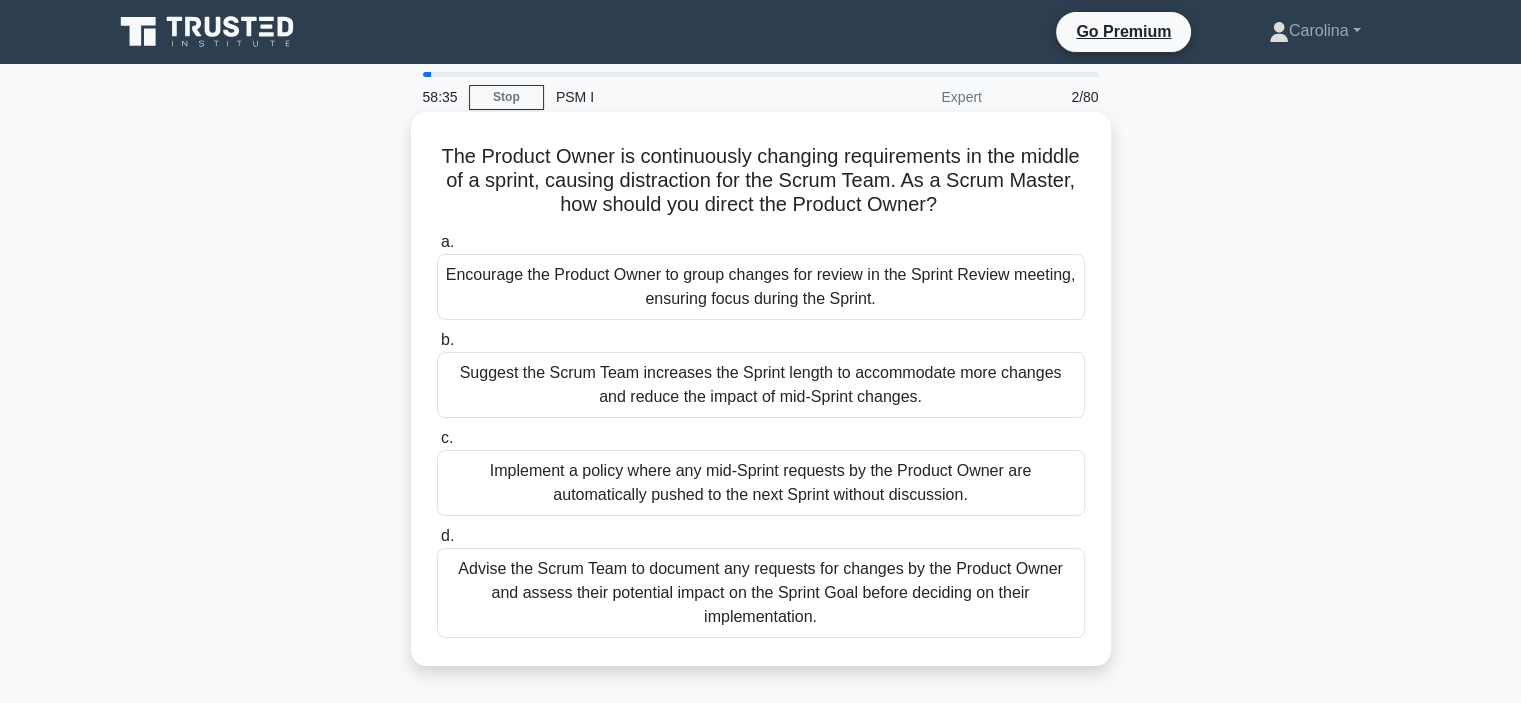 click on "Encourage the Product Owner to group changes for review in the Sprint Review meeting, ensuring focus during the Sprint." at bounding box center (761, 287) 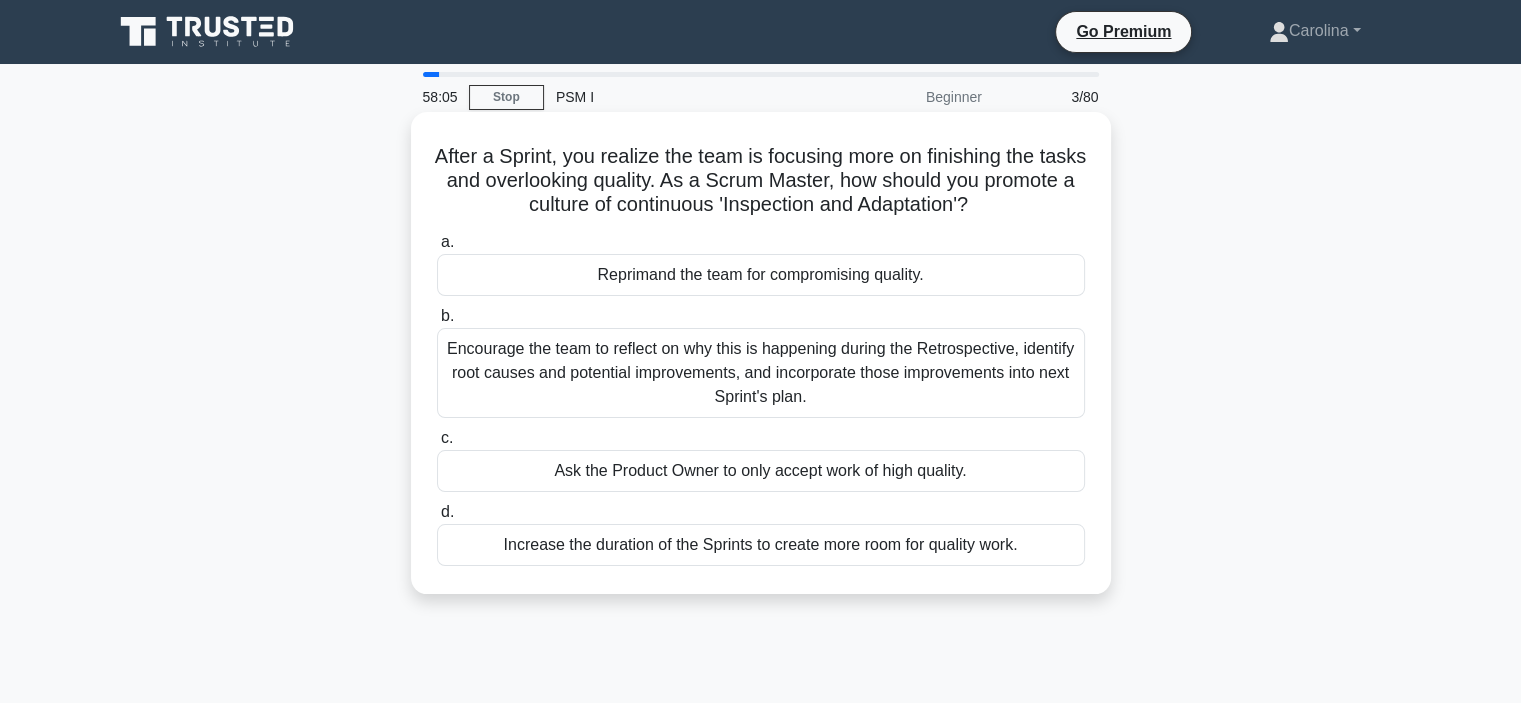 click on "Encourage the team to reflect on why this is happening during the Retrospective, identify root causes and potential improvements, and incorporate those improvements into next Sprint's plan." at bounding box center [761, 373] 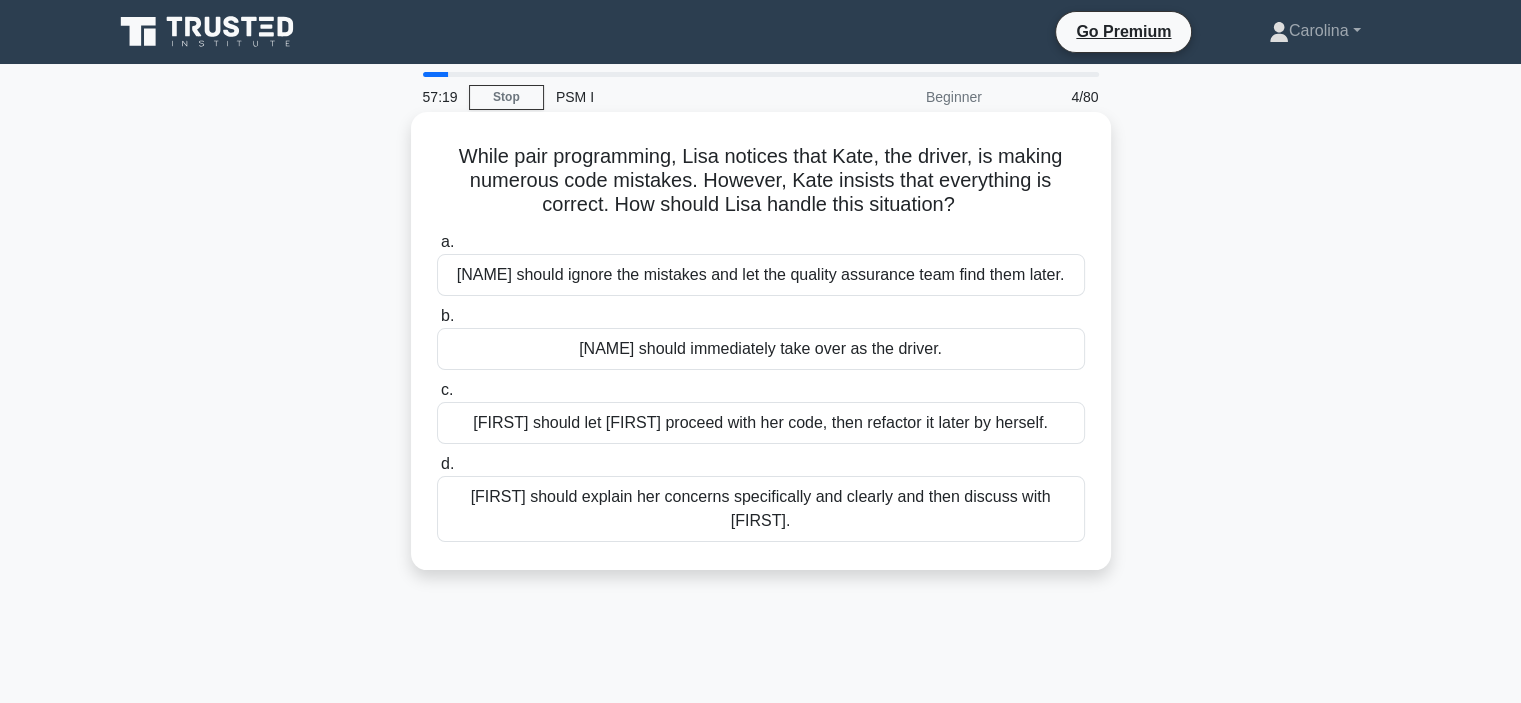 click on "Lisa should explain her concerns specifically and clearly and then discuss with Kate." at bounding box center [761, 509] 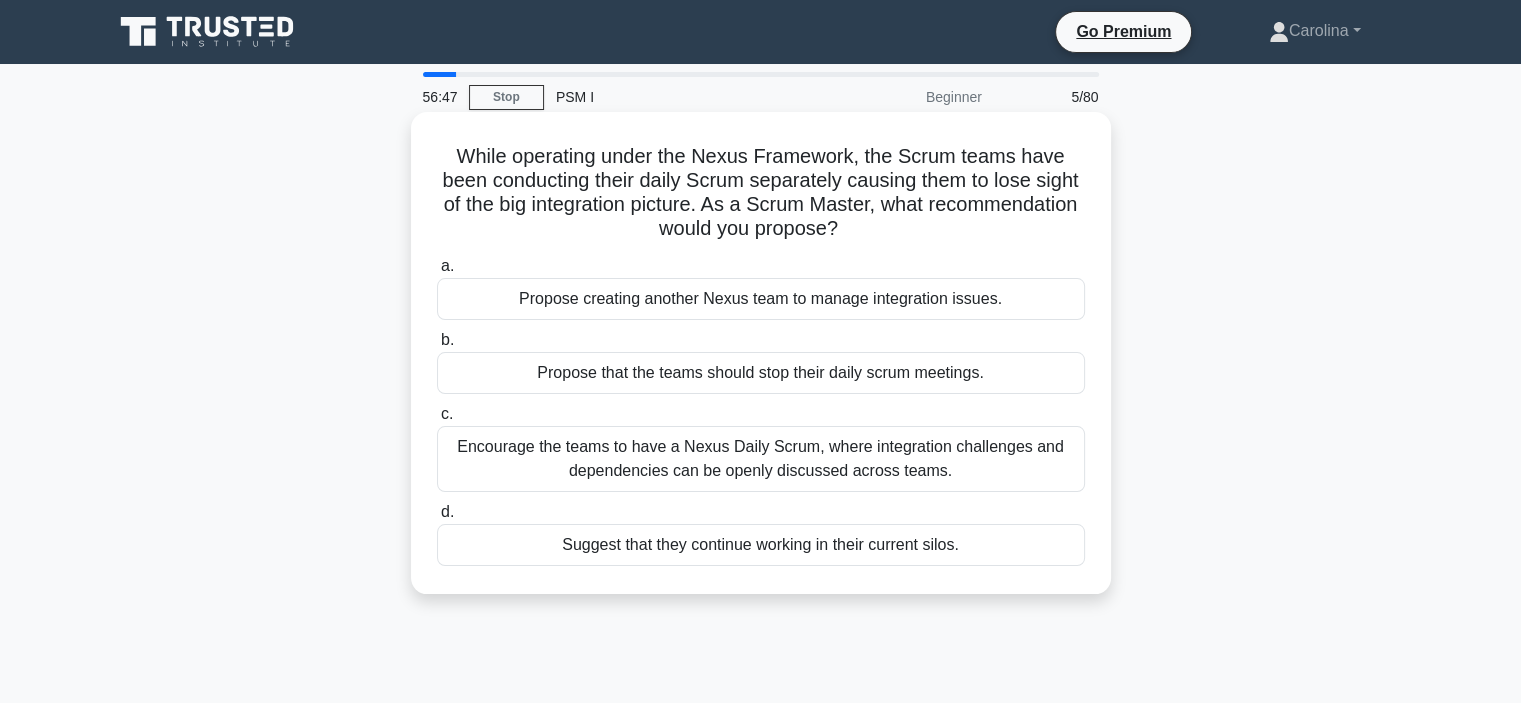 click on "Encourage the teams to have a Nexus Daily Scrum, where integration challenges and dependencies can be openly discussed across teams." at bounding box center (761, 459) 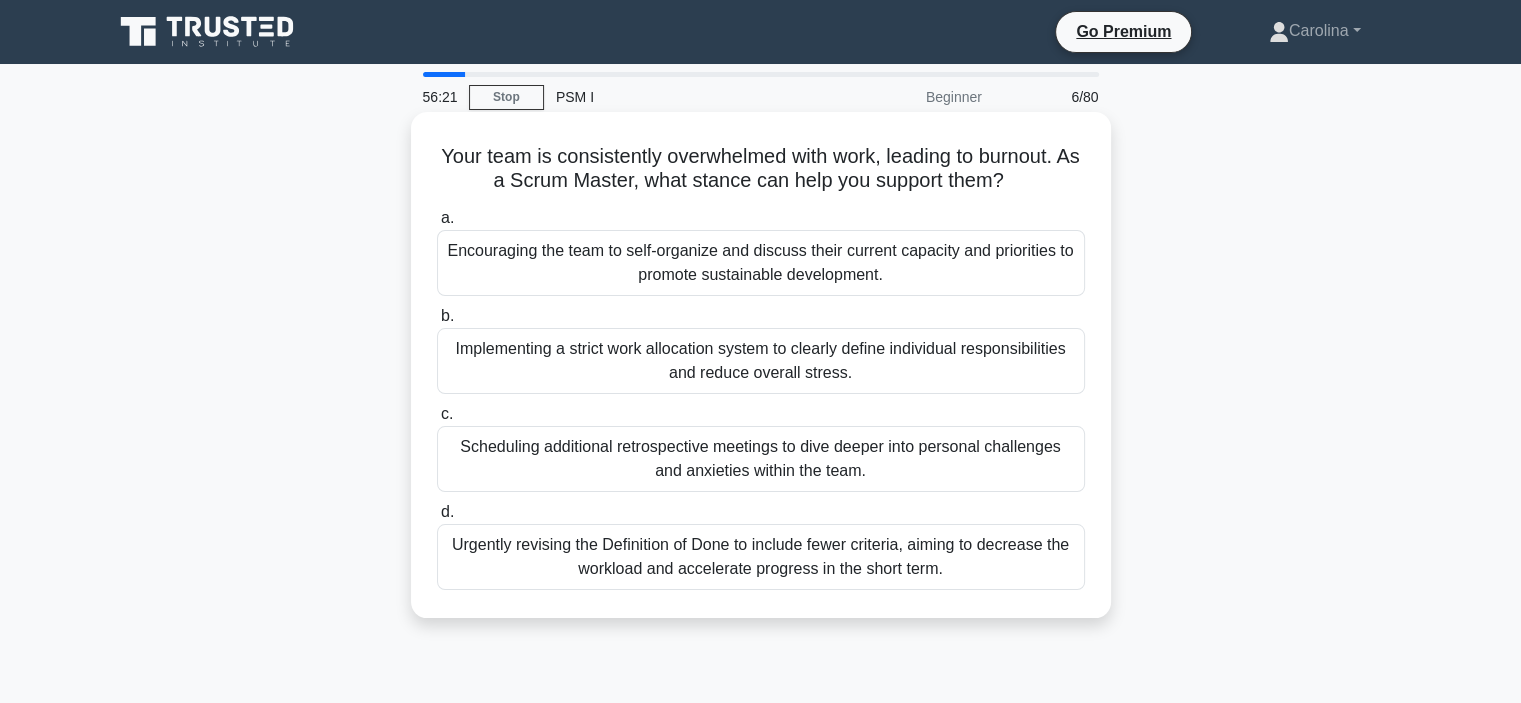 click on "Encouraging the team to self-organize and discuss their current capacity and priorities to promote sustainable development." at bounding box center (761, 263) 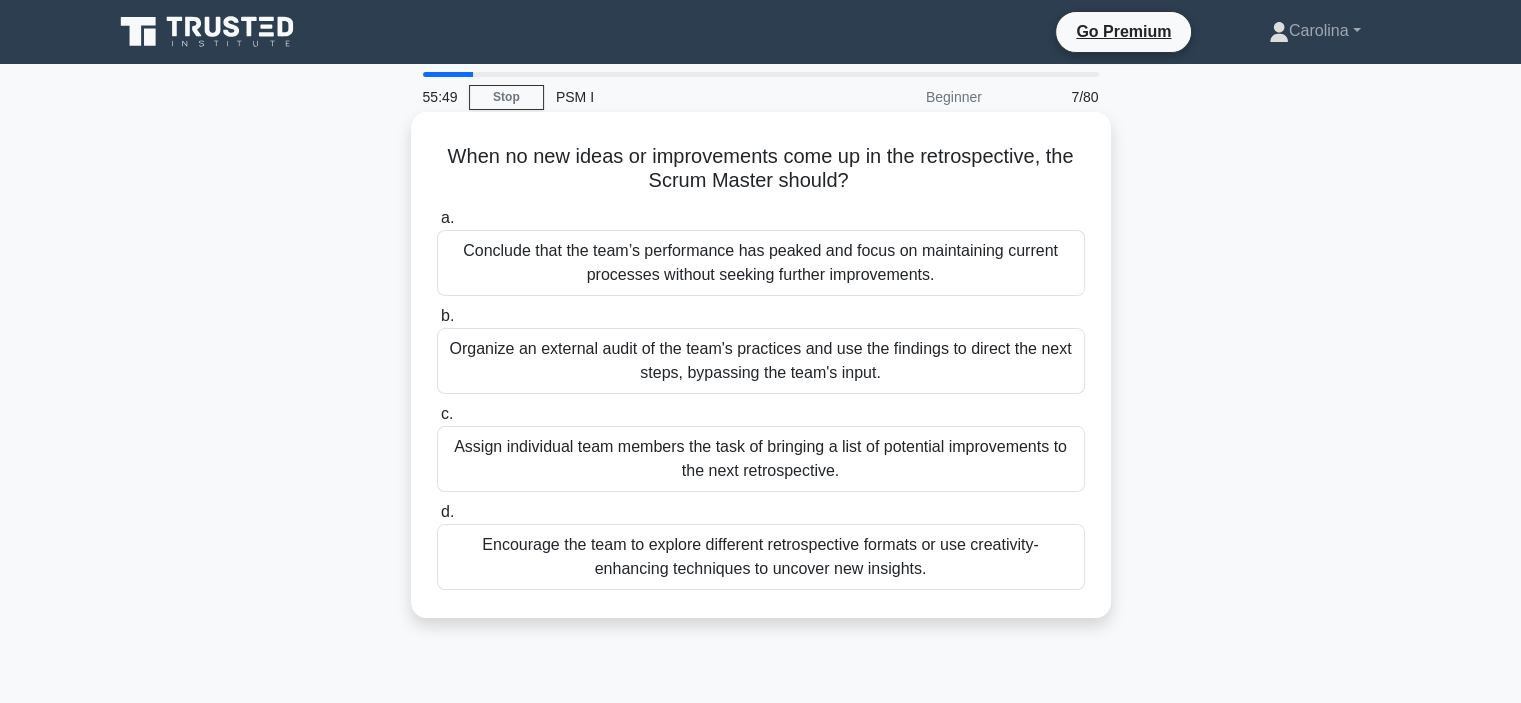 click on "Encourage the team to explore different retrospective formats or use creativity-enhancing techniques to uncover new insights." at bounding box center (761, 557) 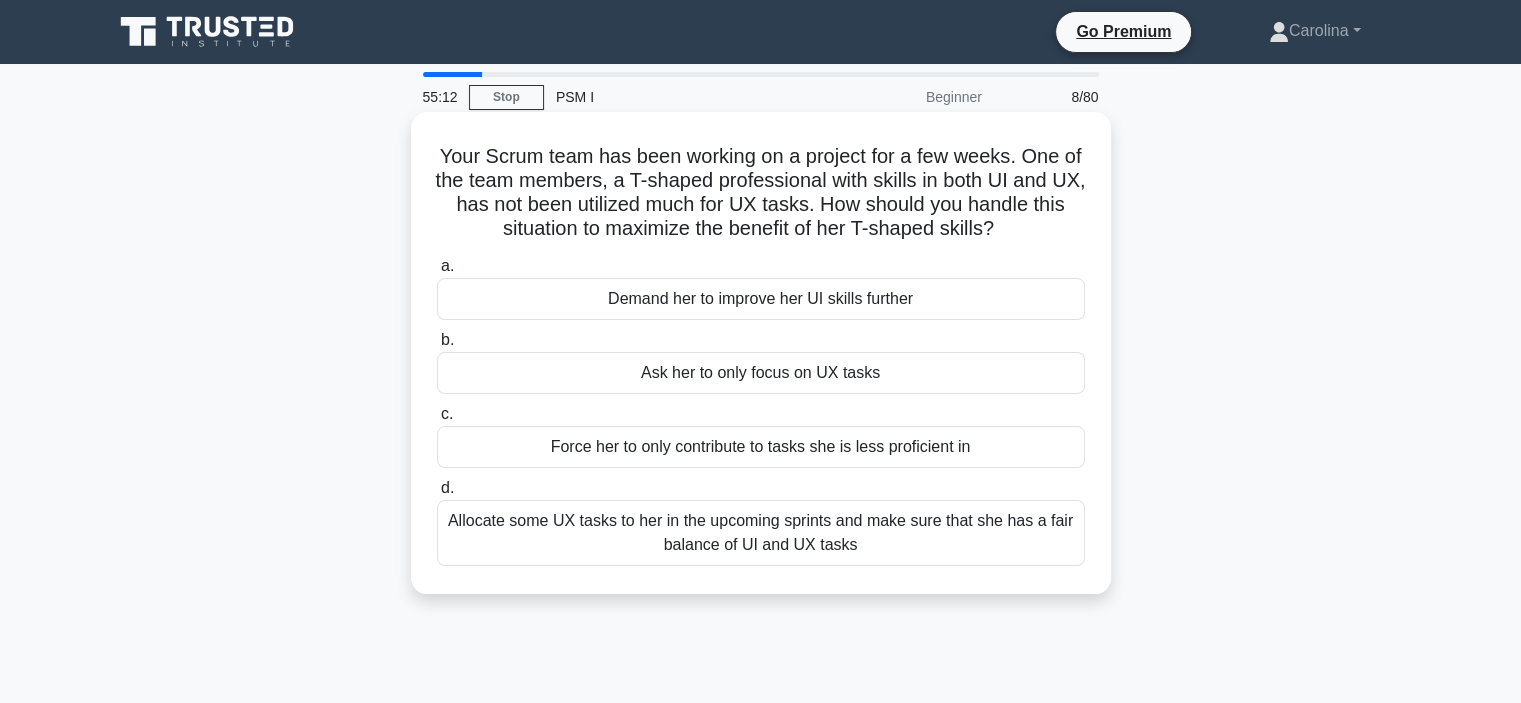 click on "Allocate some UX tasks to her in the upcoming sprints and make sure that she has a fair balance of UI and UX tasks" at bounding box center (761, 533) 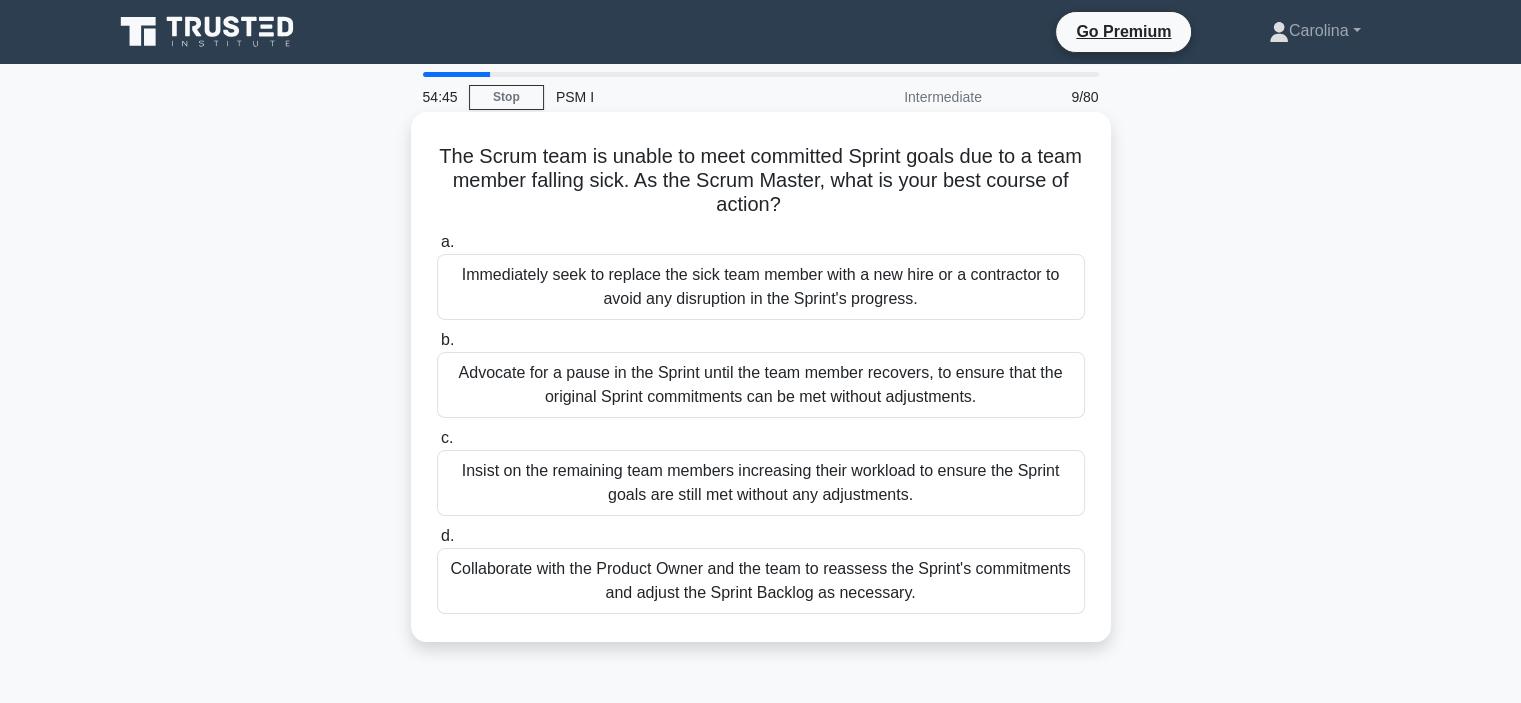 click on "Collaborate with the Product Owner and the team to reassess the Sprint's commitments and adjust the Sprint Backlog as necessary." at bounding box center (761, 581) 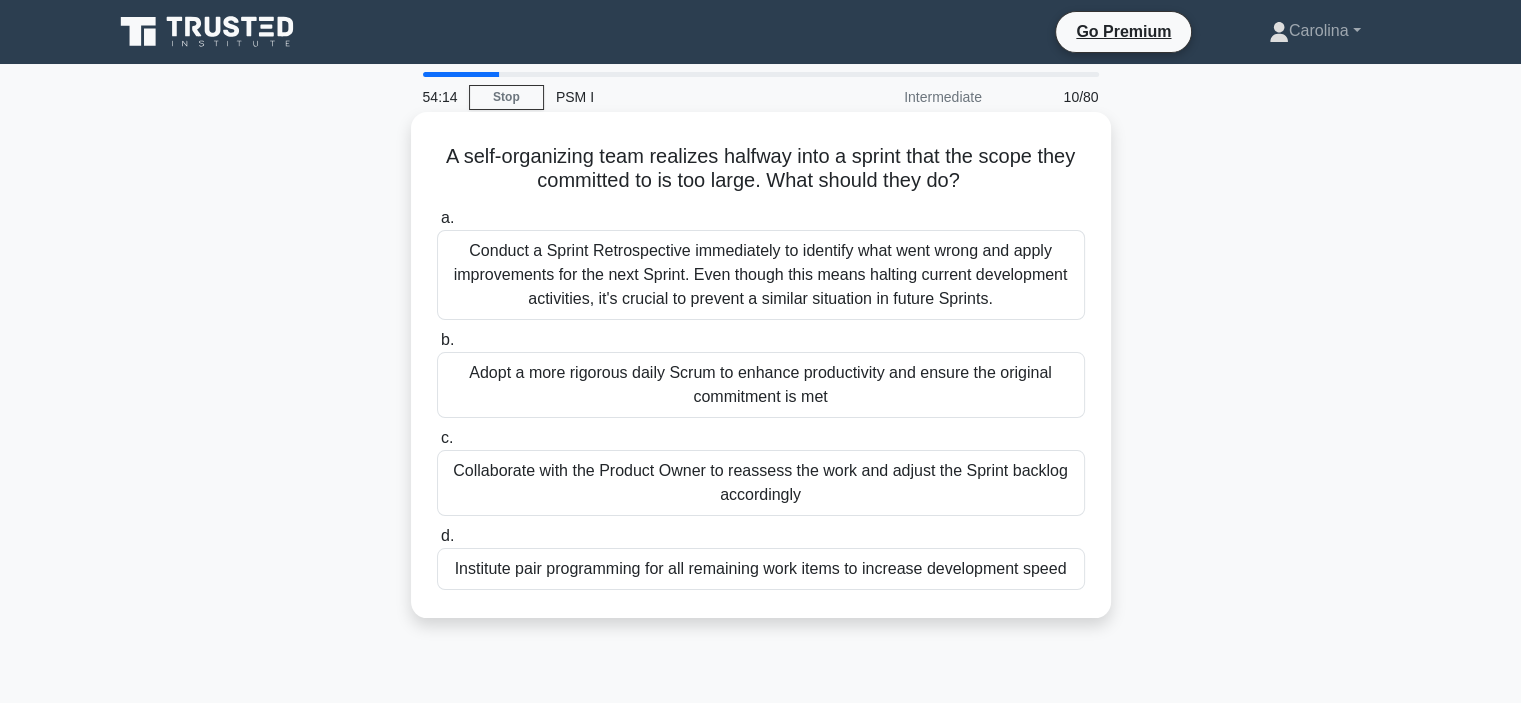 click on "Collaborate with the Product Owner to reassess the work and adjust the Sprint backlog accordingly" at bounding box center (761, 483) 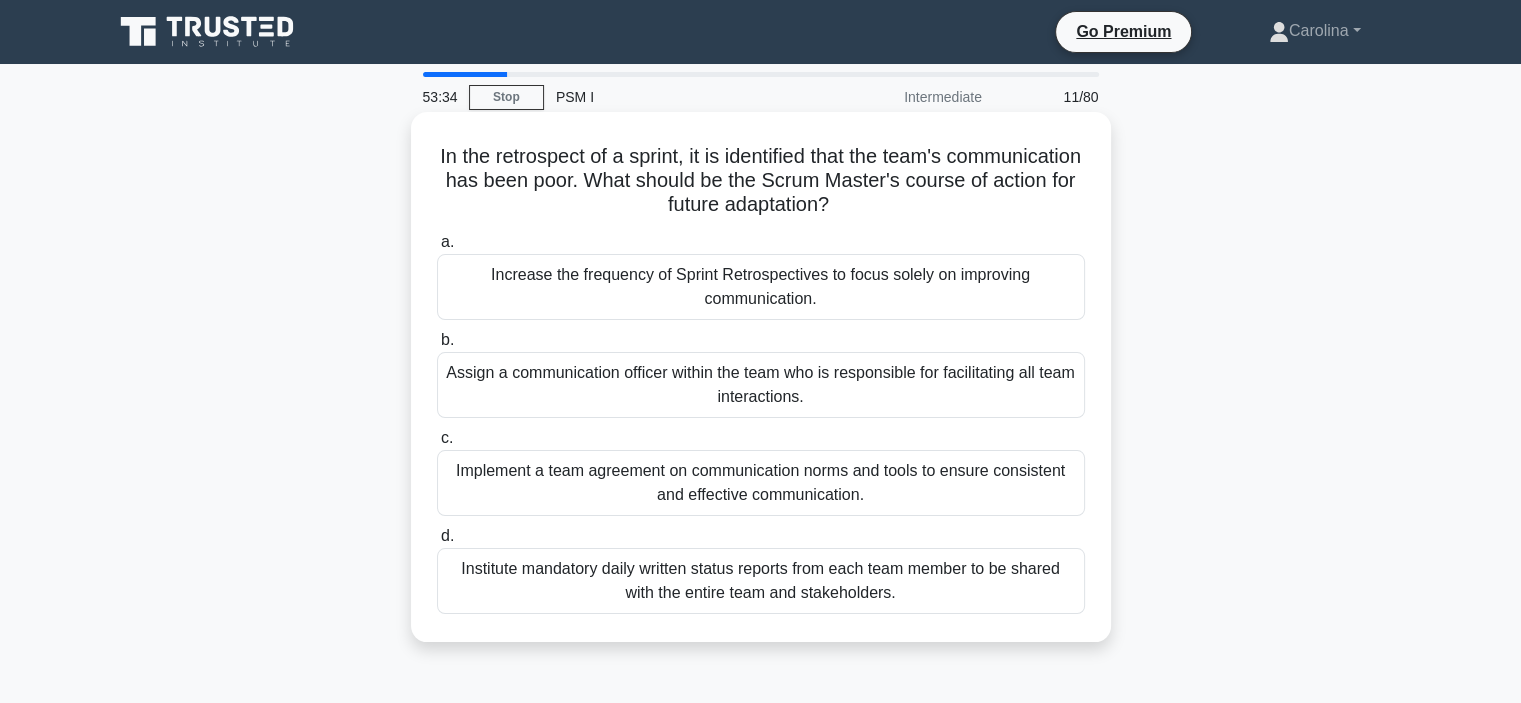 click on "Implement a team agreement on communication norms and tools to ensure consistent and effective communication." at bounding box center [761, 483] 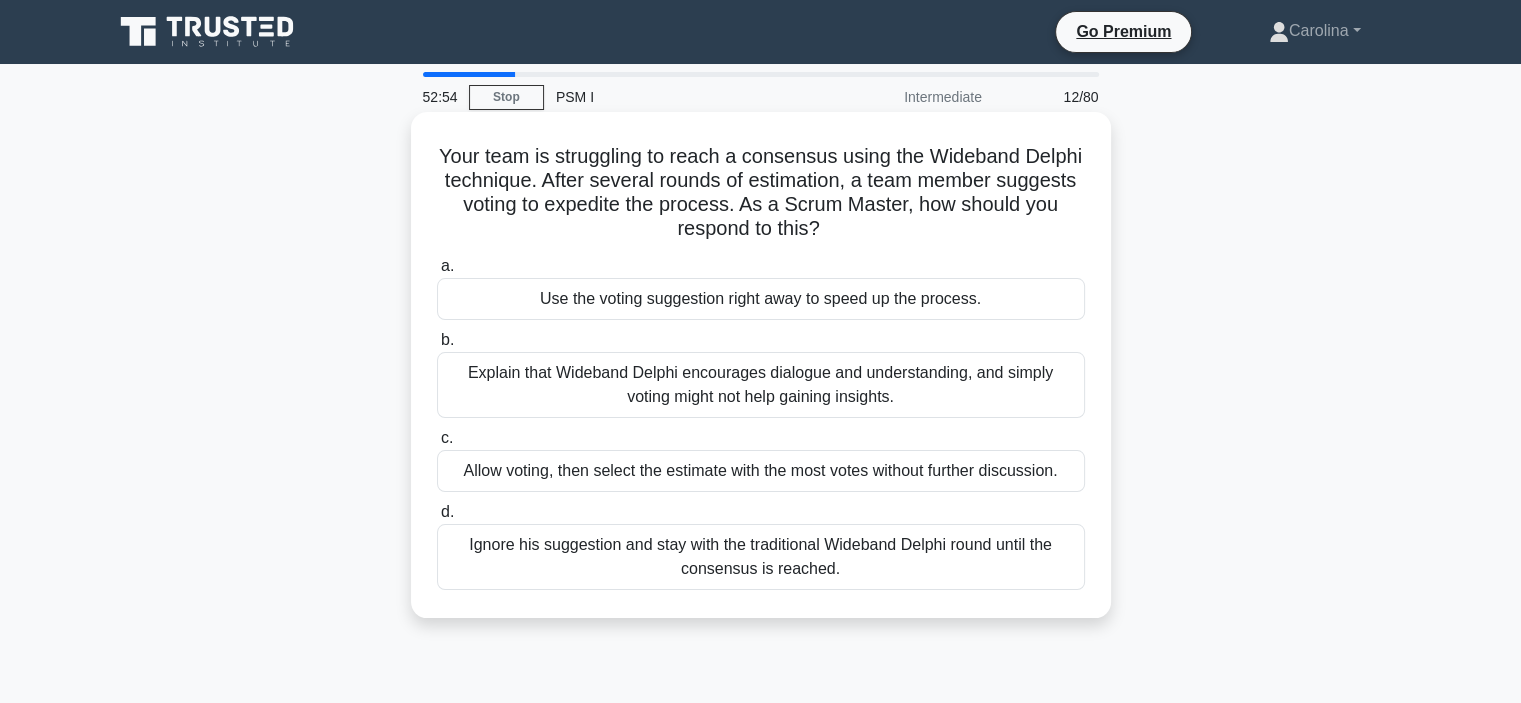 click on "Explain that Wideband Delphi encourages dialogue and understanding, and simply voting might not help gaining insights." at bounding box center (761, 385) 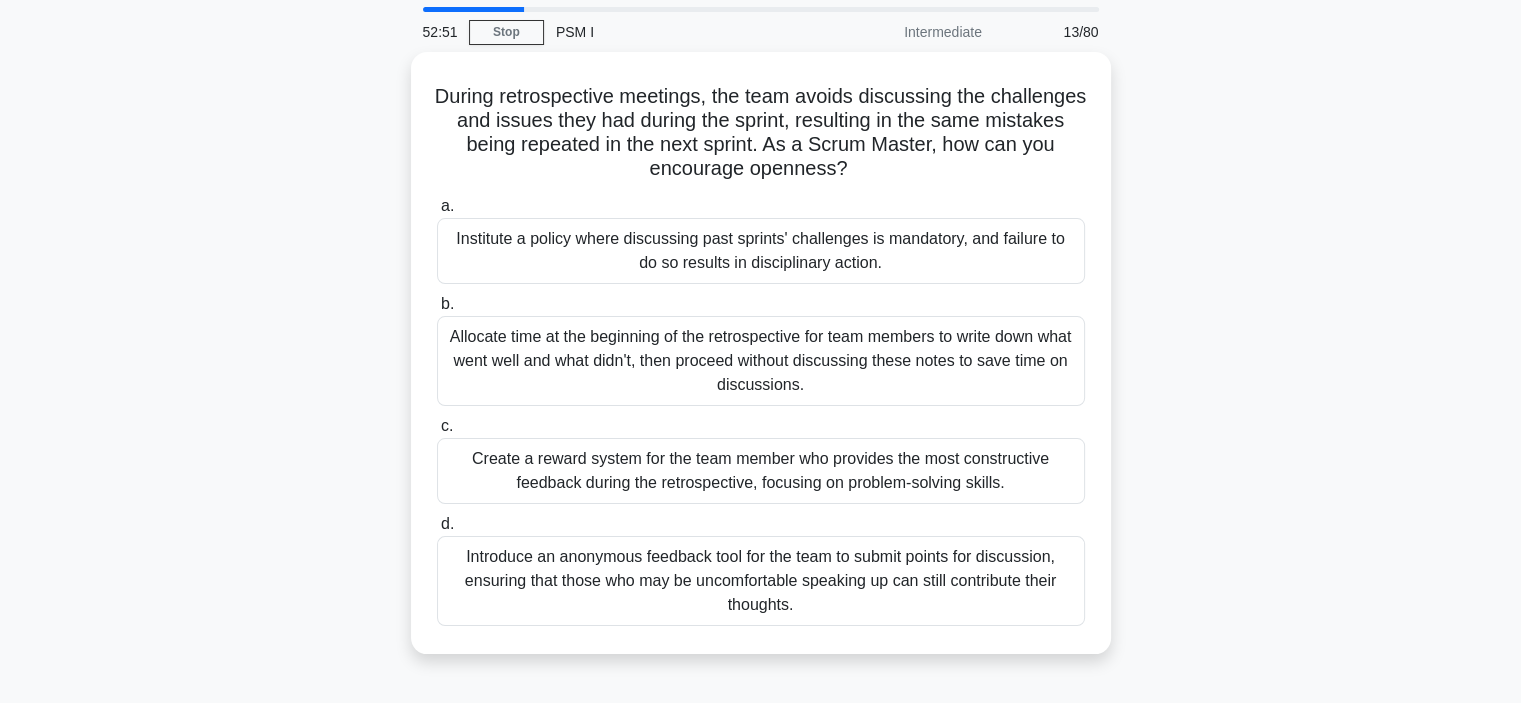 scroll, scrollTop: 100, scrollLeft: 0, axis: vertical 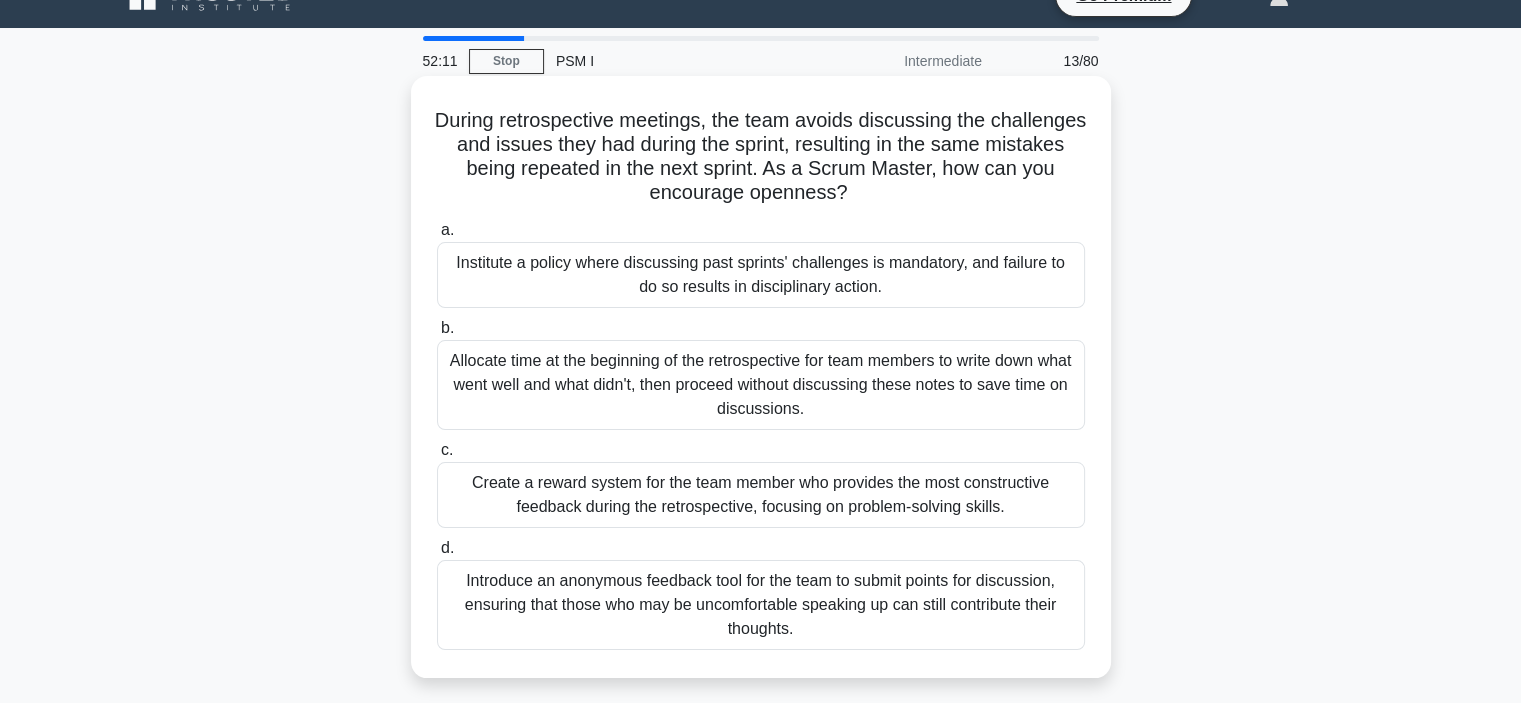 click on "Introduce an anonymous feedback tool for the team to submit points for discussion, ensuring that those who may be uncomfortable speaking up can still contribute their thoughts." at bounding box center [761, 605] 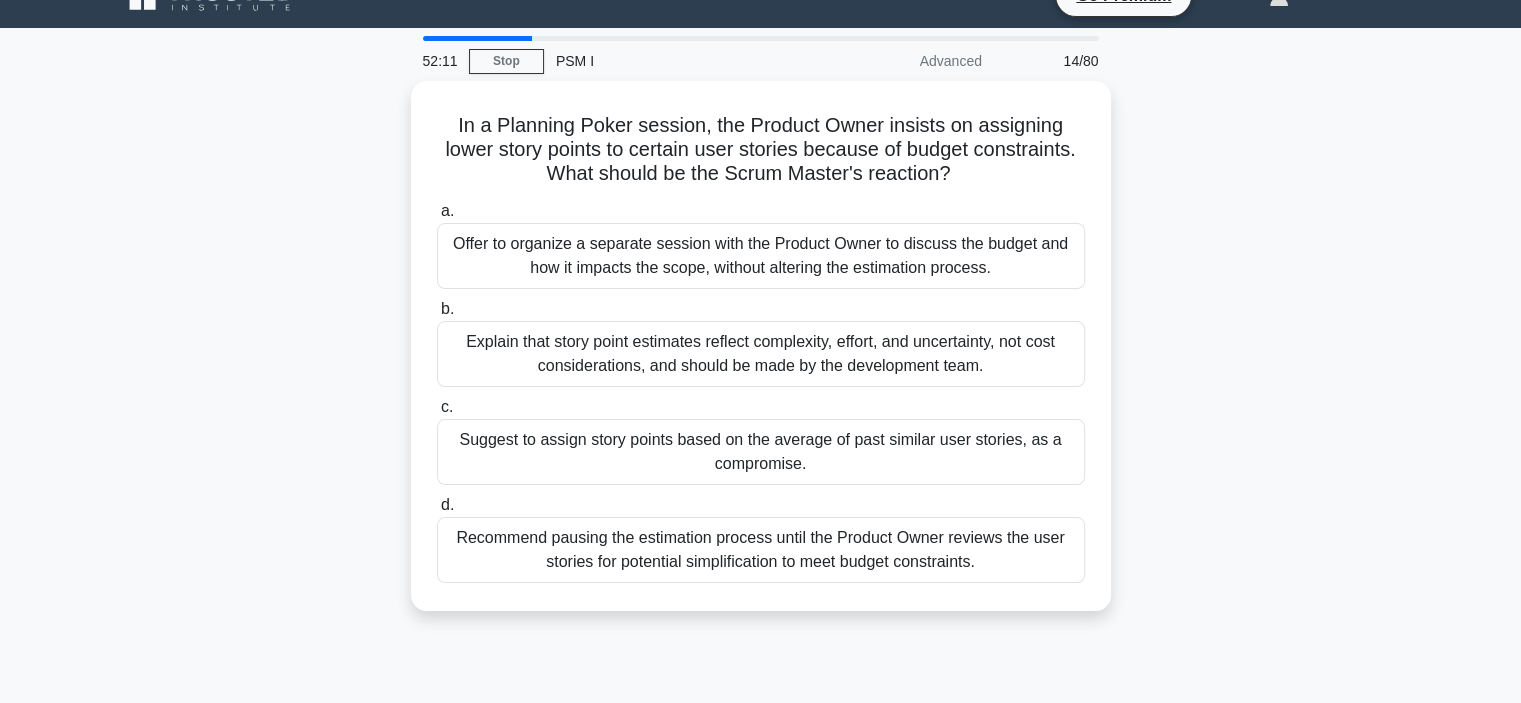 scroll, scrollTop: 0, scrollLeft: 0, axis: both 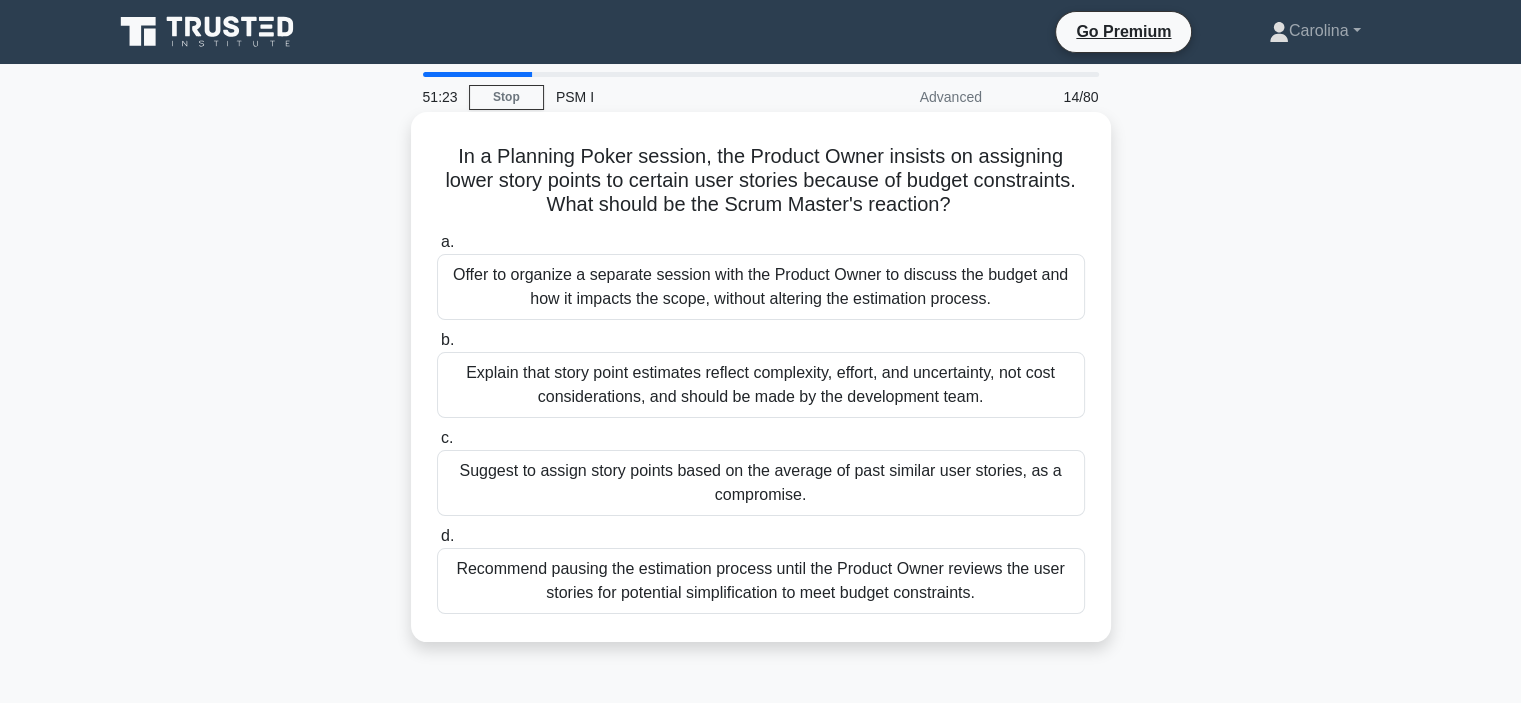 click on "Explain that story point estimates reflect complexity, effort, and uncertainty, not cost considerations, and should be made by the development team." at bounding box center (761, 385) 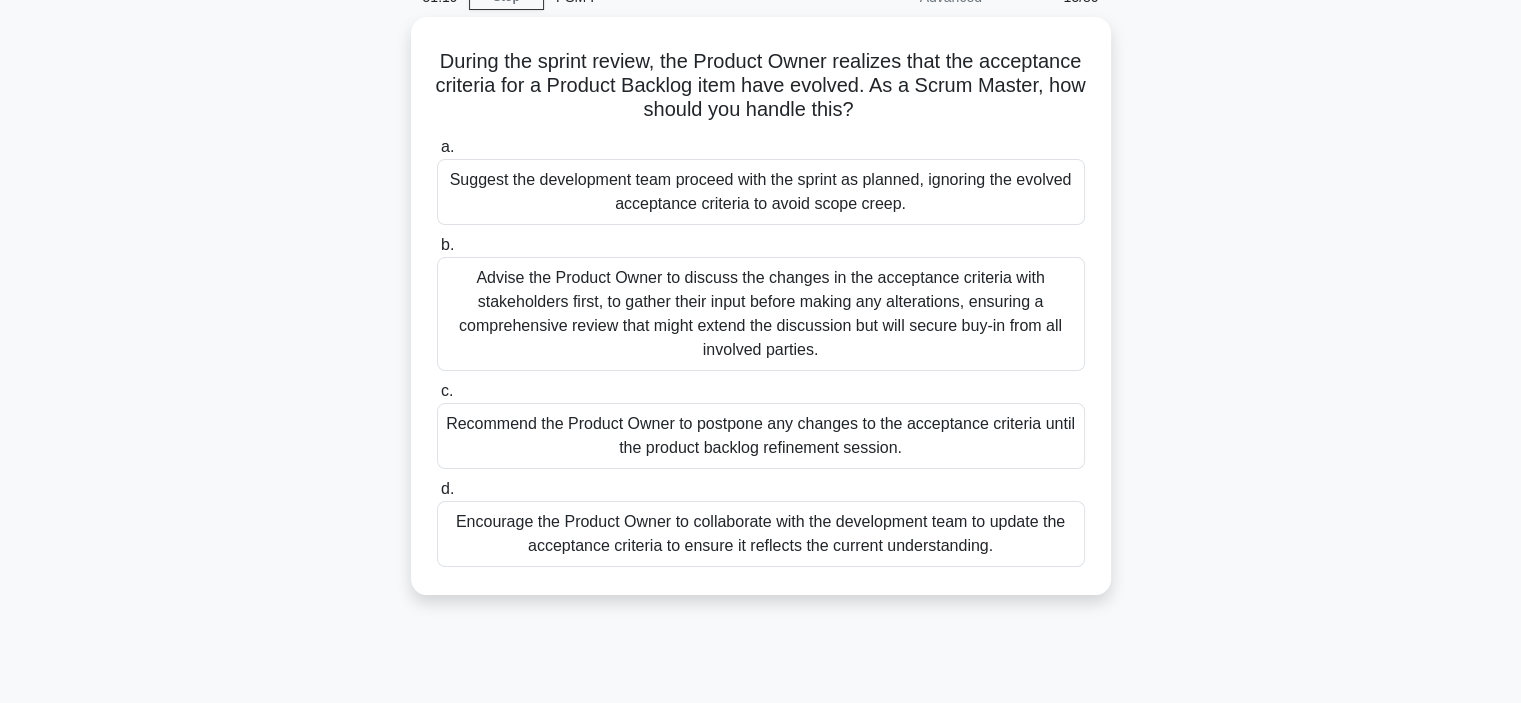 scroll, scrollTop: 0, scrollLeft: 0, axis: both 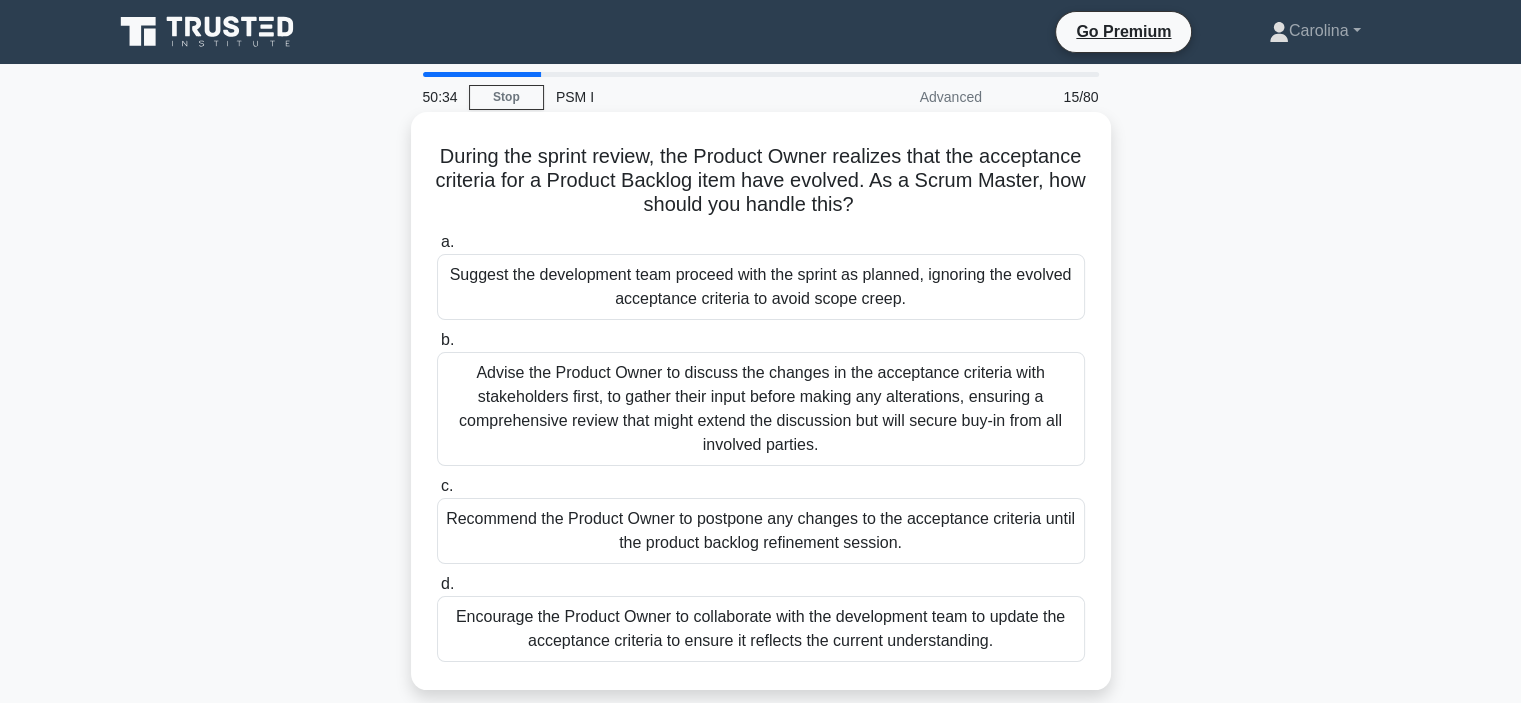 click on "Encourage the Product Owner to collaborate with the development team to update the acceptance criteria to ensure it reflects the current understanding." at bounding box center [761, 629] 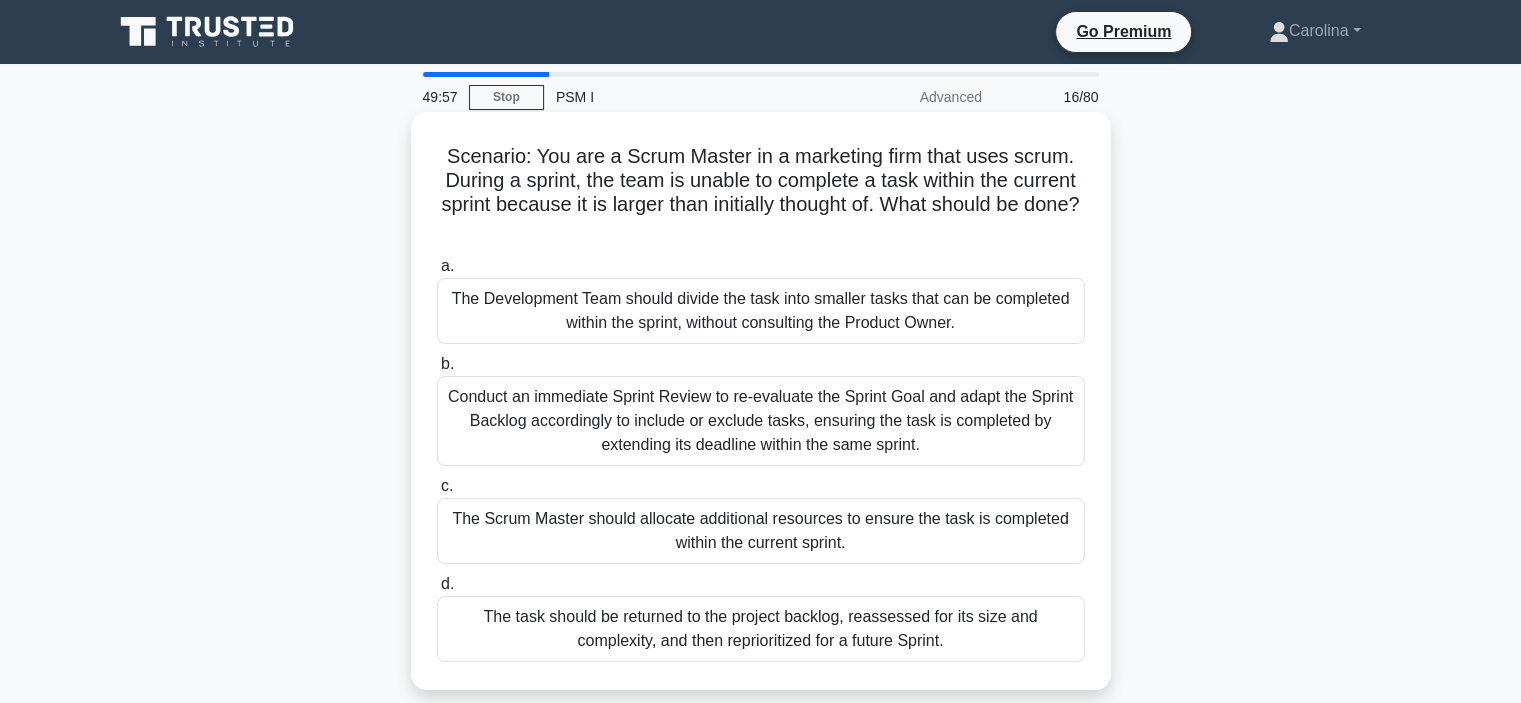 click on "The task should be returned to the project backlog, reassessed for its size and complexity, and then reprioritized for a future Sprint." at bounding box center [761, 629] 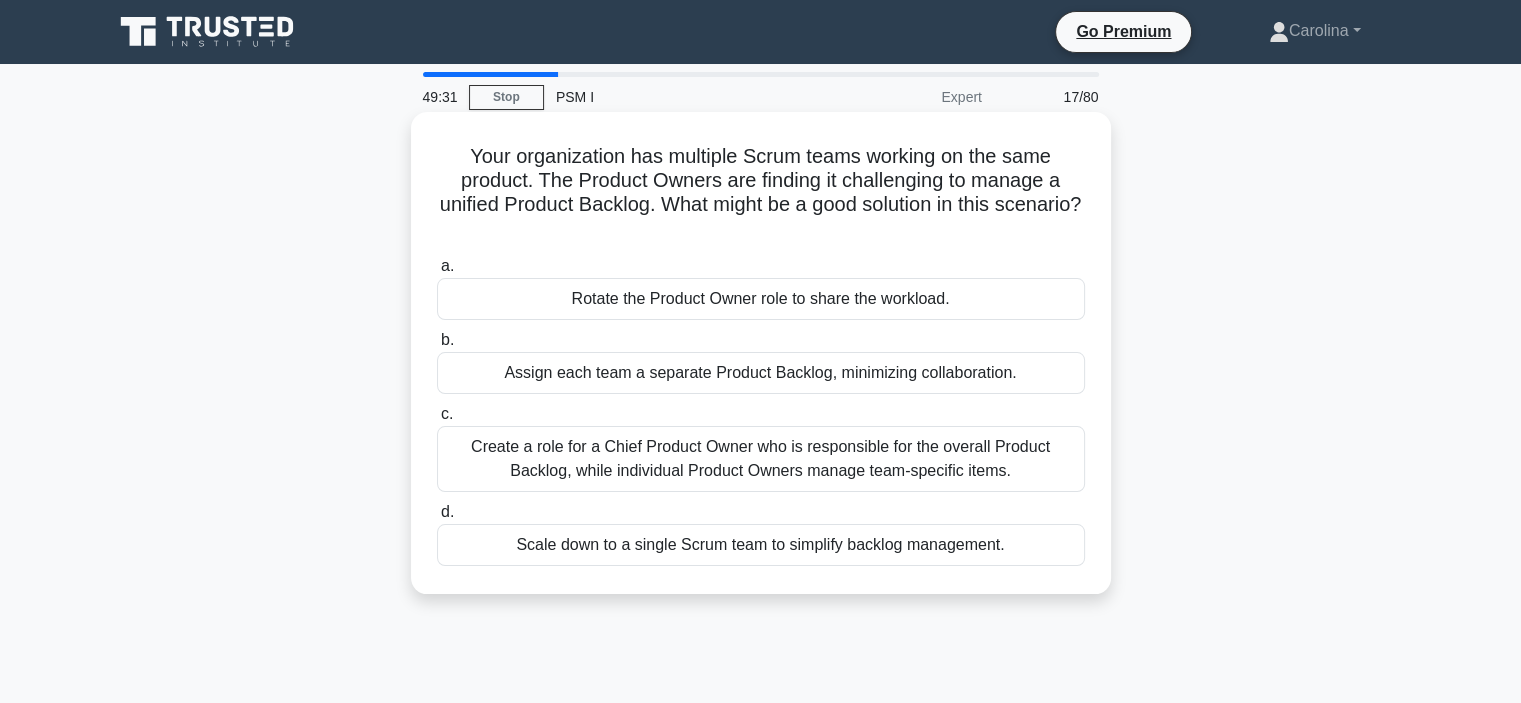 click on "Create a role for a Chief Product Owner who is responsible for the overall Product Backlog, while individual Product Owners manage team-specific items." at bounding box center (761, 459) 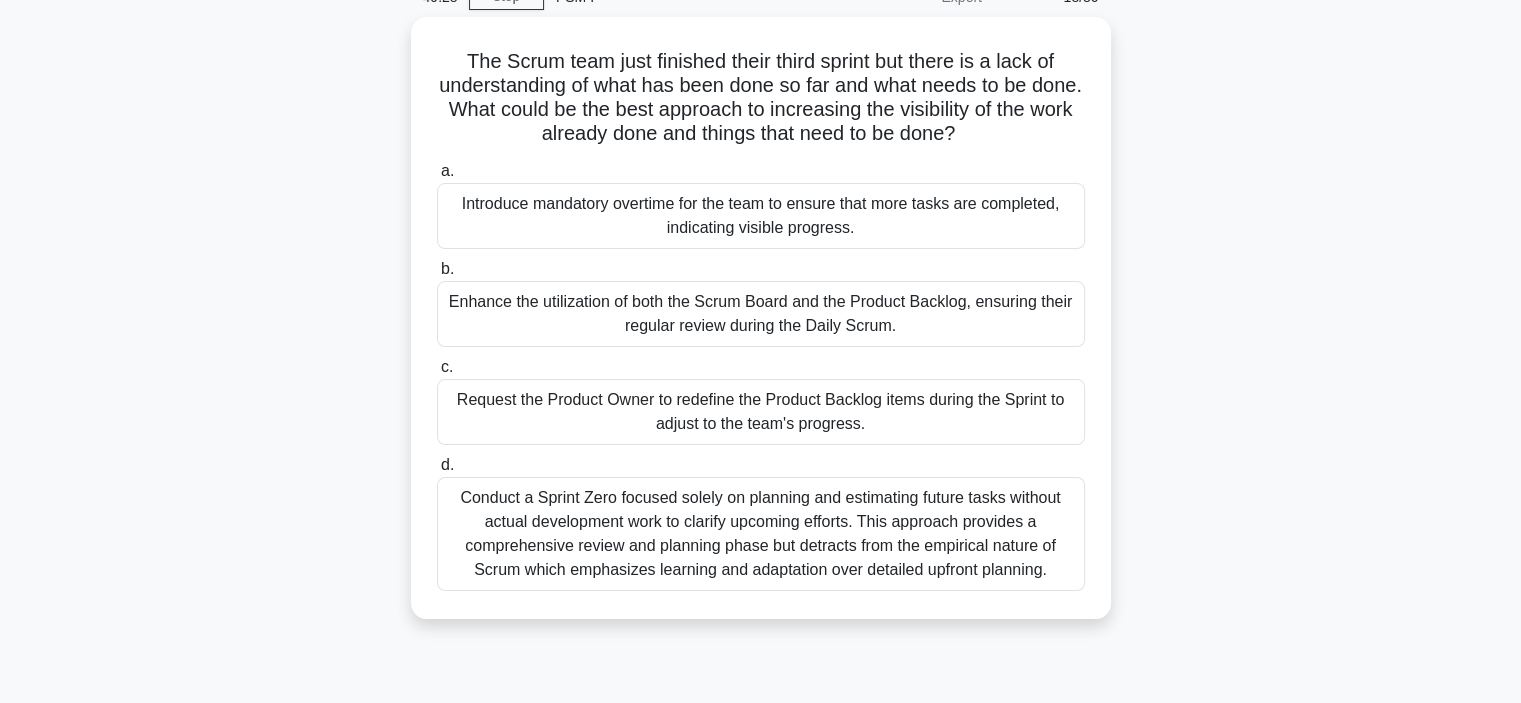 scroll, scrollTop: 0, scrollLeft: 0, axis: both 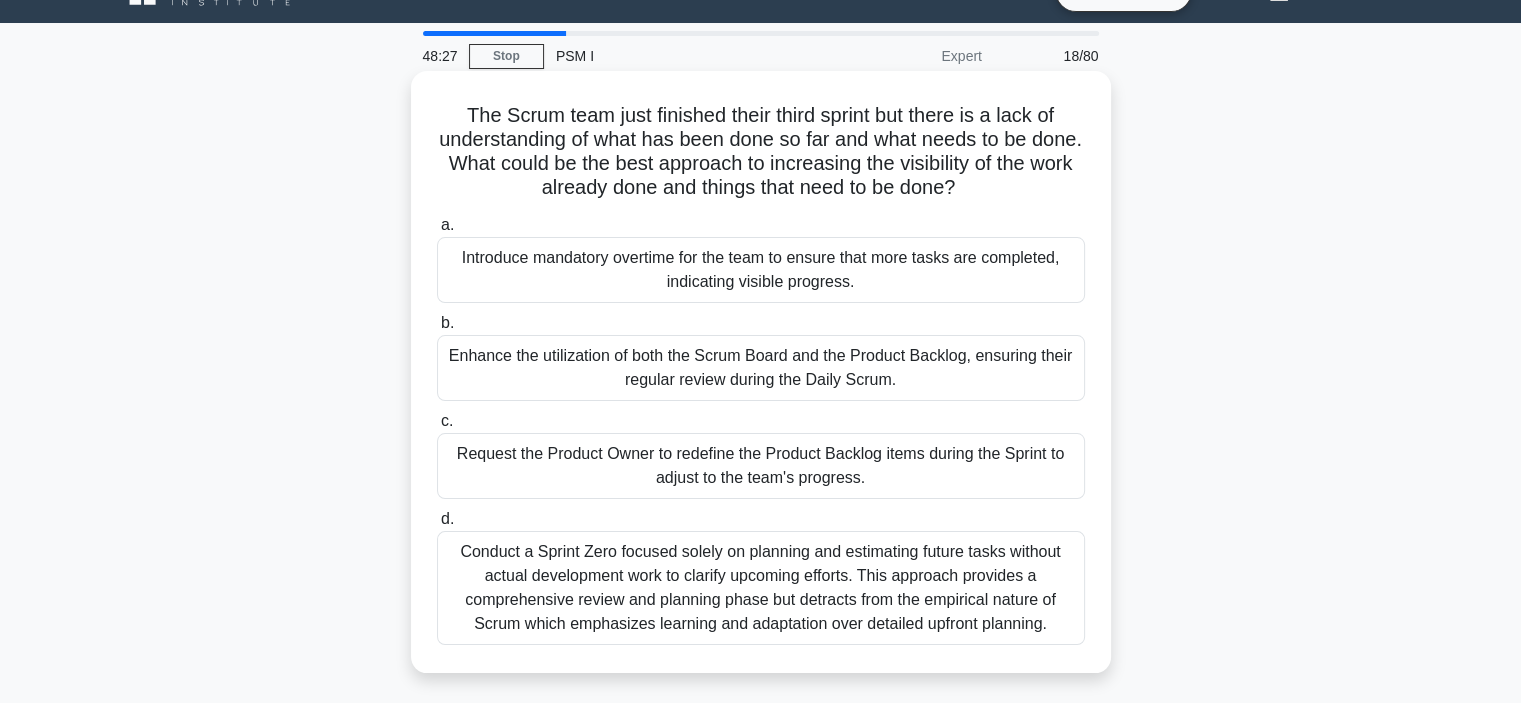 click on "Enhance the utilization of both the Scrum Board and the Product Backlog, ensuring their regular review during the Daily Scrum." at bounding box center [761, 368] 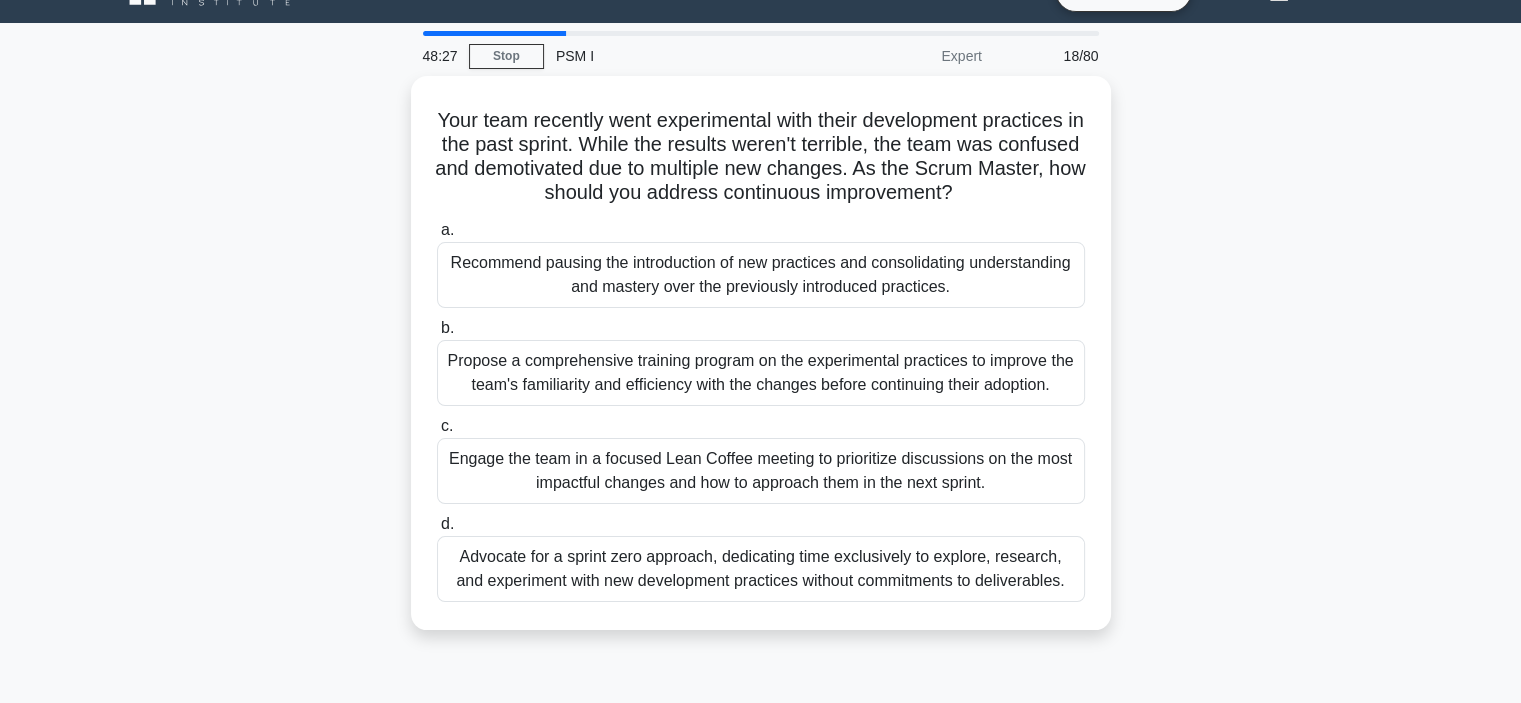scroll, scrollTop: 0, scrollLeft: 0, axis: both 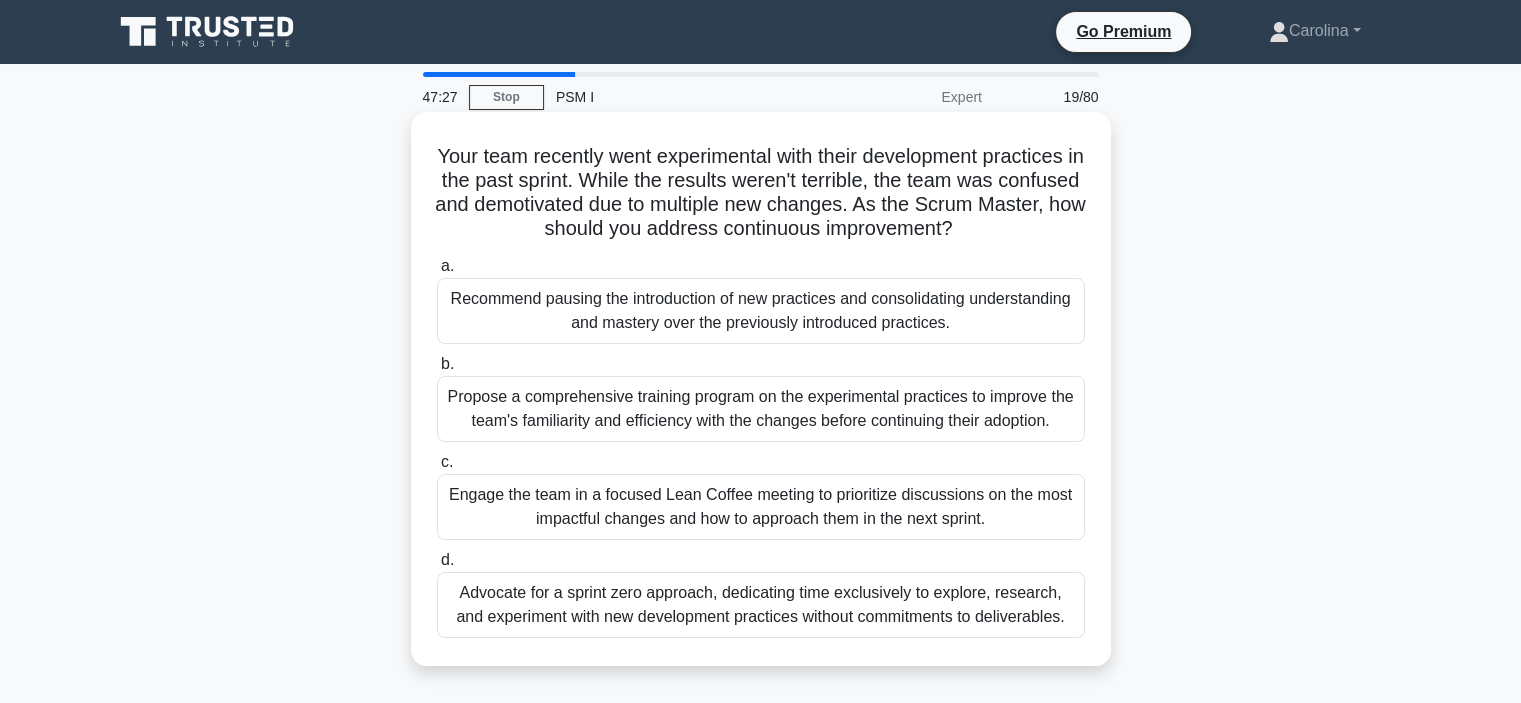 click on "Engage the team in a focused Lean Coffee meeting to prioritize discussions on the most impactful changes and how to approach them in the next sprint." at bounding box center [761, 507] 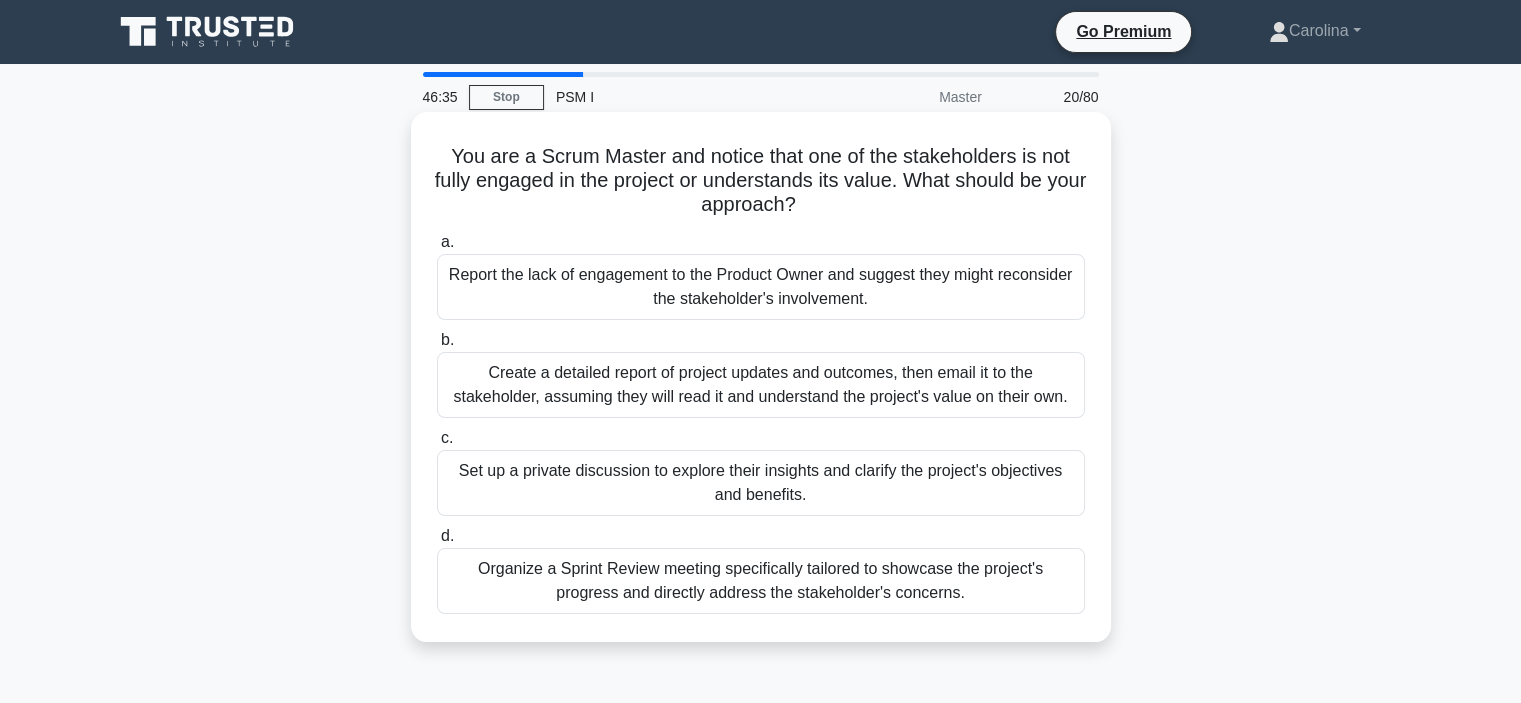 click on "Report the lack of engagement to the Product Owner and suggest they might reconsider the stakeholder's involvement." at bounding box center (761, 287) 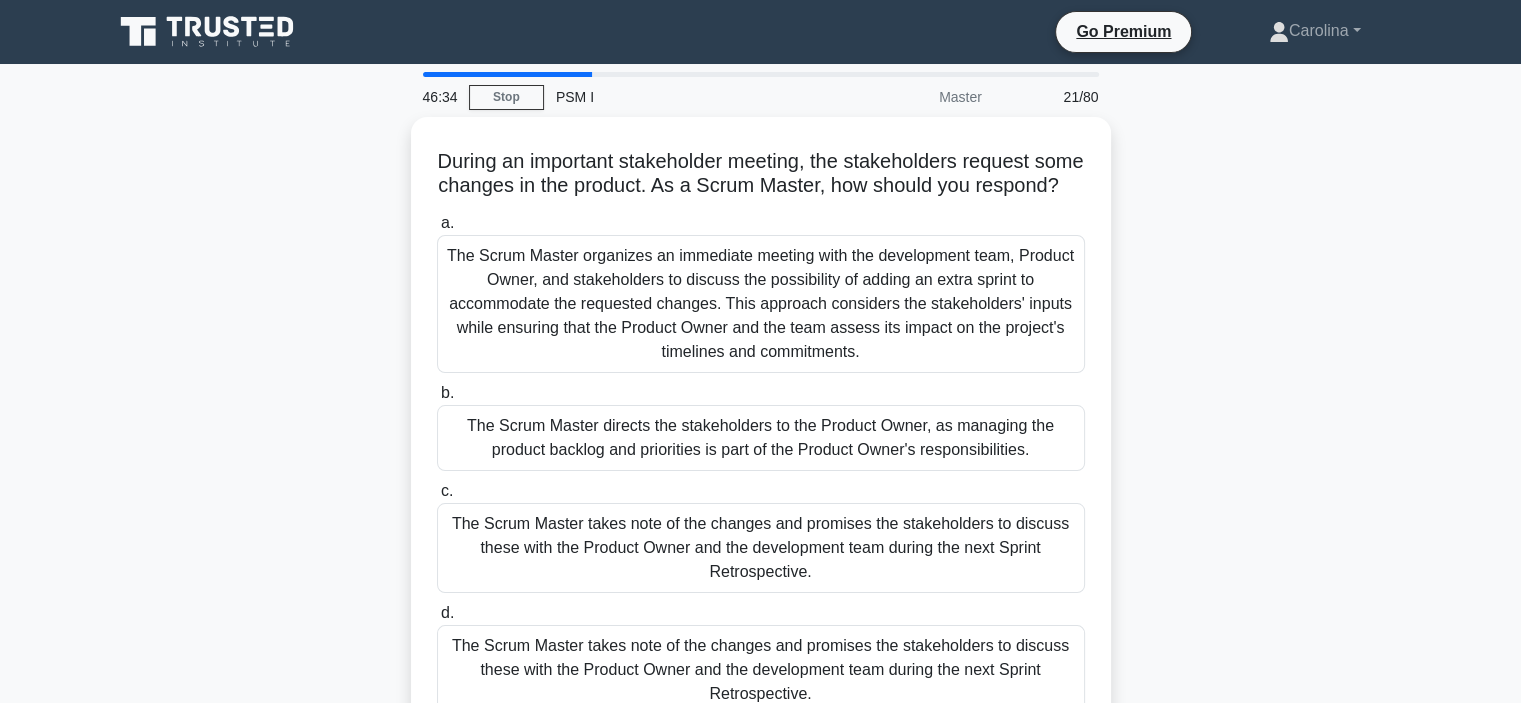 scroll, scrollTop: 100, scrollLeft: 0, axis: vertical 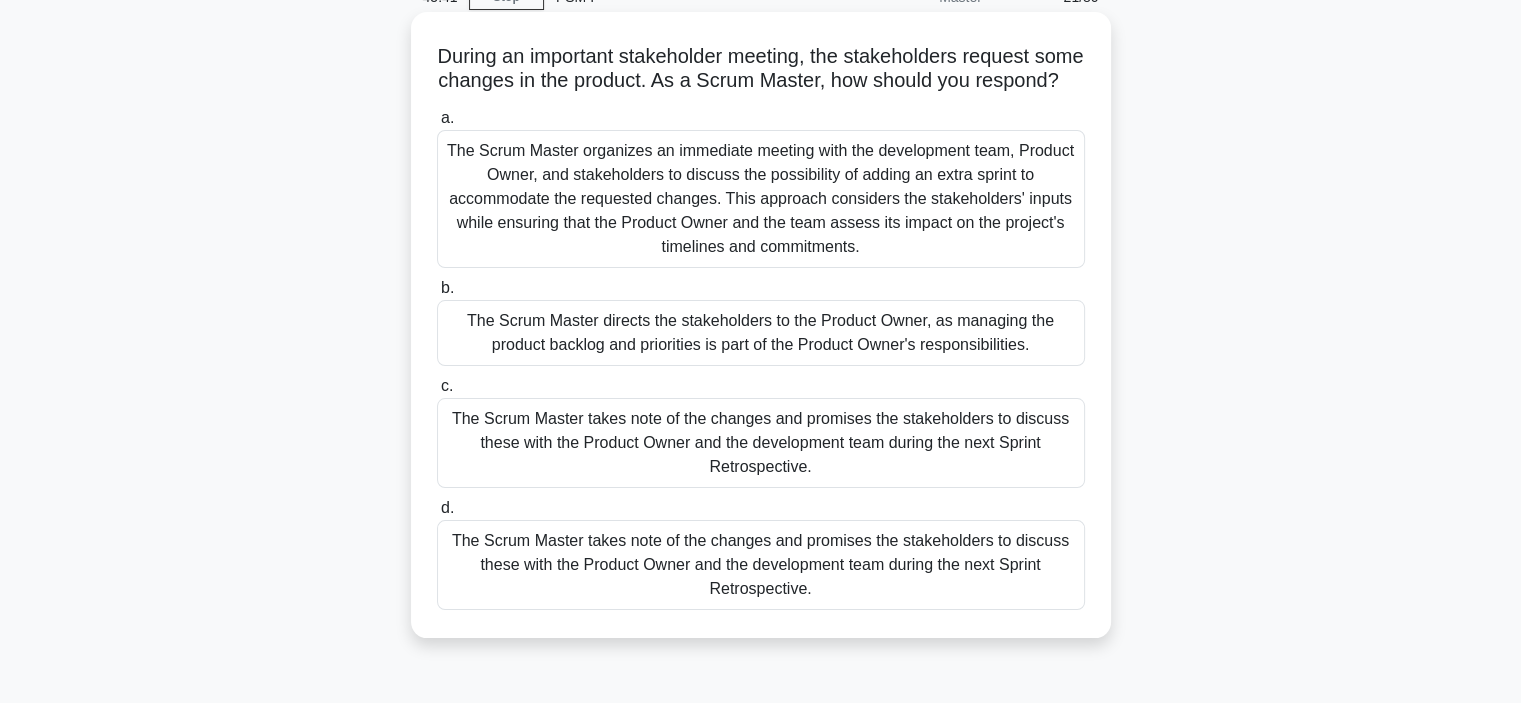 click on "The Scrum Master directs the stakeholders to the Product Owner, as managing the product backlog and priorities is part of the Product Owner's responsibilities." at bounding box center (761, 333) 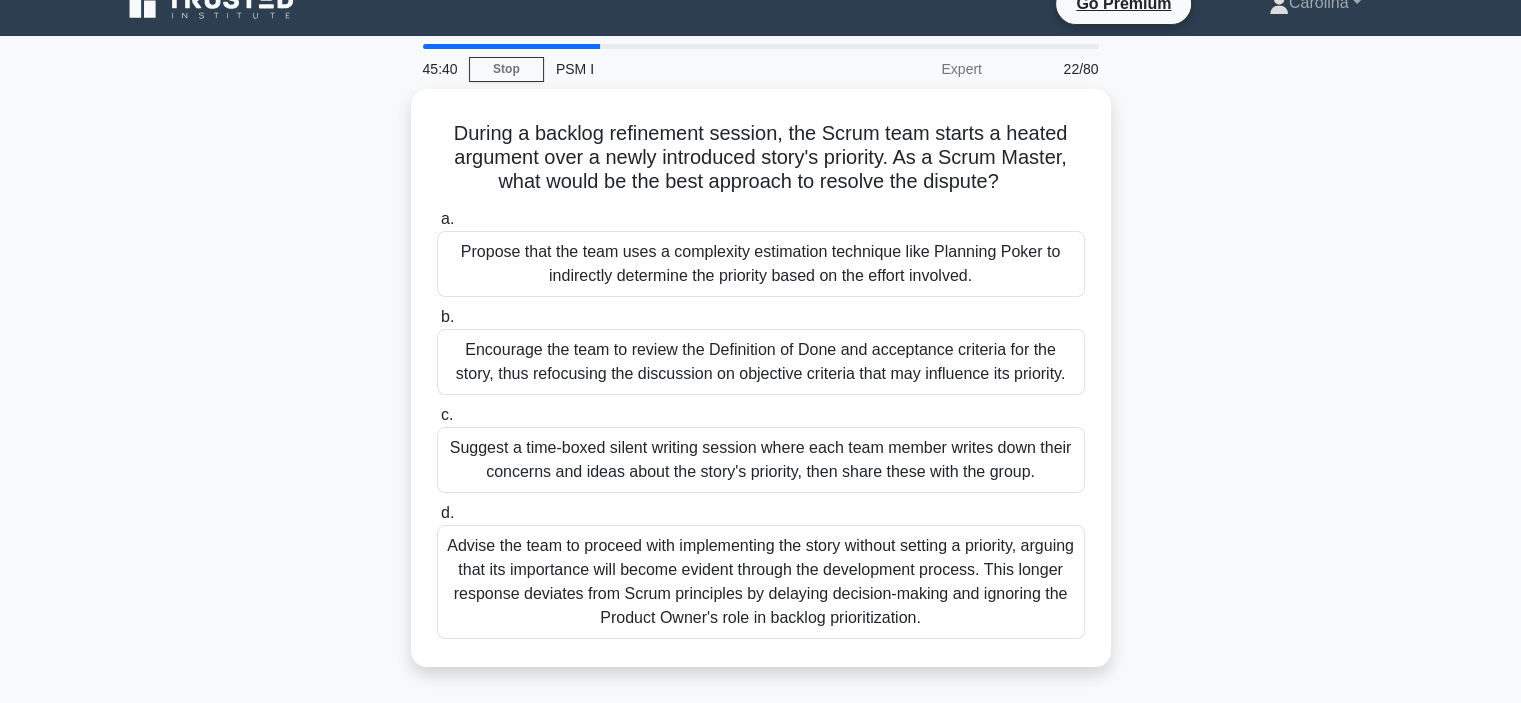 scroll, scrollTop: 0, scrollLeft: 0, axis: both 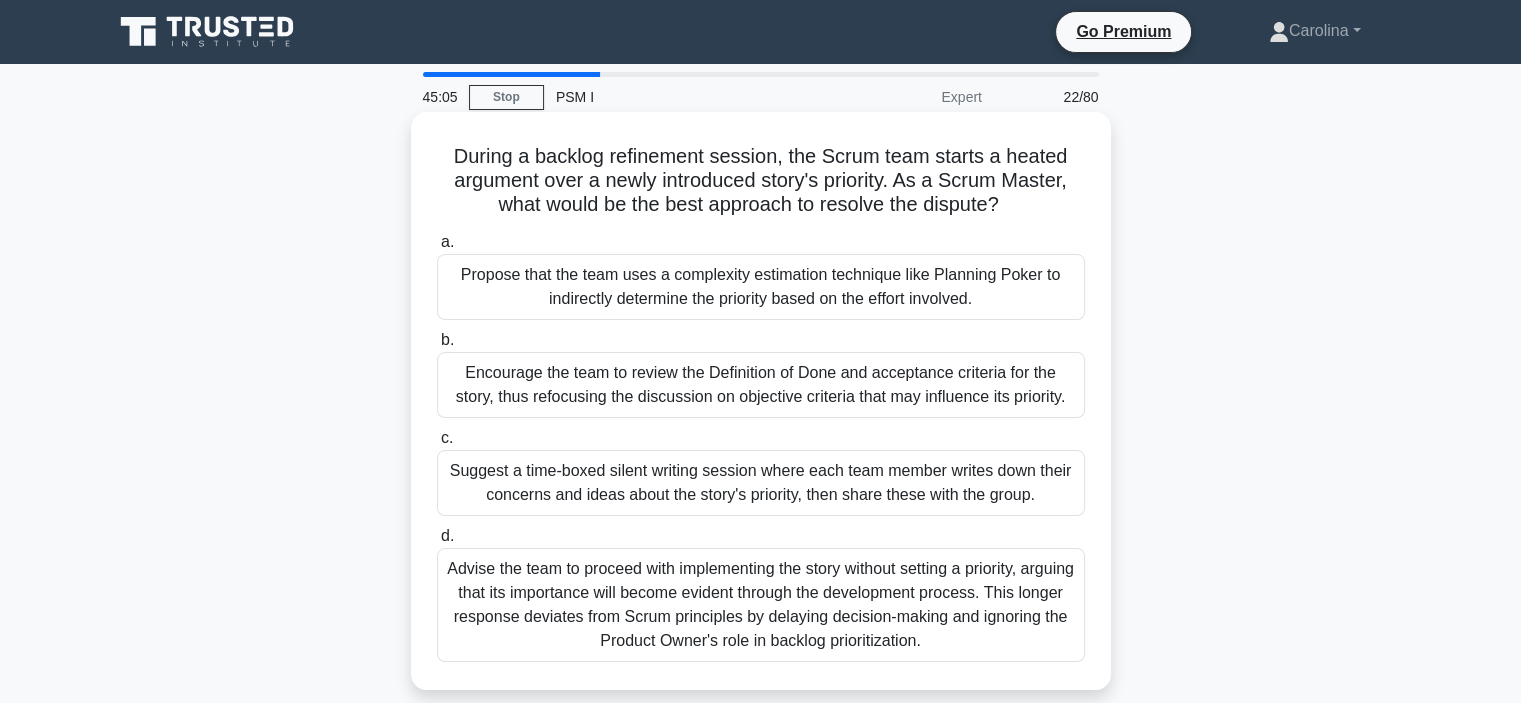 click on "Propose that the team uses a complexity estimation technique like Planning Poker to indirectly determine the priority based on the effort involved." at bounding box center (761, 287) 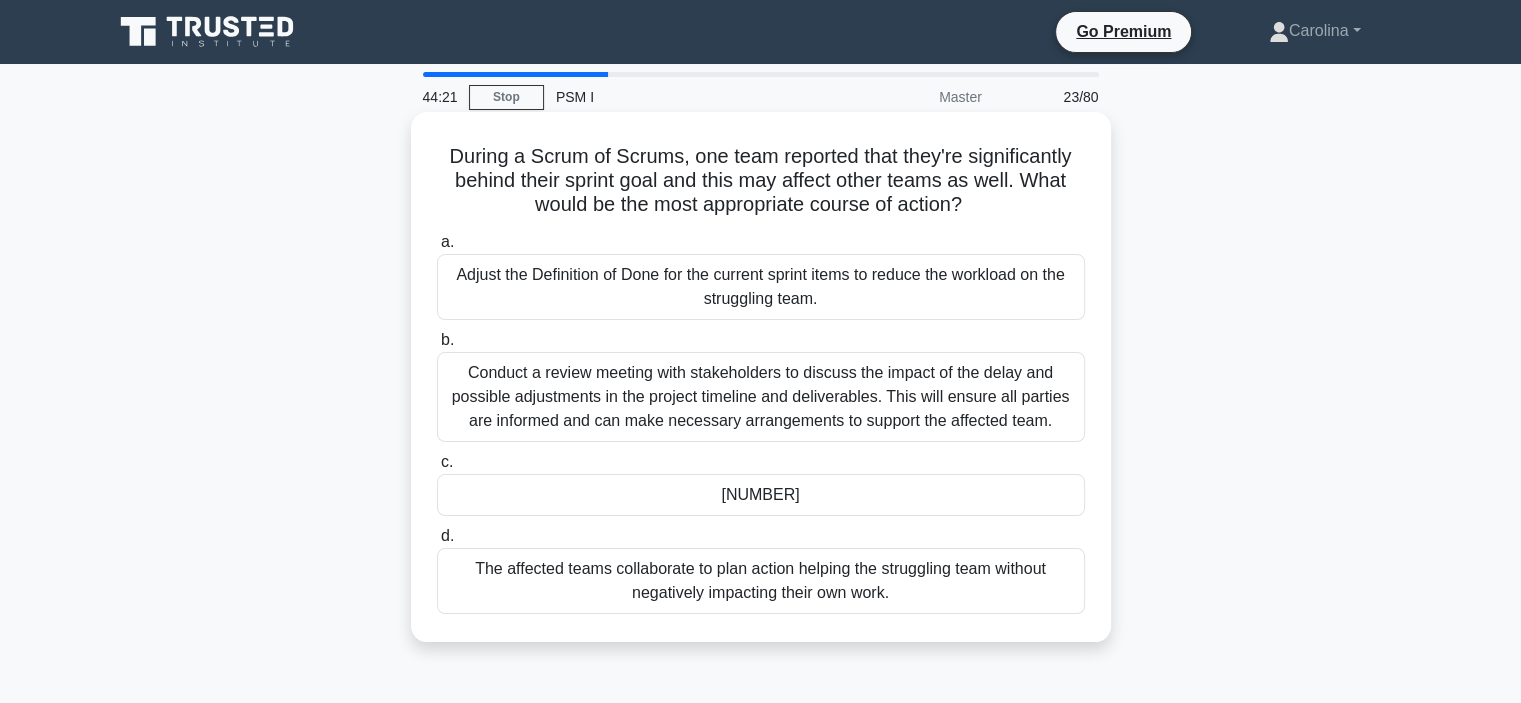 click on "Instruct the product owner to reprioritize the backlog items for the affected teams to accommodate the delay." at bounding box center [761, 495] 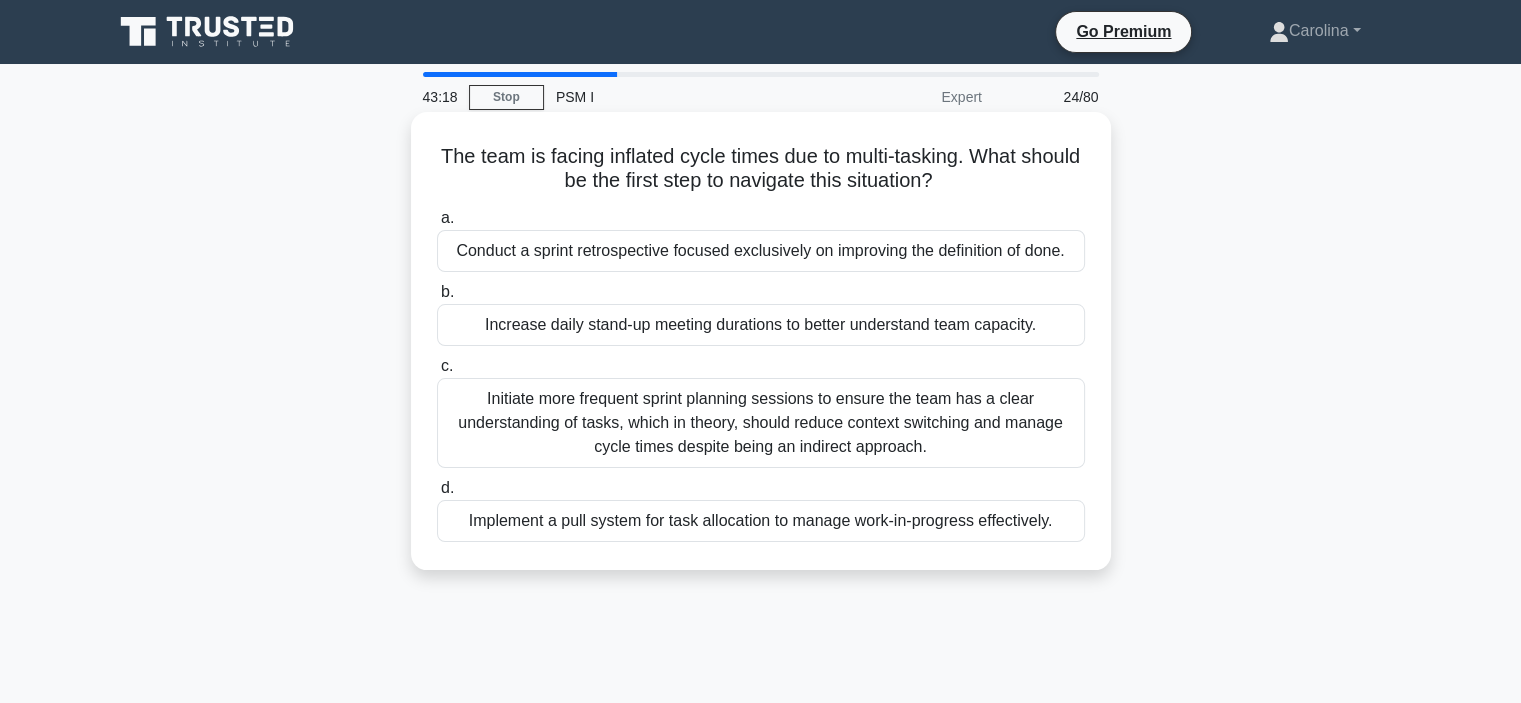 click on "Implement a pull system for task allocation to manage work-in-progress effectively." at bounding box center [761, 521] 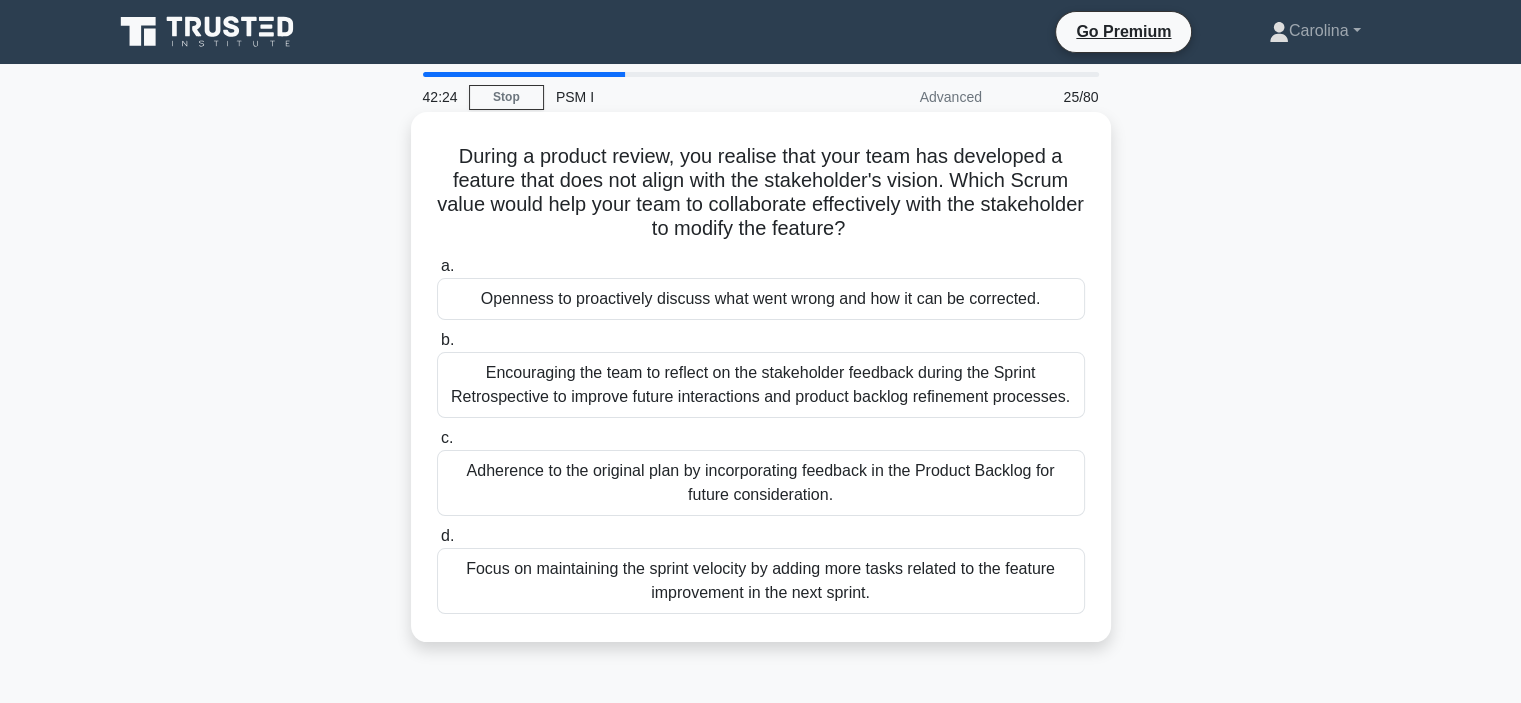 click on "Adherence to the original plan by incorporating feedback in the Product Backlog for future consideration." at bounding box center [761, 483] 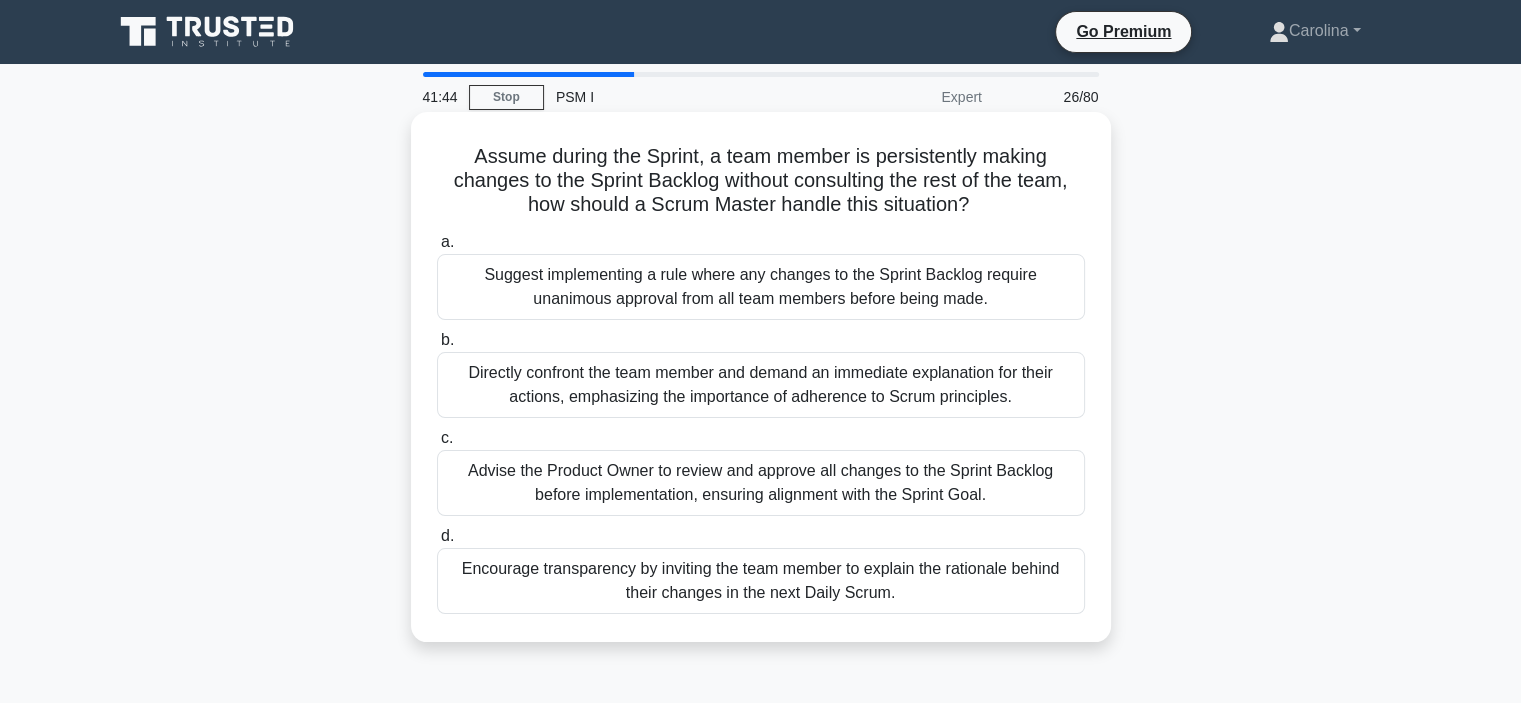 click on "Encourage transparency by inviting the team member to explain the rationale behind their changes in the next Daily Scrum." at bounding box center [761, 581] 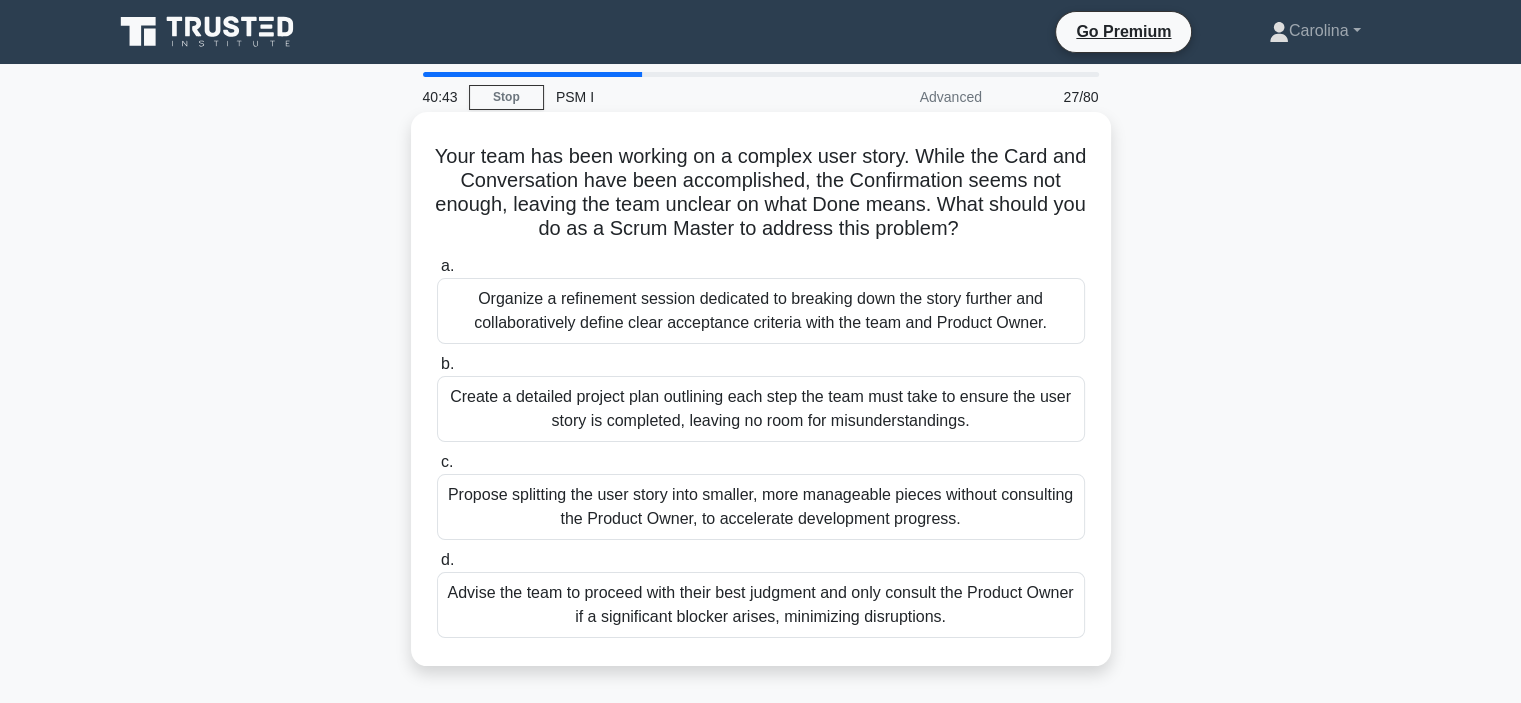 click on "Organize a refinement session dedicated to breaking down the story further and collaboratively define clear acceptance criteria with the team and Product Owner." at bounding box center (761, 311) 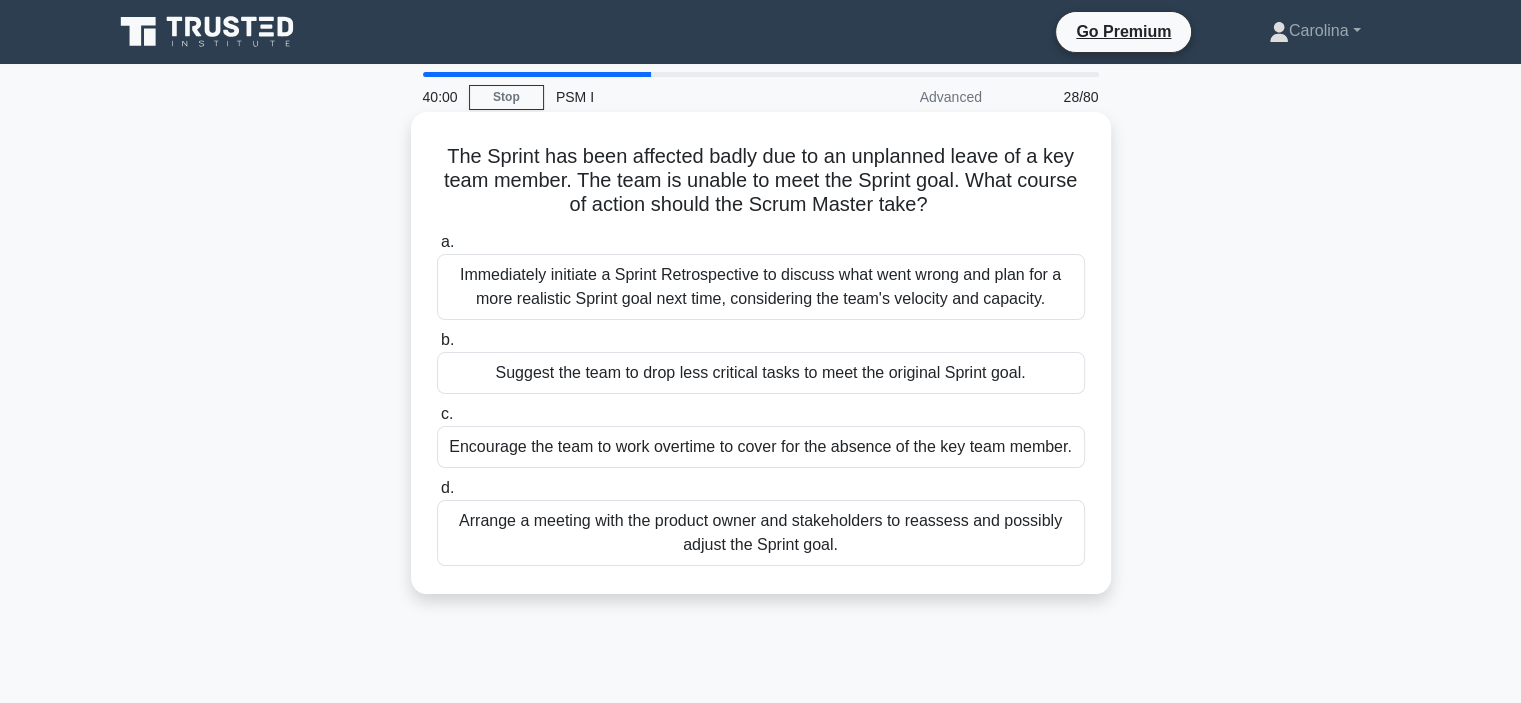click on "Arrange a meeting with the product owner and stakeholders to reassess and possibly adjust the Sprint goal." at bounding box center (761, 533) 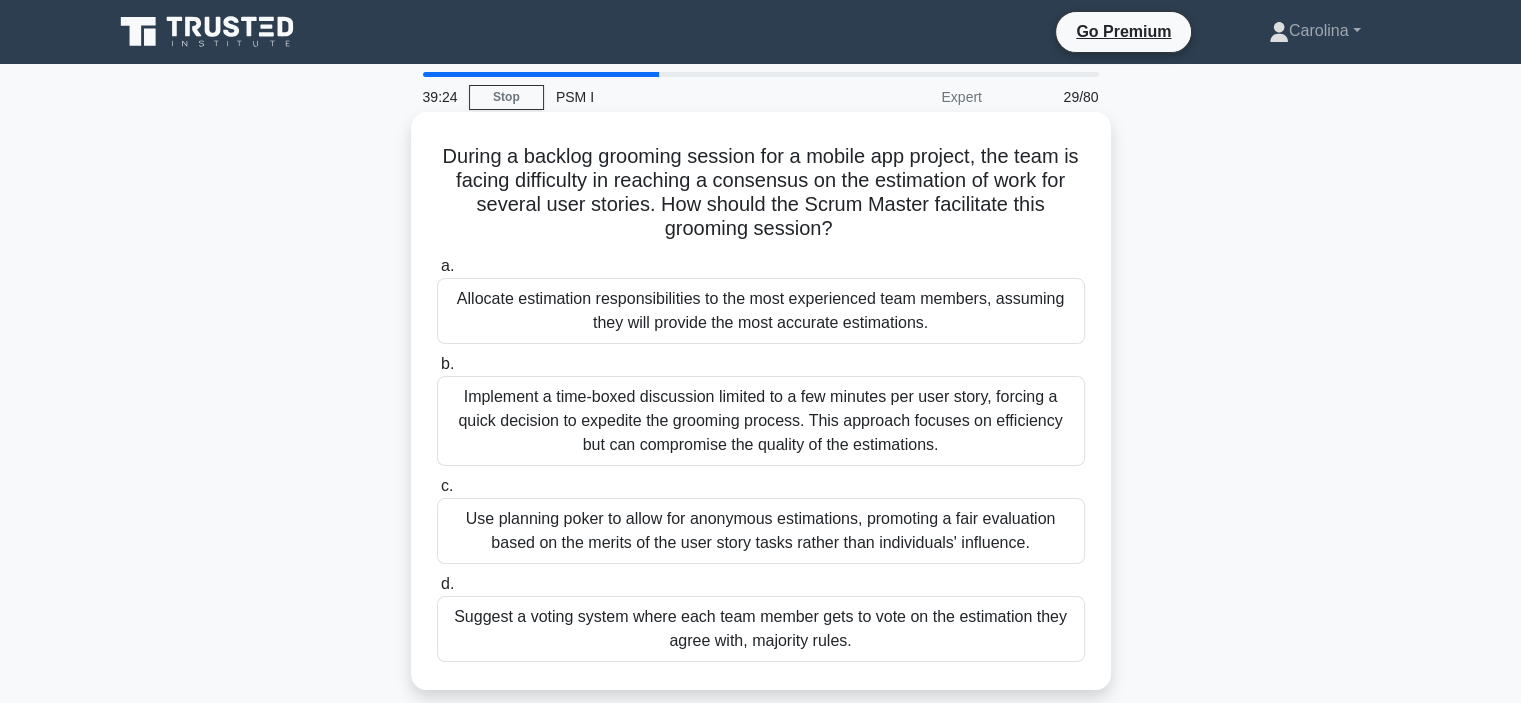 click on "Use planning poker to allow for anonymous estimations, promoting a fair evaluation based on the merits of the user story tasks rather than individuals' influence." at bounding box center [761, 531] 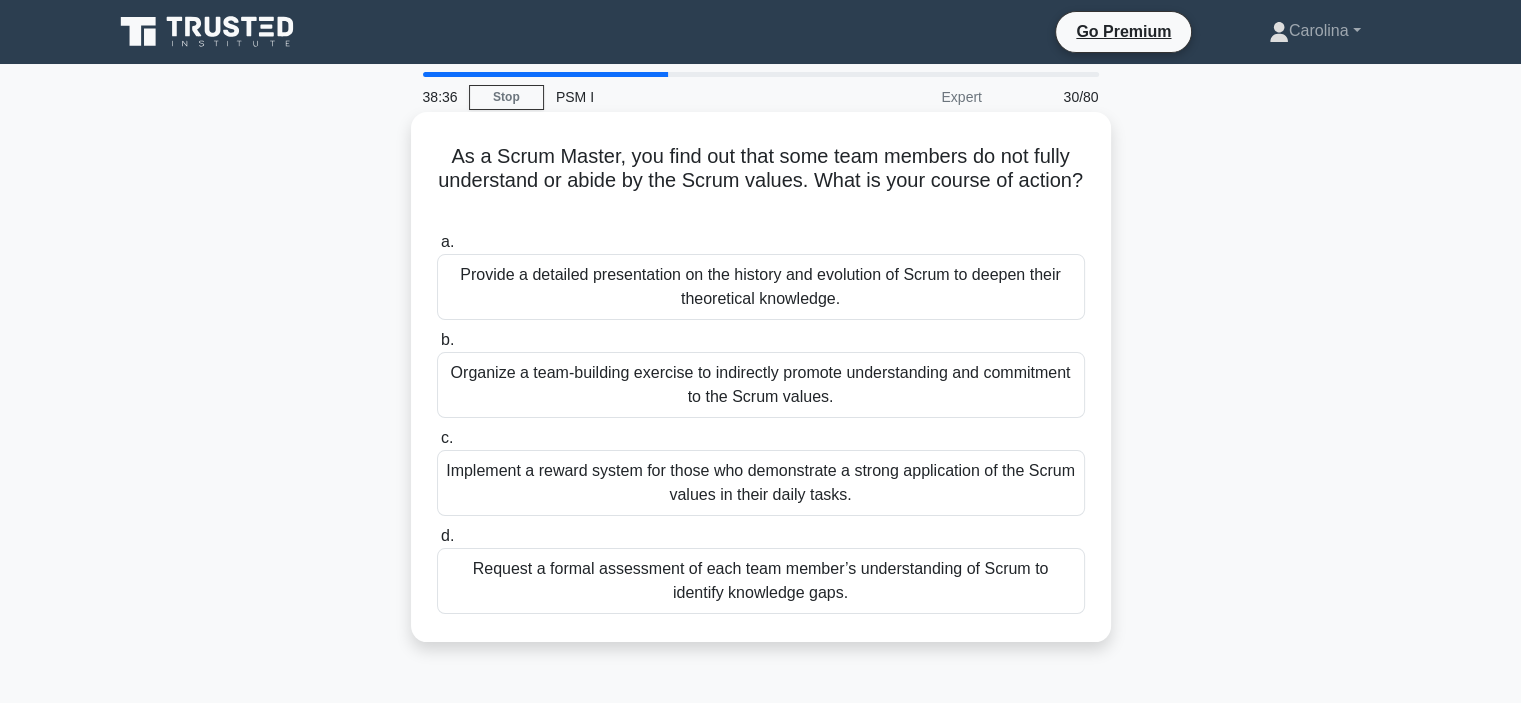 click on "Organize a team-building exercise to indirectly promote understanding and commitment to the Scrum values." at bounding box center (761, 385) 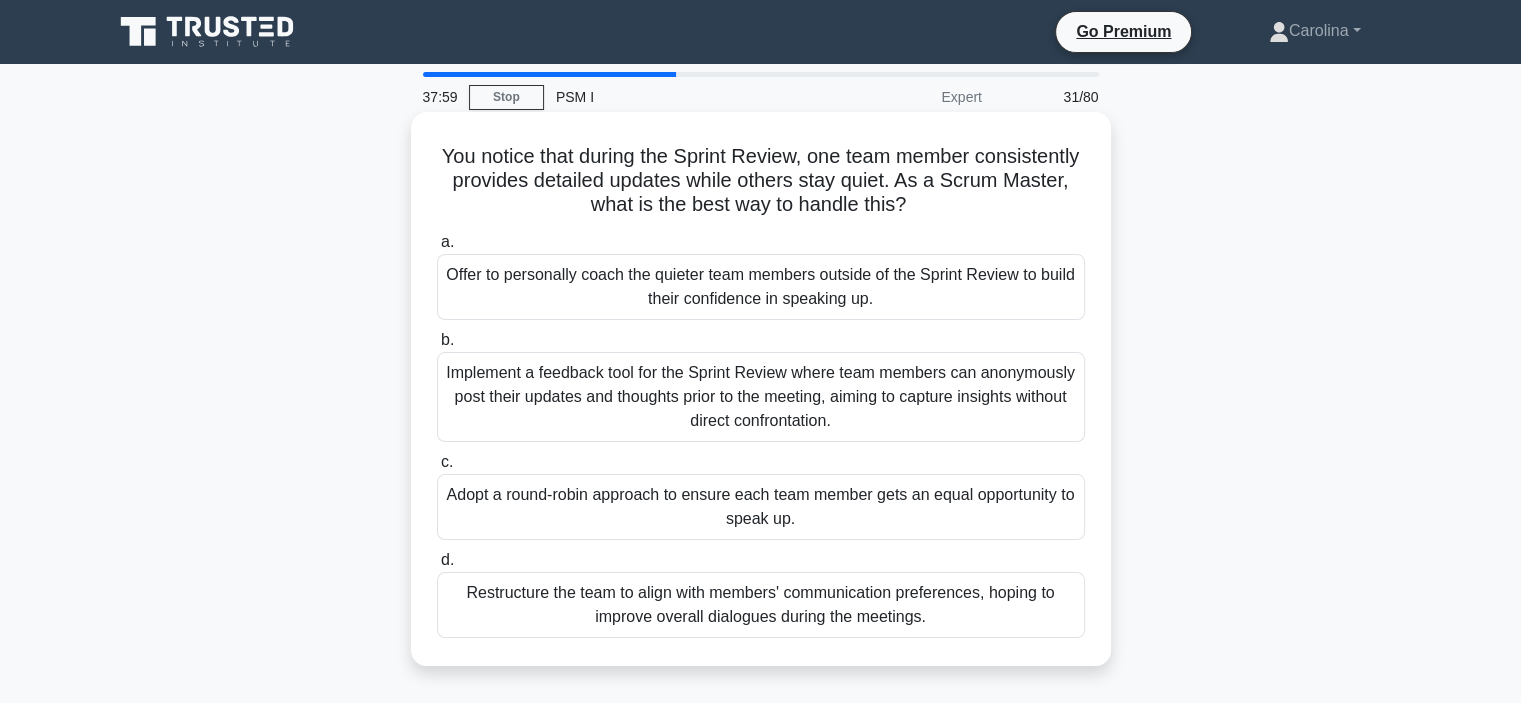 click on "Adopt a round-robin approach to ensure each team member gets an equal opportunity to speak up." at bounding box center (761, 507) 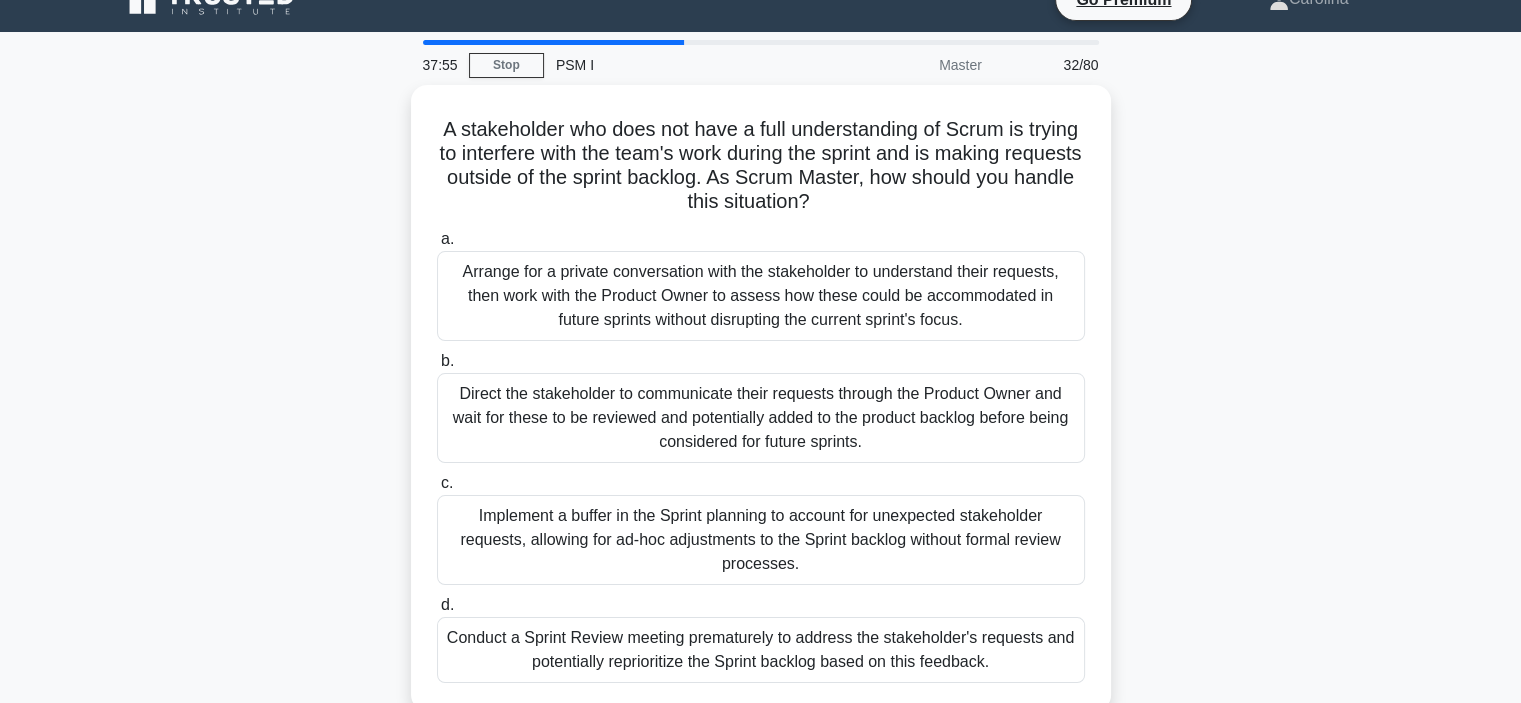 scroll, scrollTop: 35, scrollLeft: 0, axis: vertical 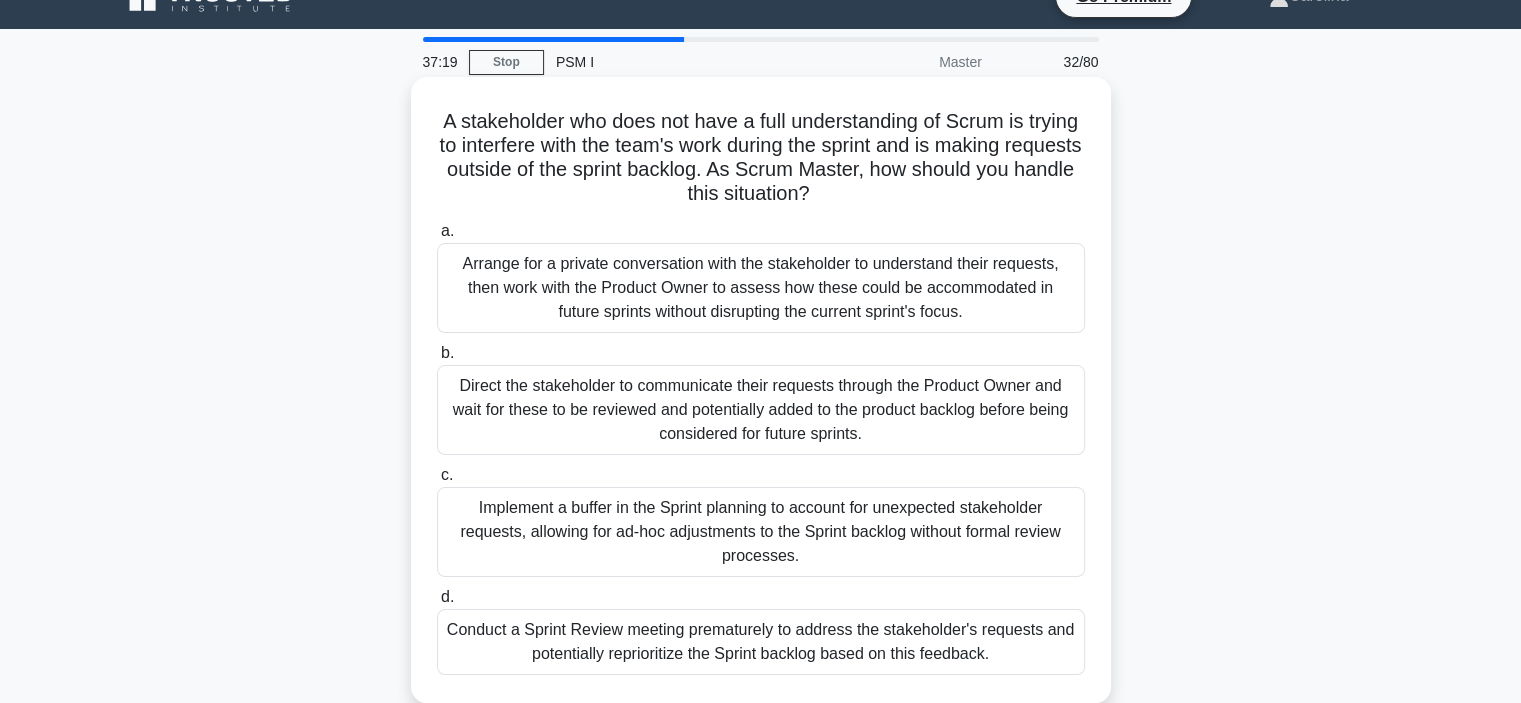 click on "Direct the stakeholder to communicate their requests through the Product Owner and wait for these to be reviewed and potentially added to the product backlog before being considered for future sprints." at bounding box center (761, 410) 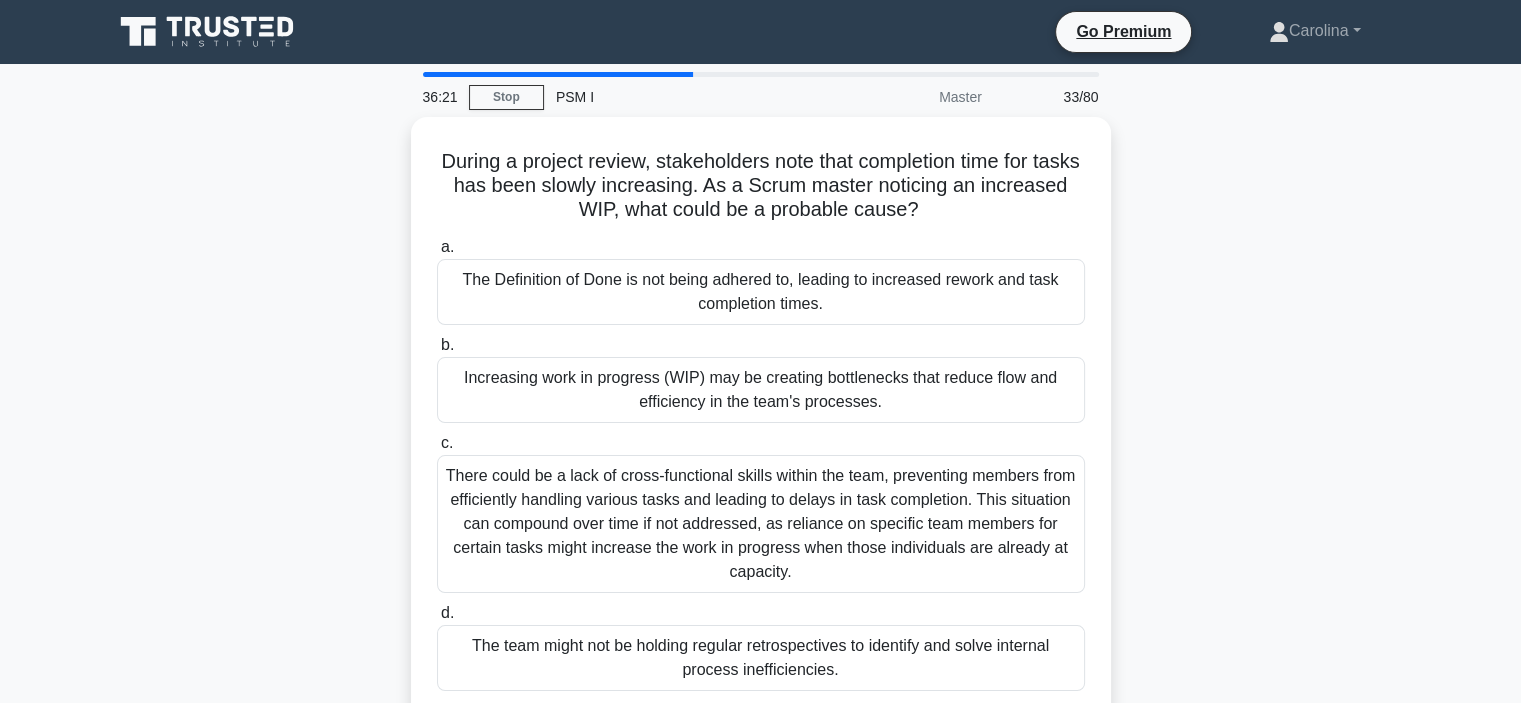 scroll, scrollTop: 100, scrollLeft: 0, axis: vertical 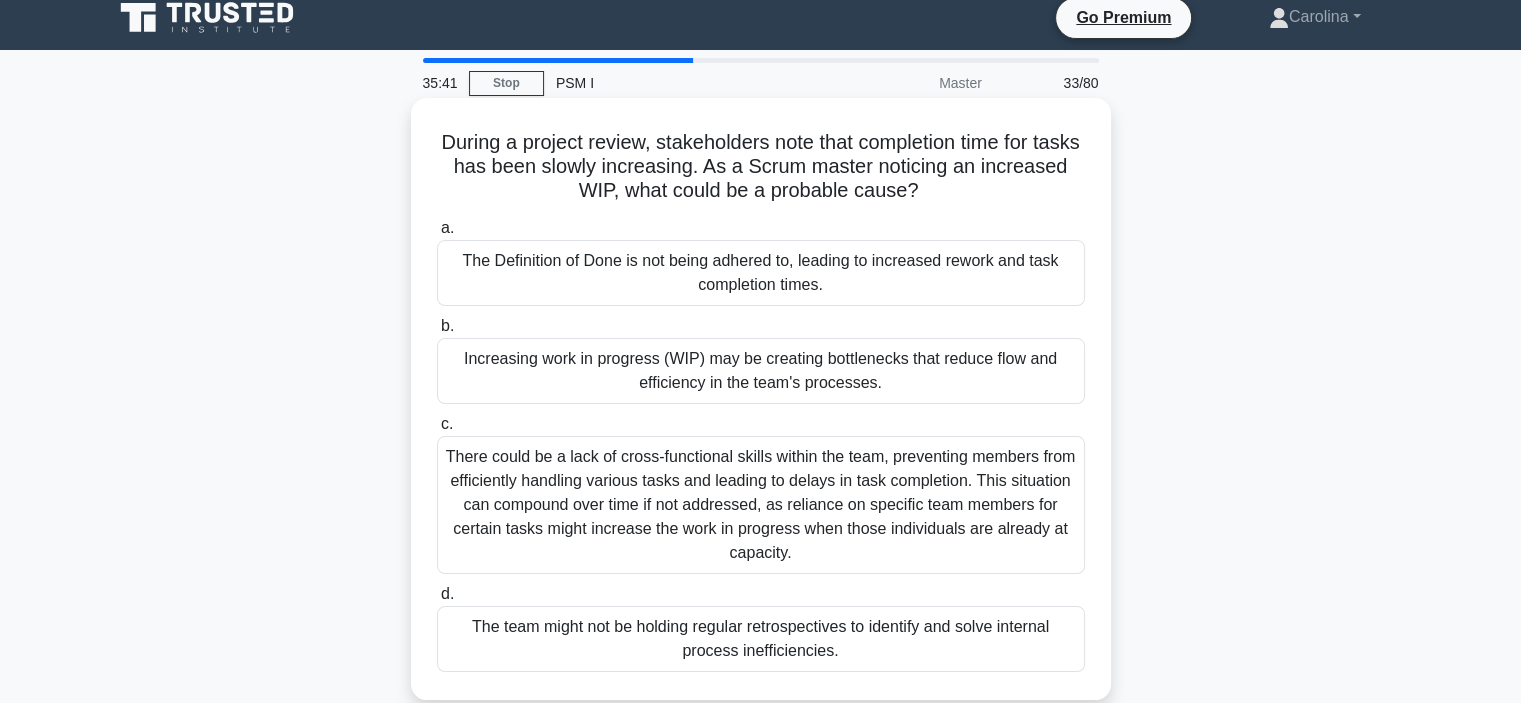 click on "The Definition of Done is not being adhered to, leading to increased rework and task completion times." at bounding box center (761, 273) 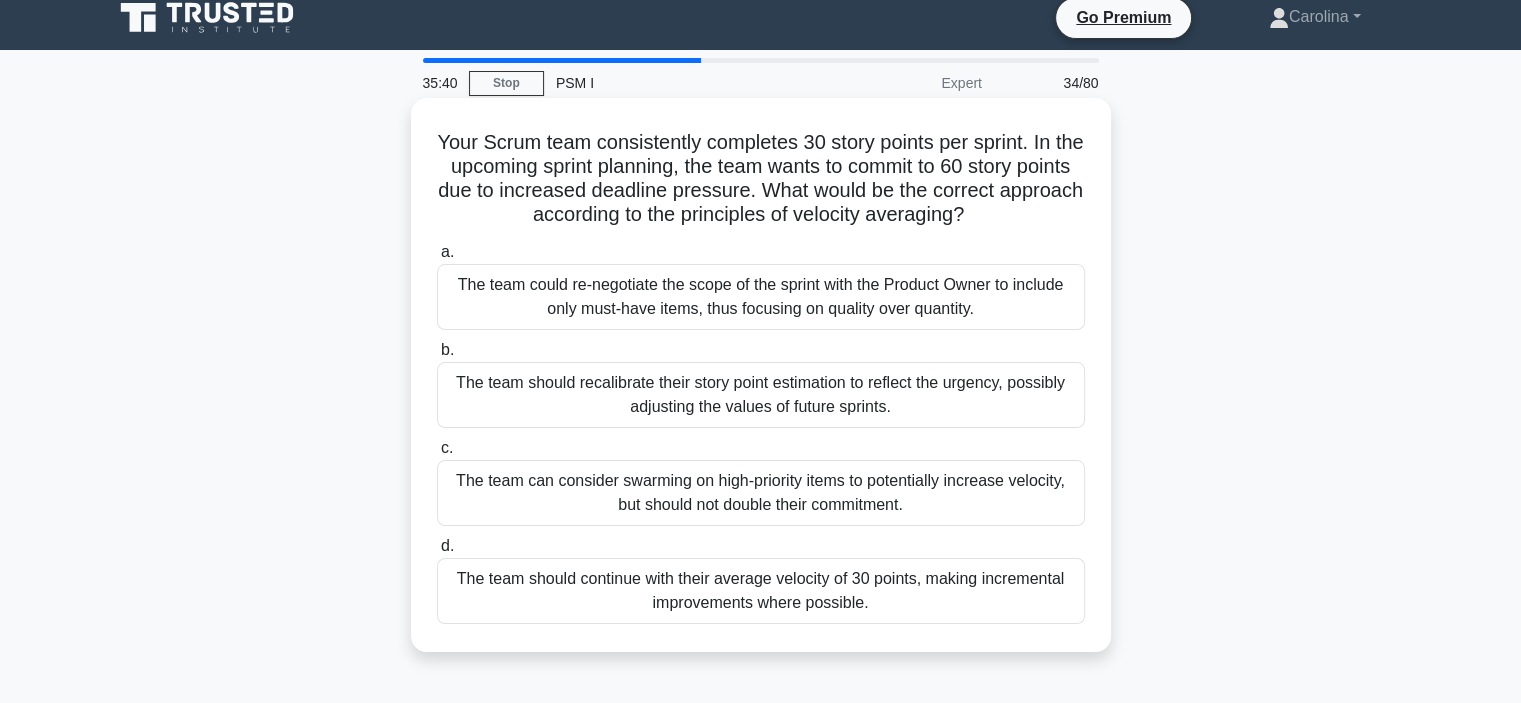 scroll, scrollTop: 0, scrollLeft: 0, axis: both 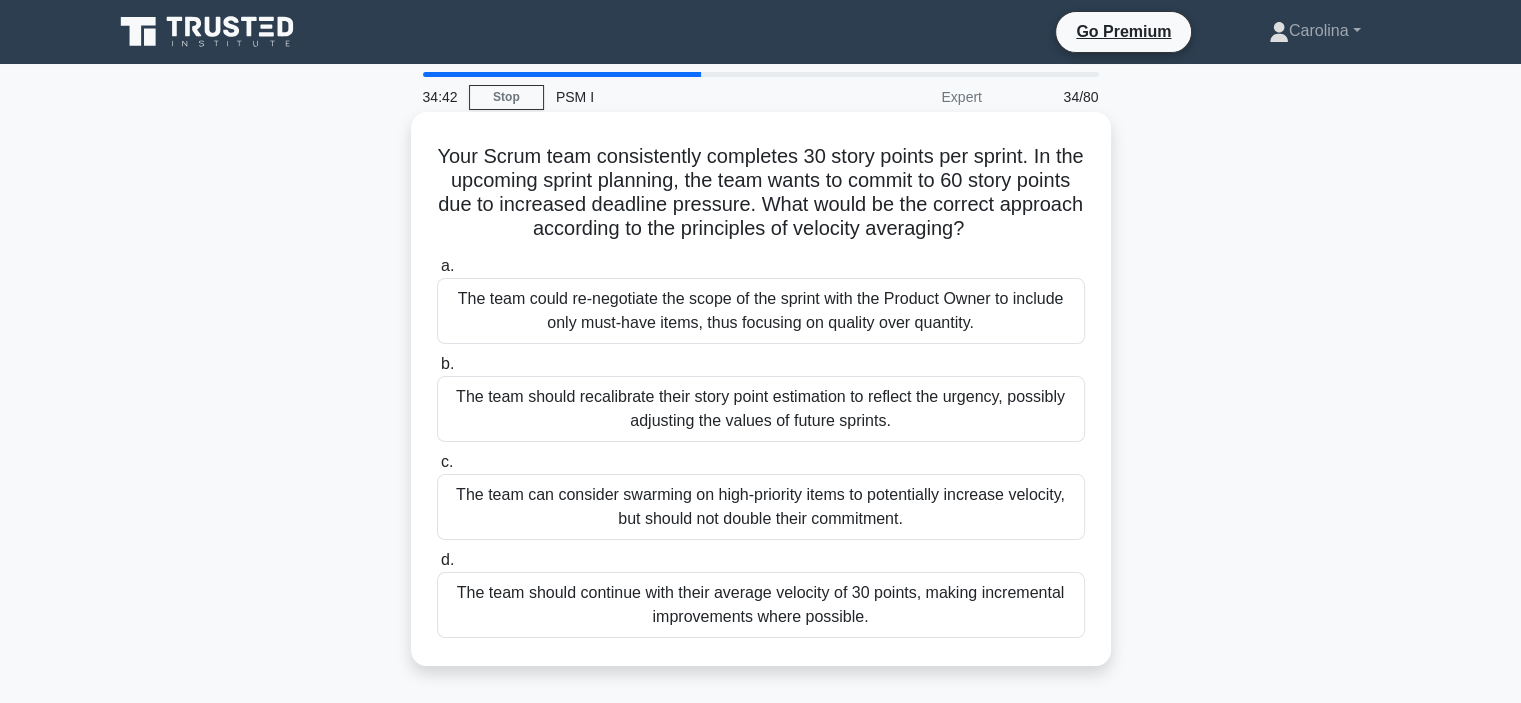 click on "The team should continue with their average velocity of 30 points, making incremental improvements where possible." at bounding box center [761, 605] 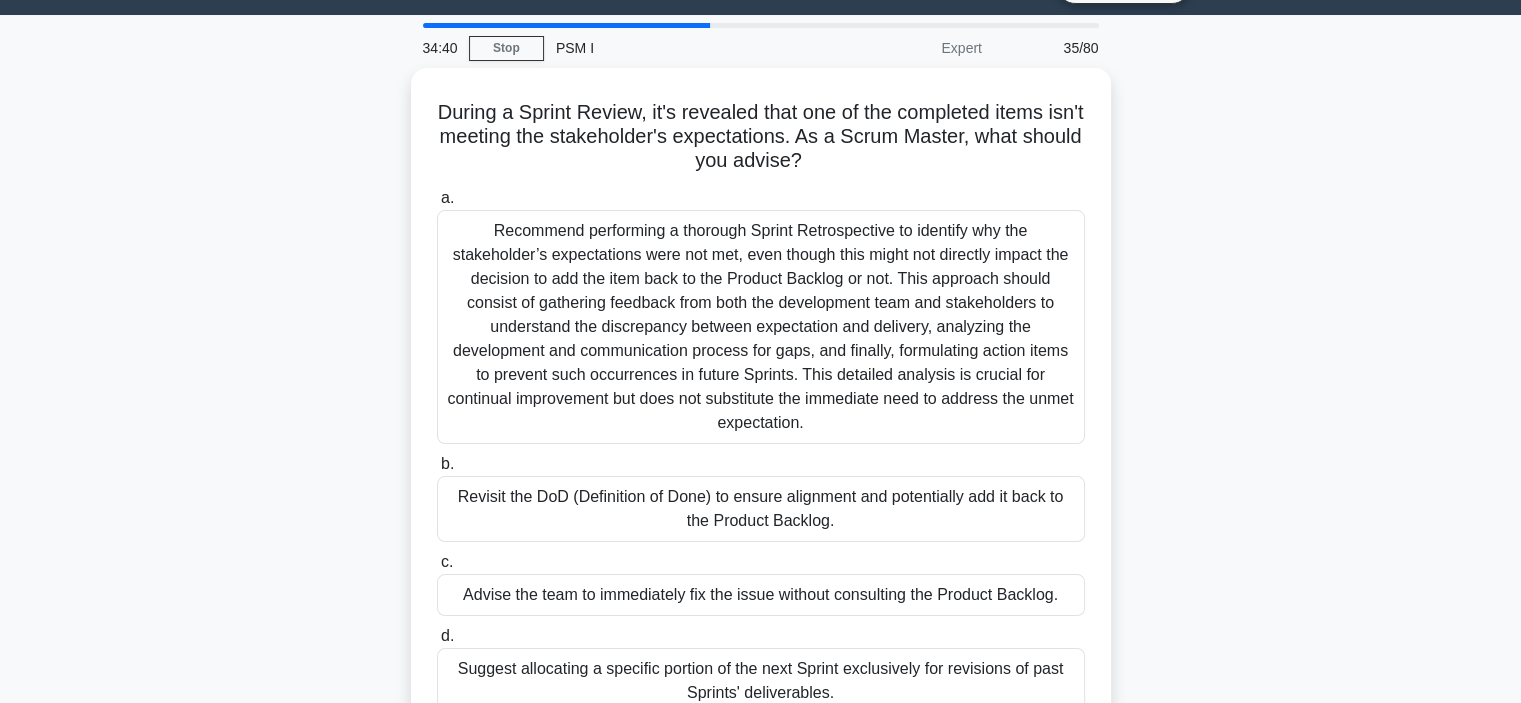 scroll, scrollTop: 51, scrollLeft: 0, axis: vertical 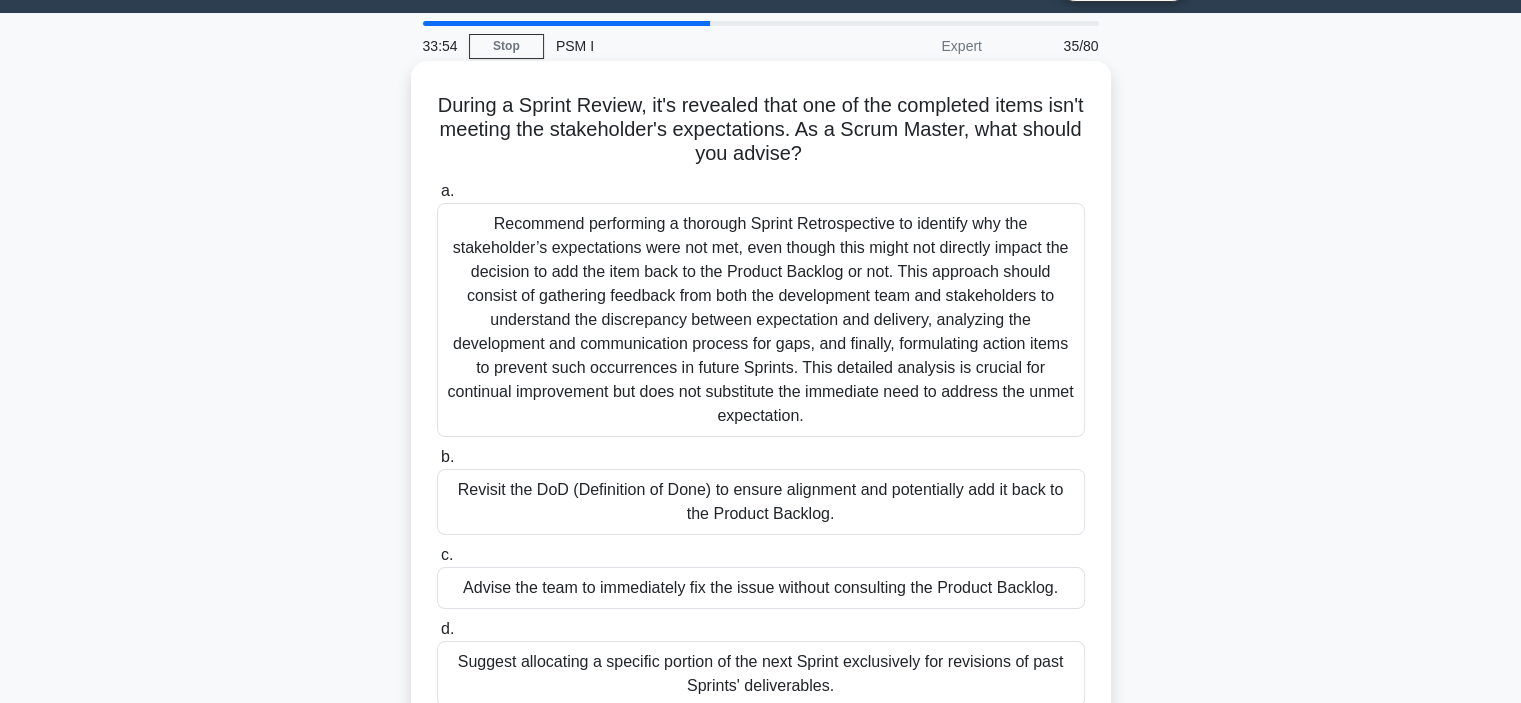 click on "Revisit the DoD (Definition of Done) to ensure alignment and potentially add it back to the Product Backlog." at bounding box center [761, 502] 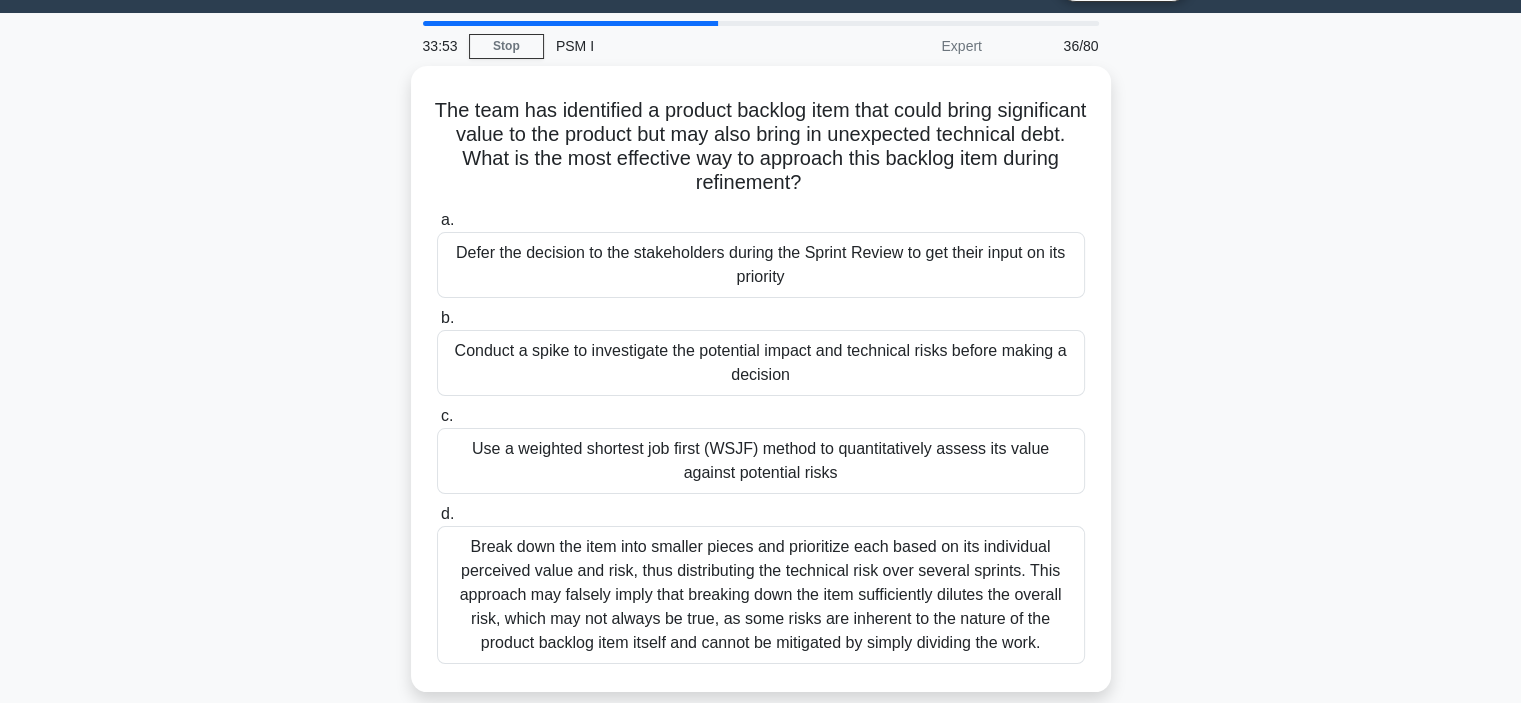 scroll, scrollTop: 0, scrollLeft: 0, axis: both 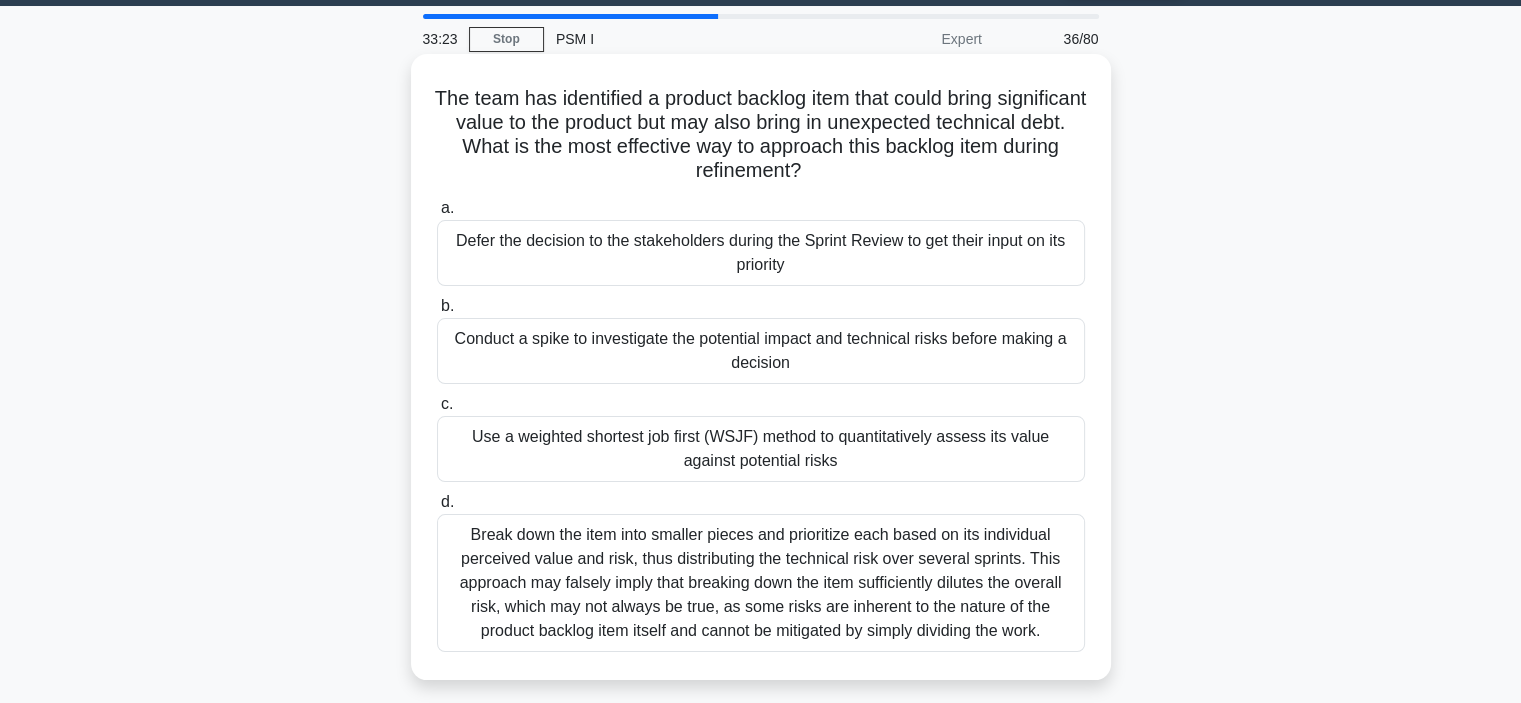 click on "Conduct a spike to investigate the potential impact and technical risks before making a decision" at bounding box center [761, 351] 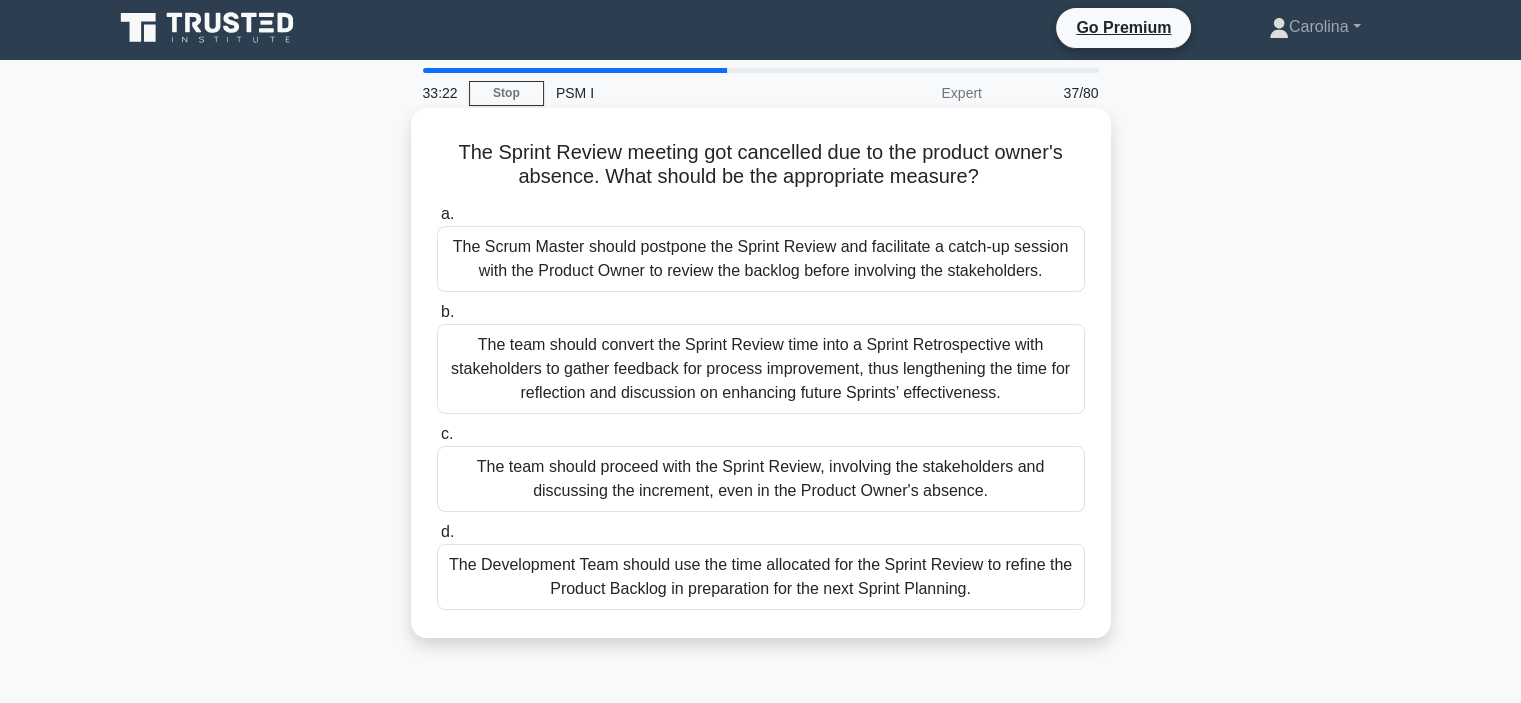 scroll, scrollTop: 0, scrollLeft: 0, axis: both 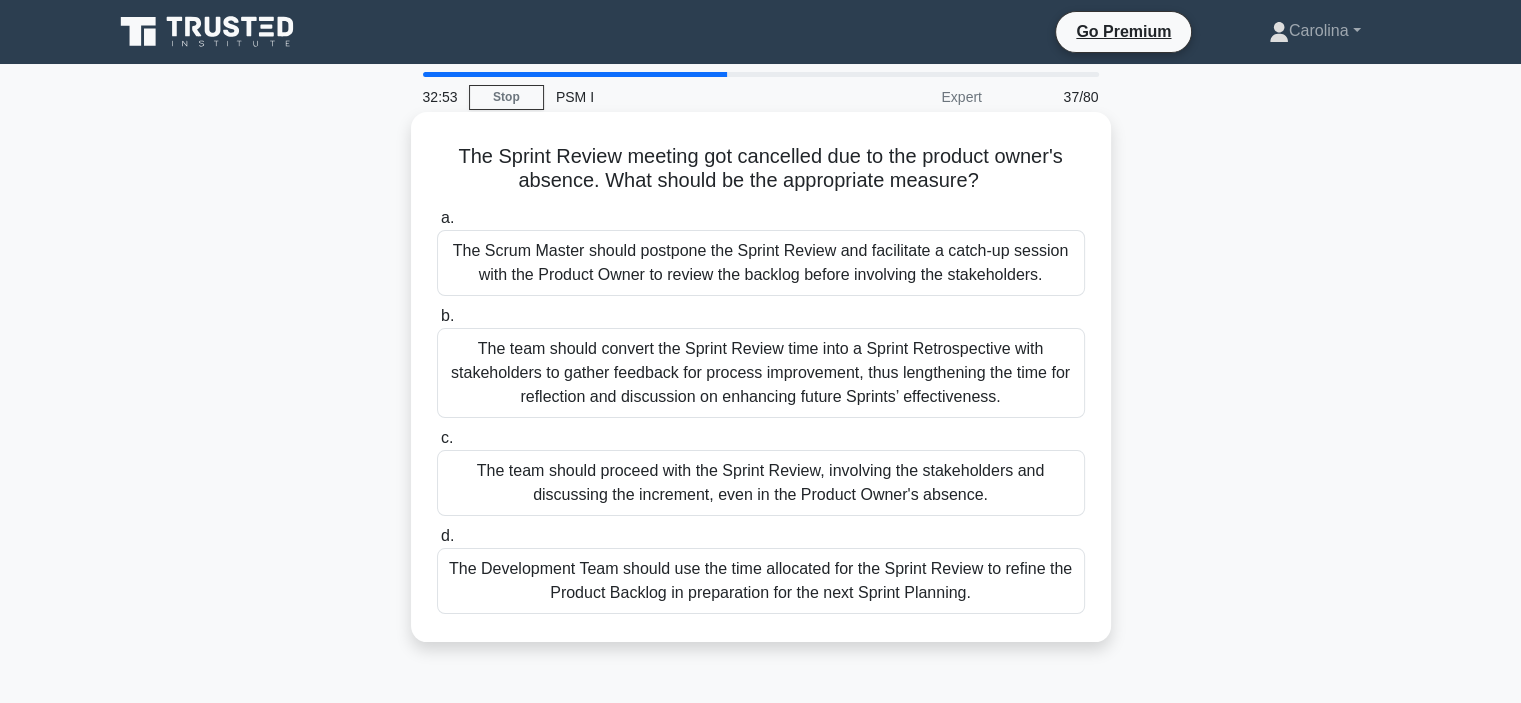 click on "The team should proceed with the Sprint Review, involving the stakeholders and discussing the increment, even in the Product Owner's absence." at bounding box center [761, 483] 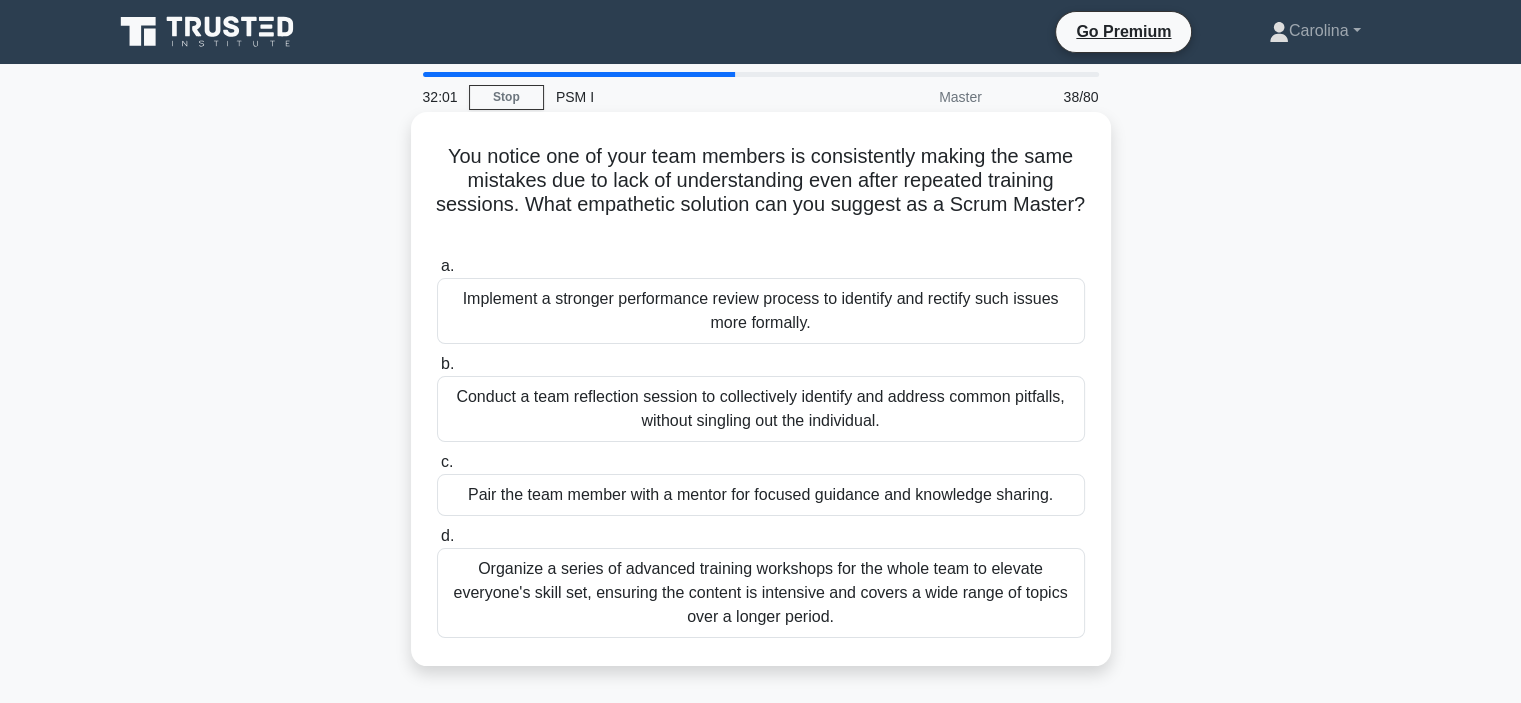 click on "Pair the team member with a mentor for focused guidance and knowledge sharing." at bounding box center (761, 495) 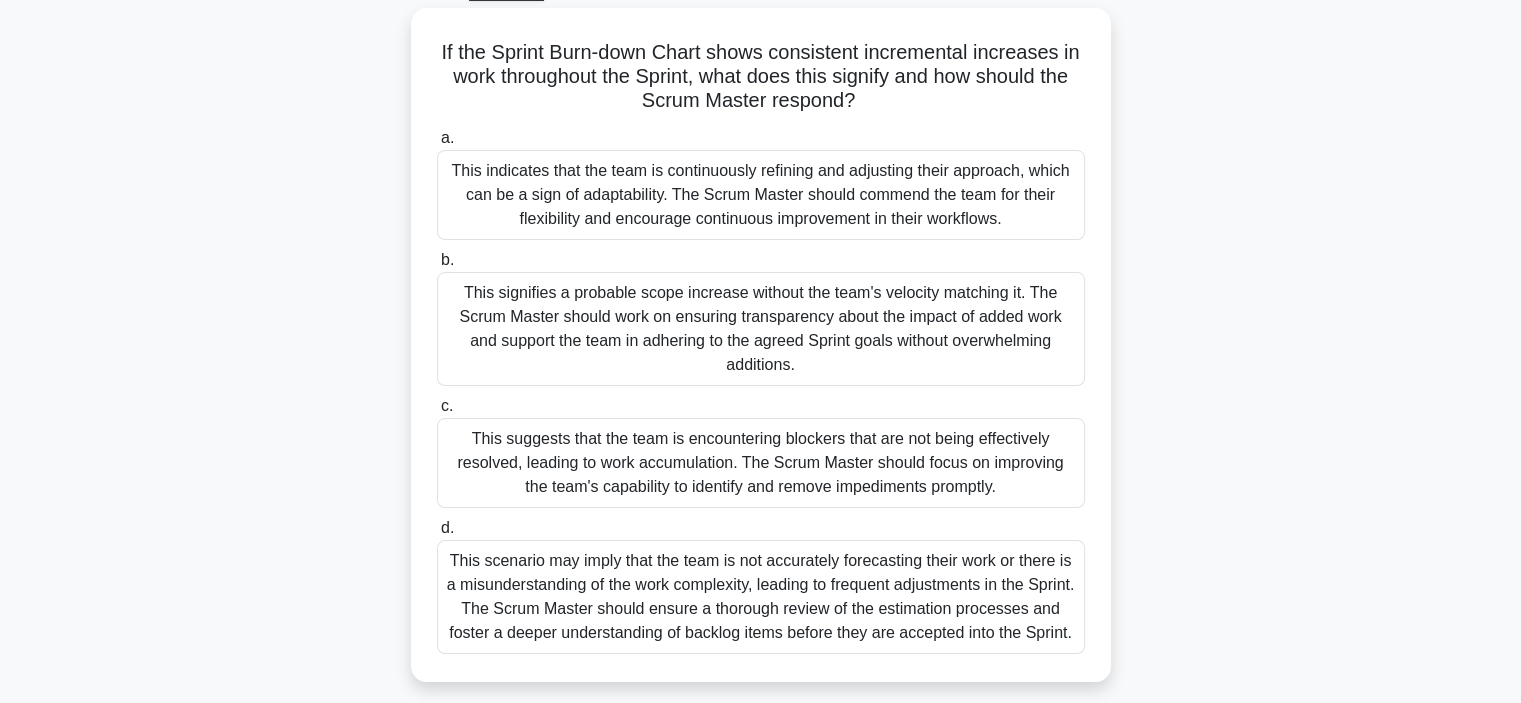 scroll, scrollTop: 112, scrollLeft: 0, axis: vertical 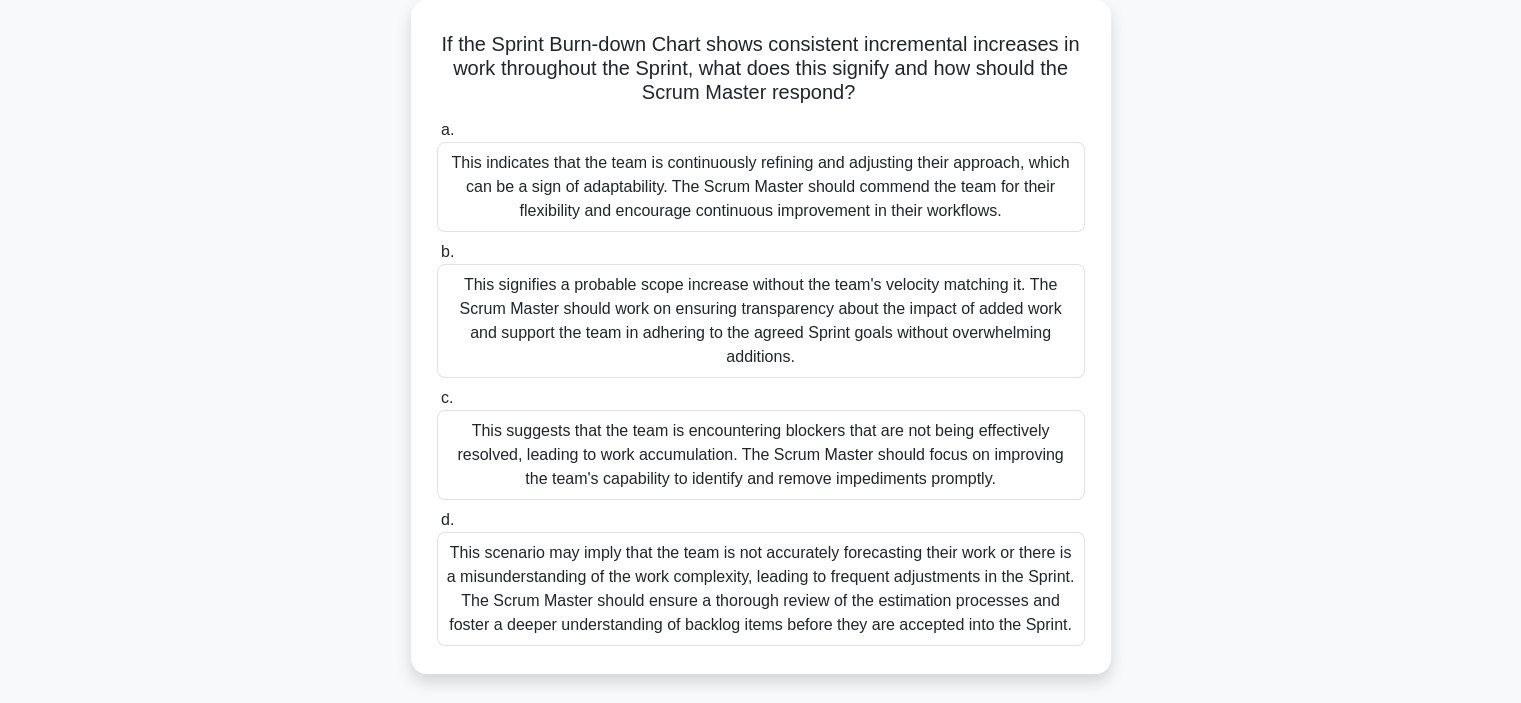 click on "This signifies a probable scope increase without the team's velocity matching it. The Scrum Master should work on ensuring transparency about the impact of added work and support the team in adhering to the agreed Sprint goals without overwhelming additions." at bounding box center (761, 321) 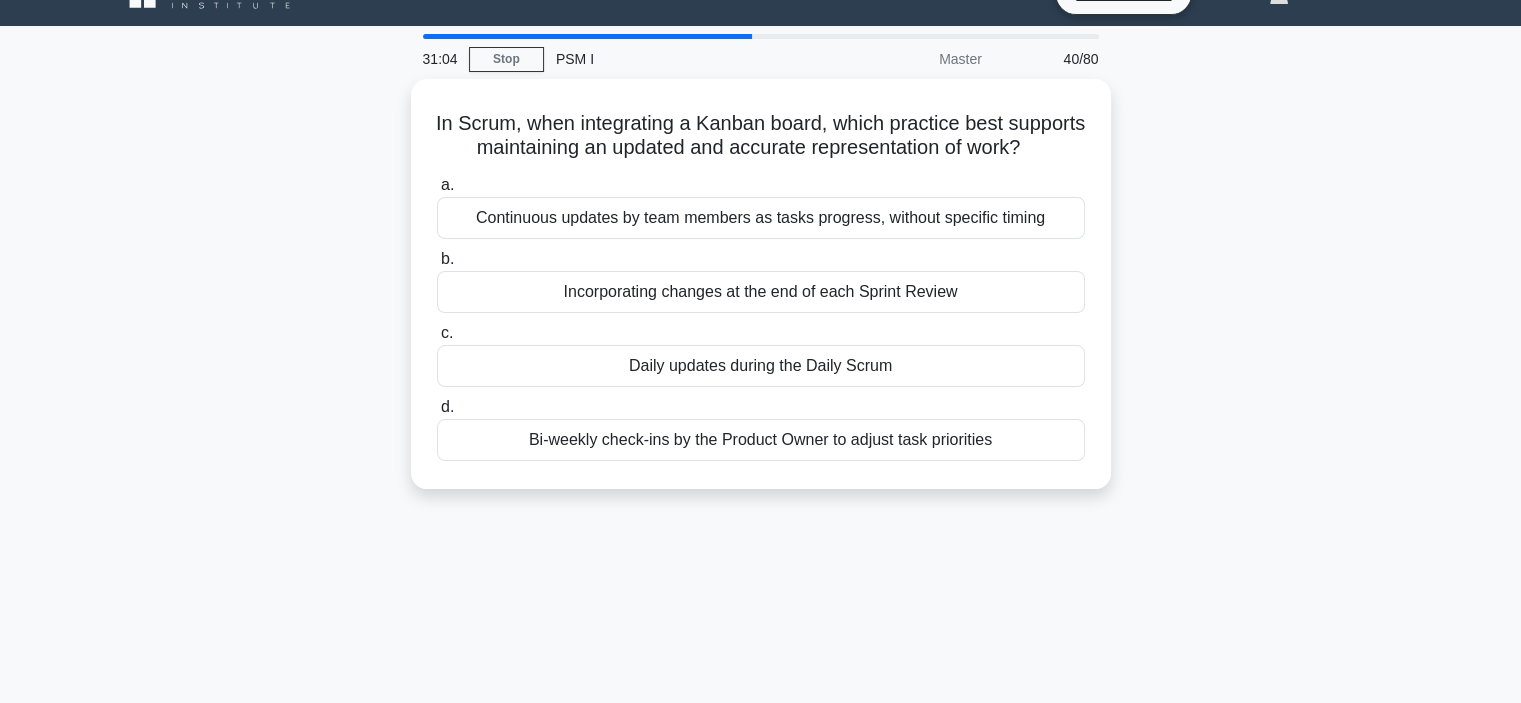 scroll, scrollTop: 0, scrollLeft: 0, axis: both 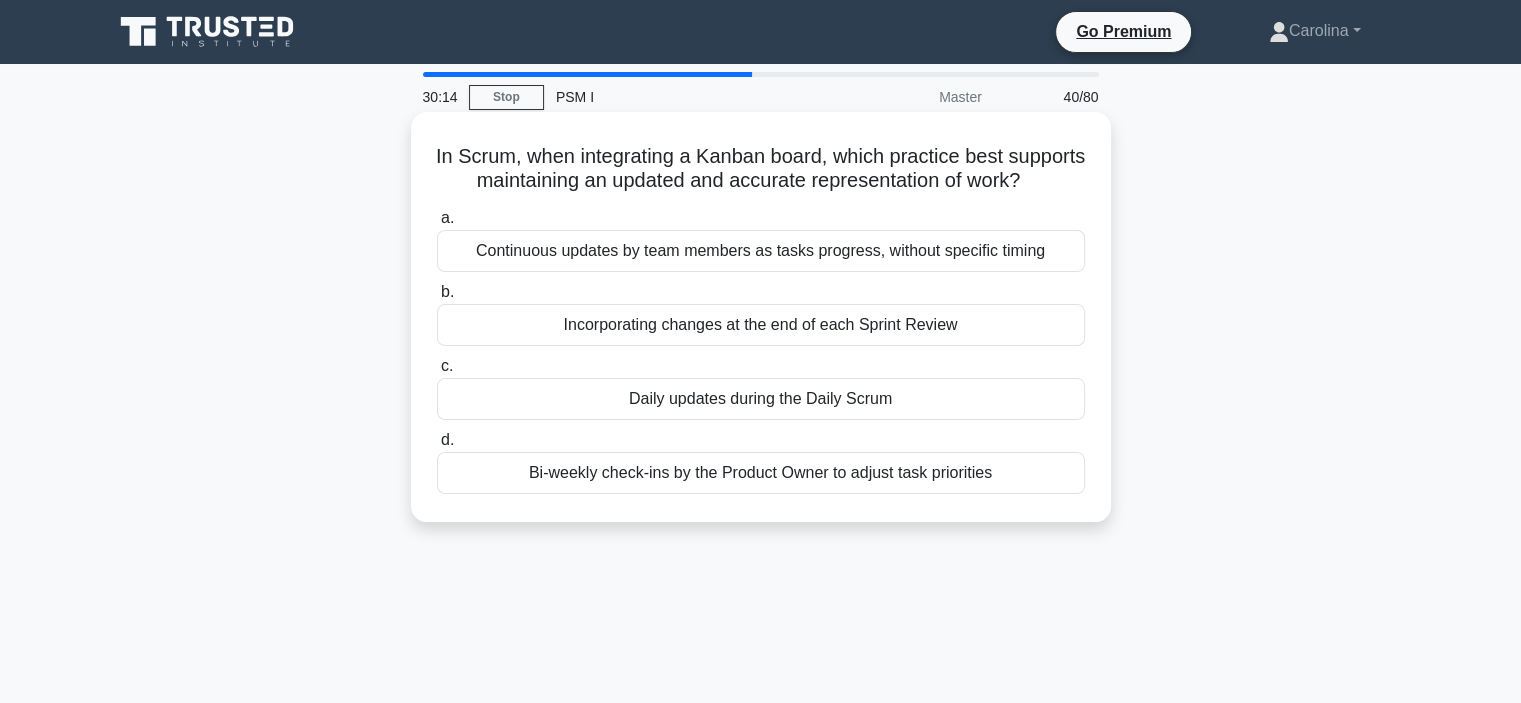 click on "Daily updates during the Daily Scrum" at bounding box center (761, 399) 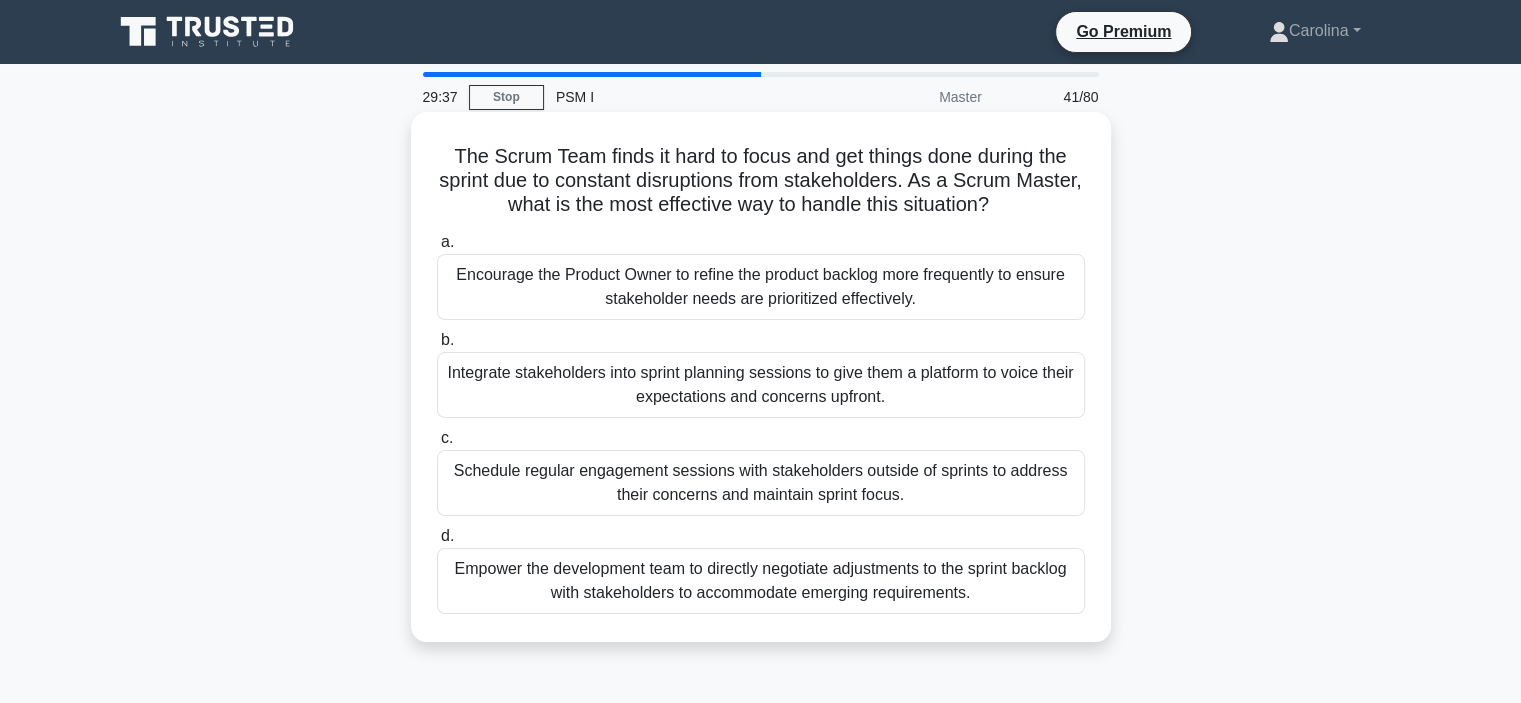 click on "Encourage the Product Owner to refine the product backlog more frequently to ensure stakeholder needs are prioritized effectively." at bounding box center (761, 287) 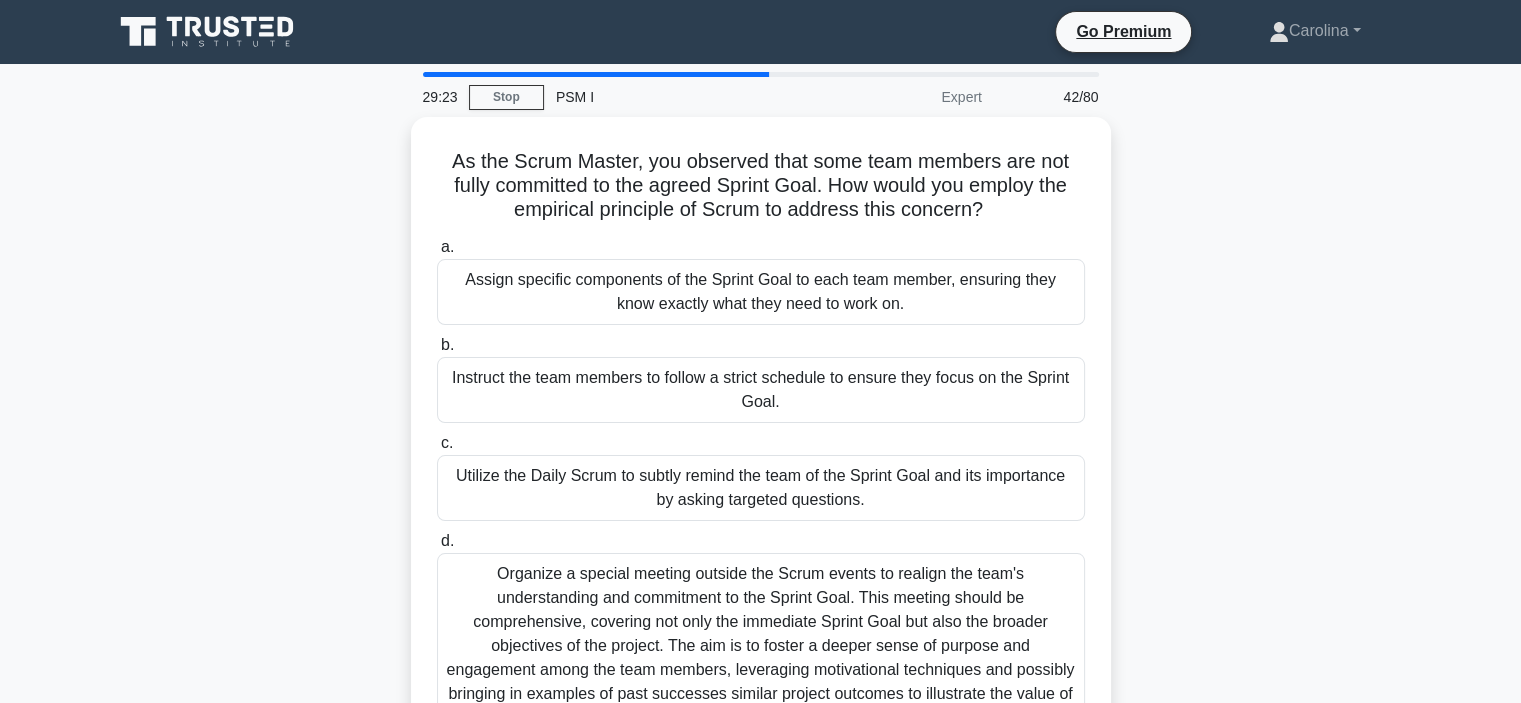 scroll, scrollTop: 100, scrollLeft: 0, axis: vertical 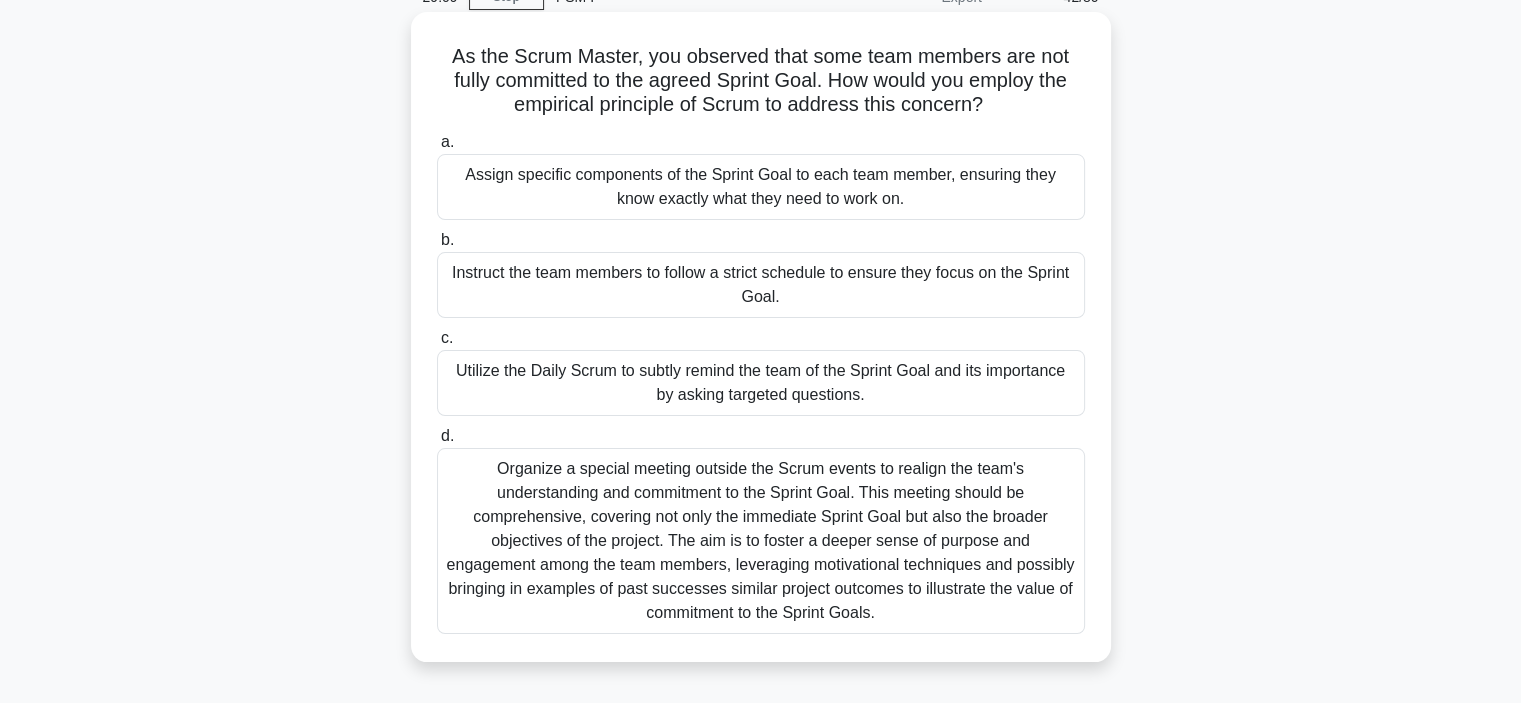 click on "Utilize the Daily Scrum to subtly remind the team of the Sprint Goal and its importance by asking targeted questions." at bounding box center [761, 383] 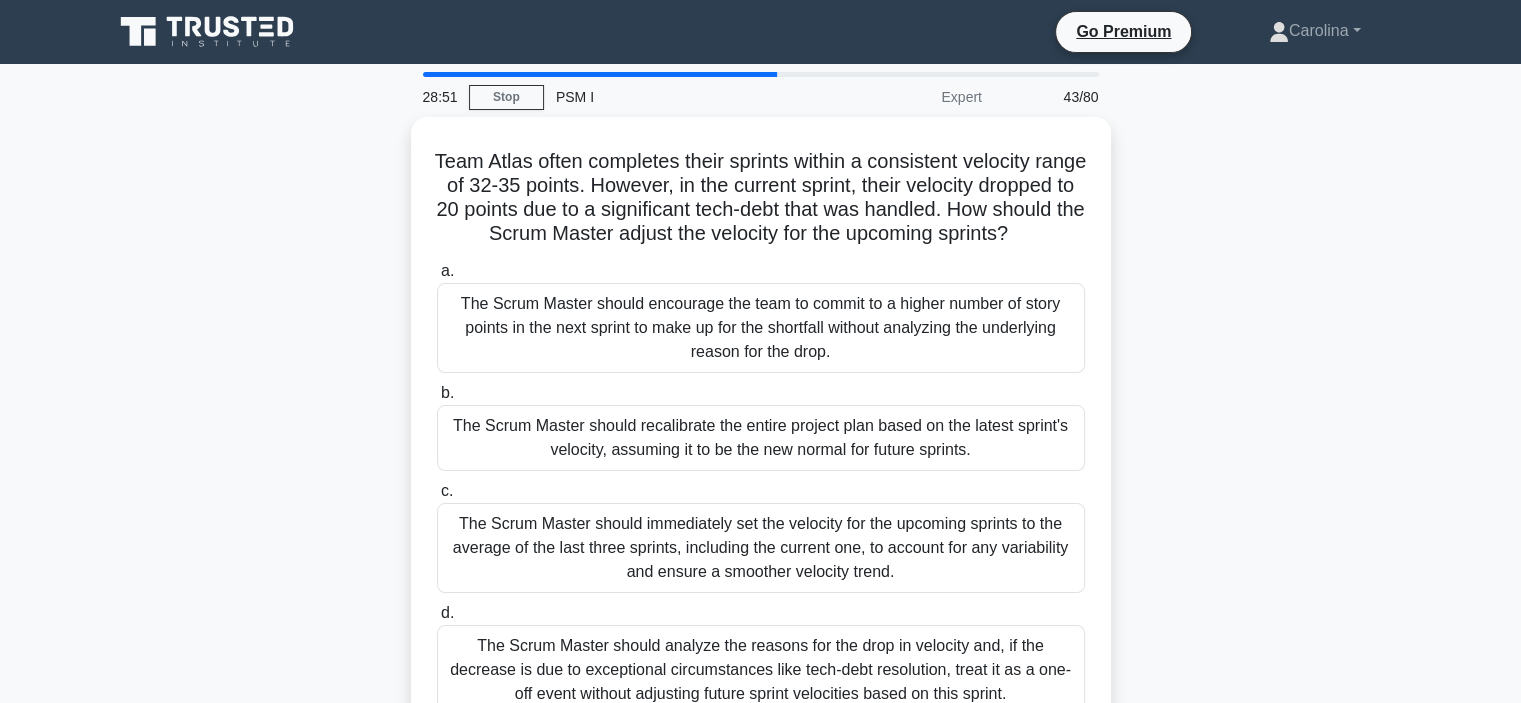 scroll, scrollTop: 100, scrollLeft: 0, axis: vertical 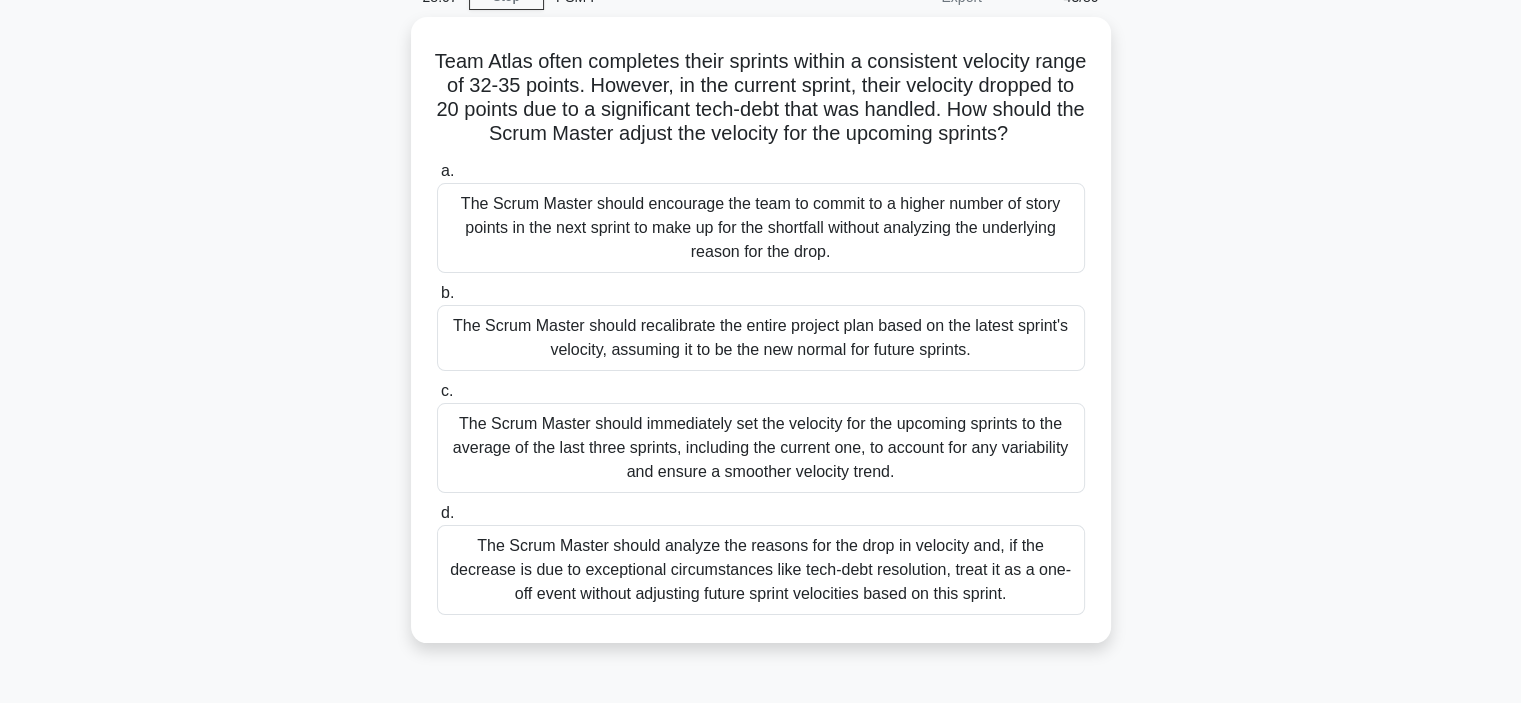 click on "The Scrum Master should analyze the reasons for the drop in velocity and, if the decrease is due to exceptional circumstances like tech-debt resolution, treat it as a one-off event without adjusting future sprint velocities based on this sprint." at bounding box center [761, 570] 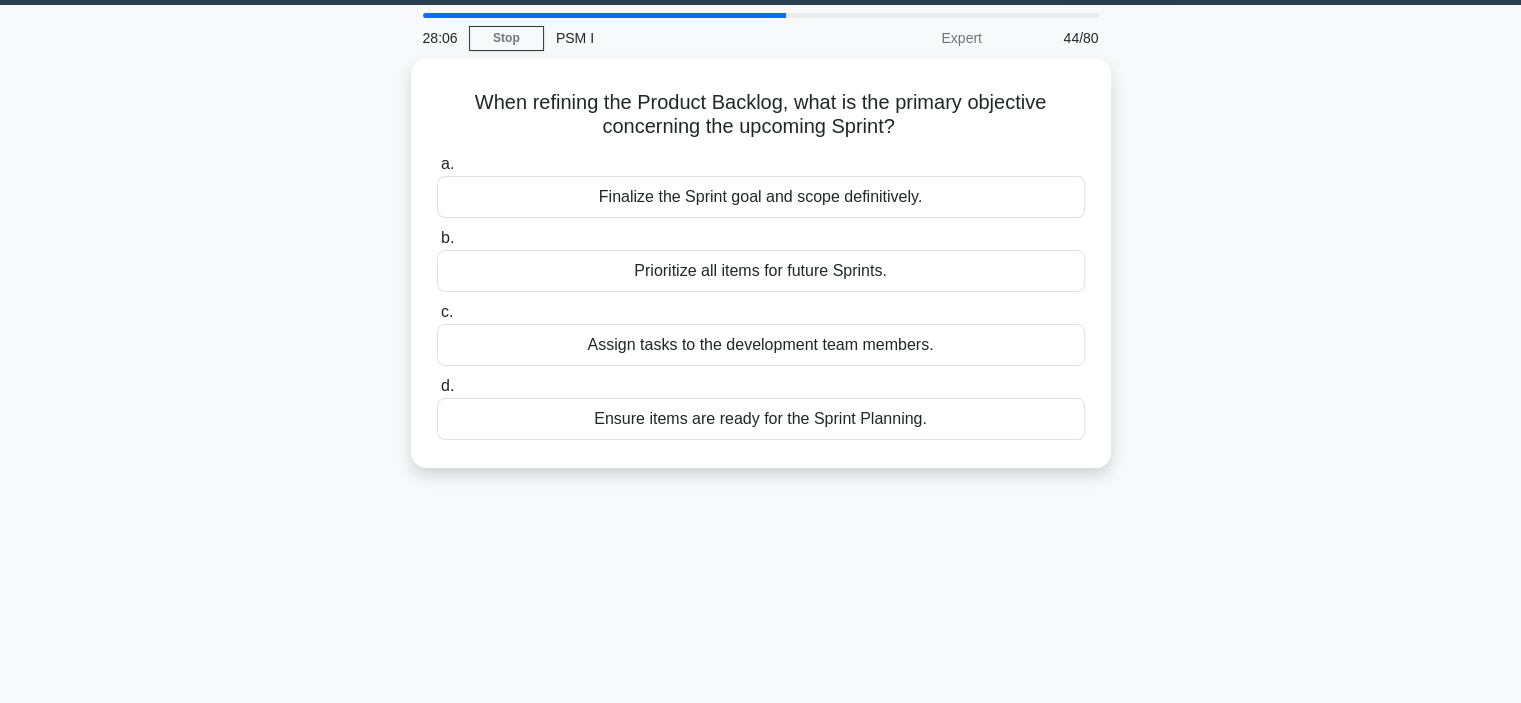scroll, scrollTop: 0, scrollLeft: 0, axis: both 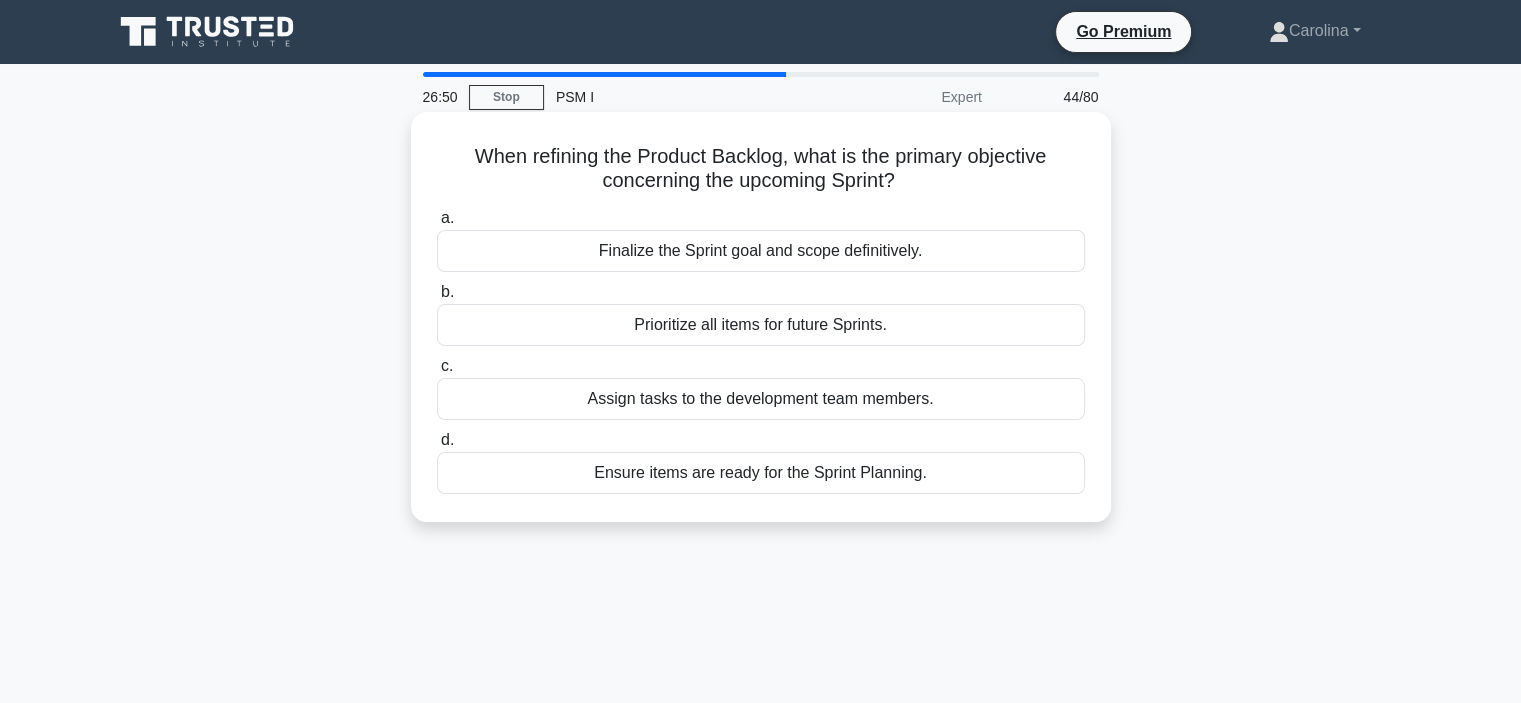 click on "Prioritize all items for future Sprints." at bounding box center (761, 325) 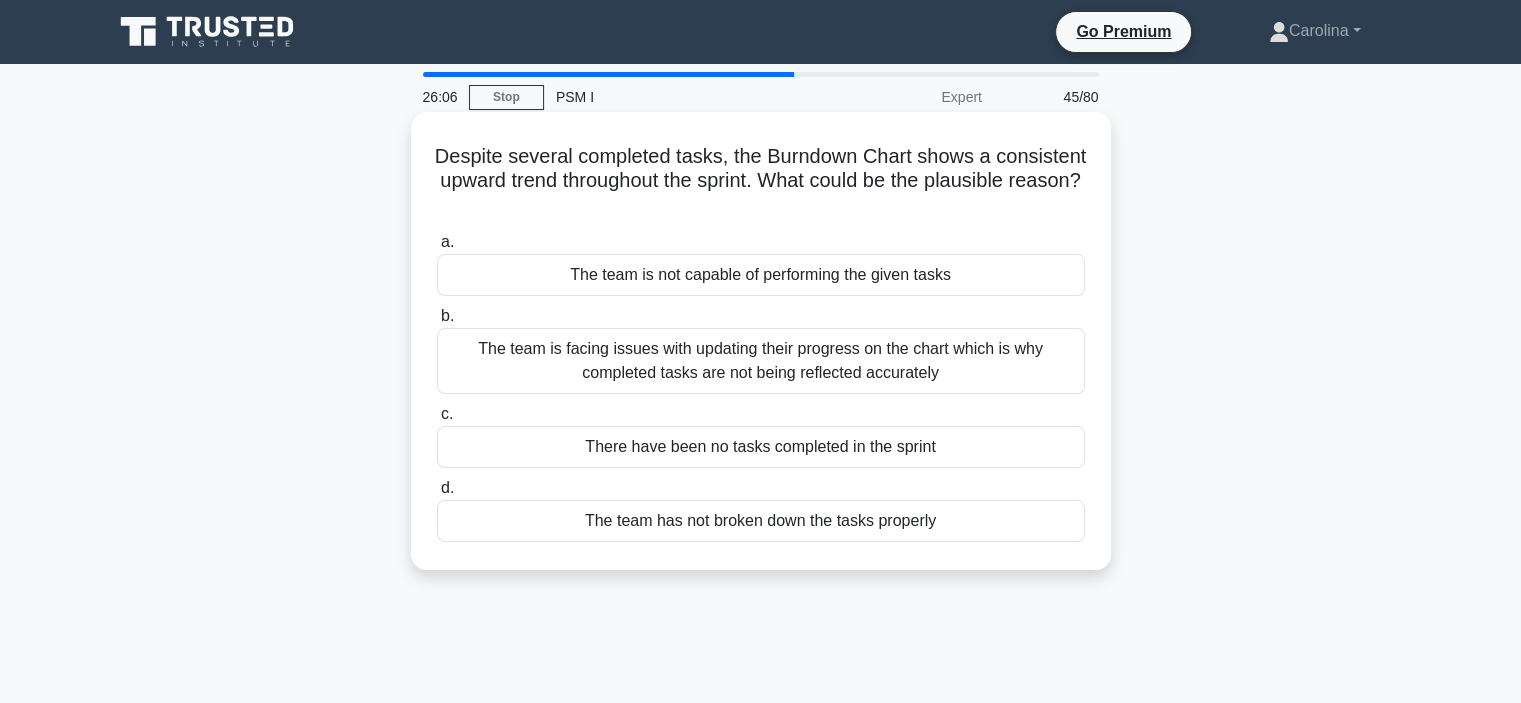 click on "The team has not broken down the tasks properly" at bounding box center (761, 521) 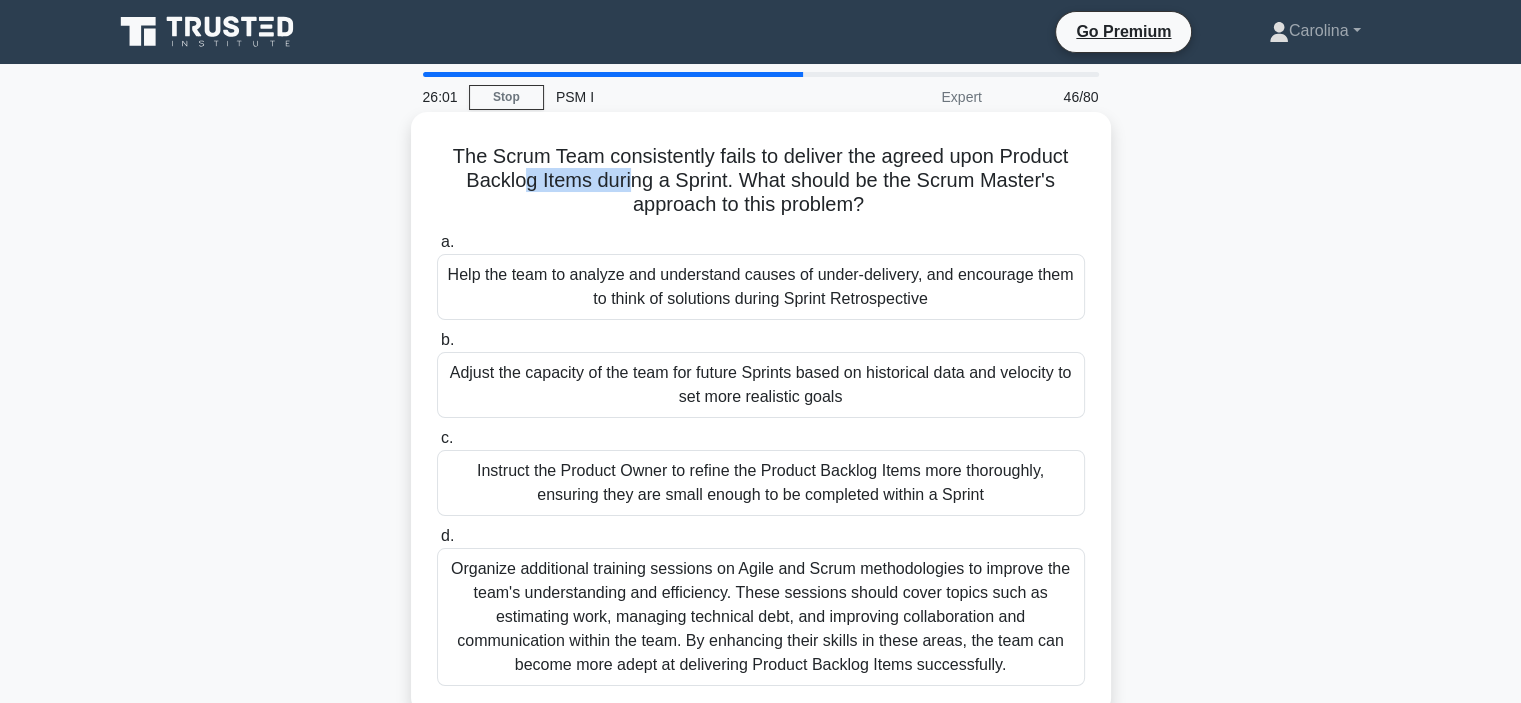 drag, startPoint x: 520, startPoint y: 179, endPoint x: 632, endPoint y: 178, distance: 112.00446 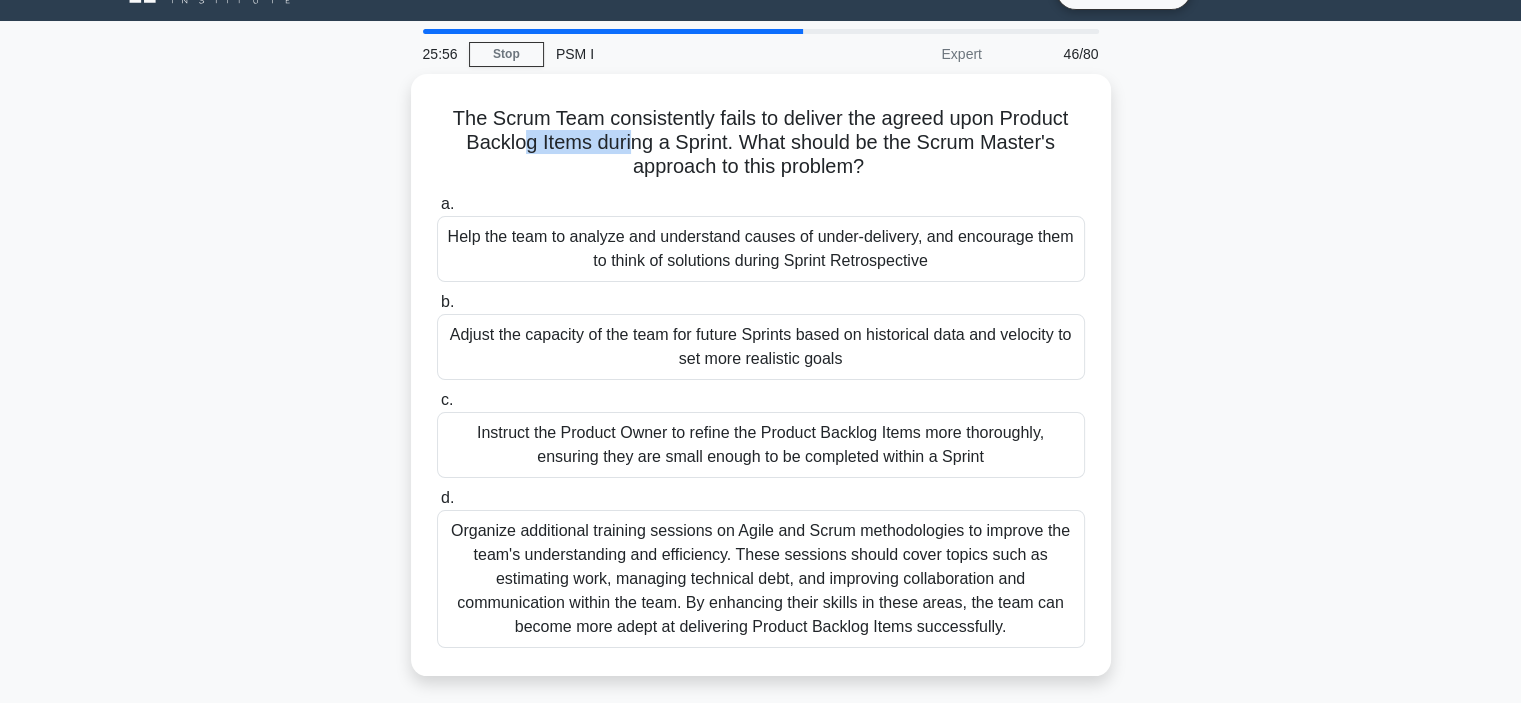 scroll, scrollTop: 41, scrollLeft: 0, axis: vertical 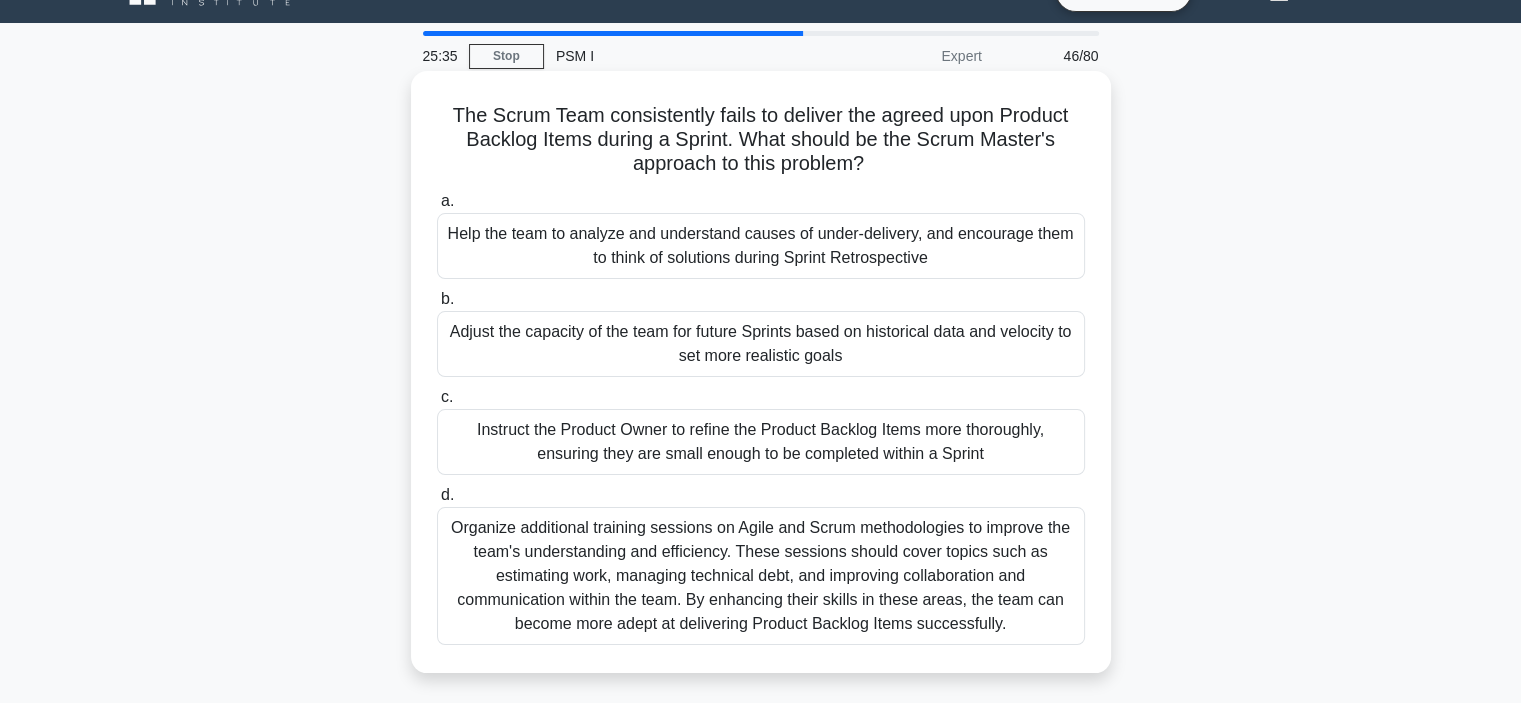 click on "Help the team to analyze and understand causes of under-delivery, and encourage them to think of solutions during Sprint Retrospective" at bounding box center (761, 246) 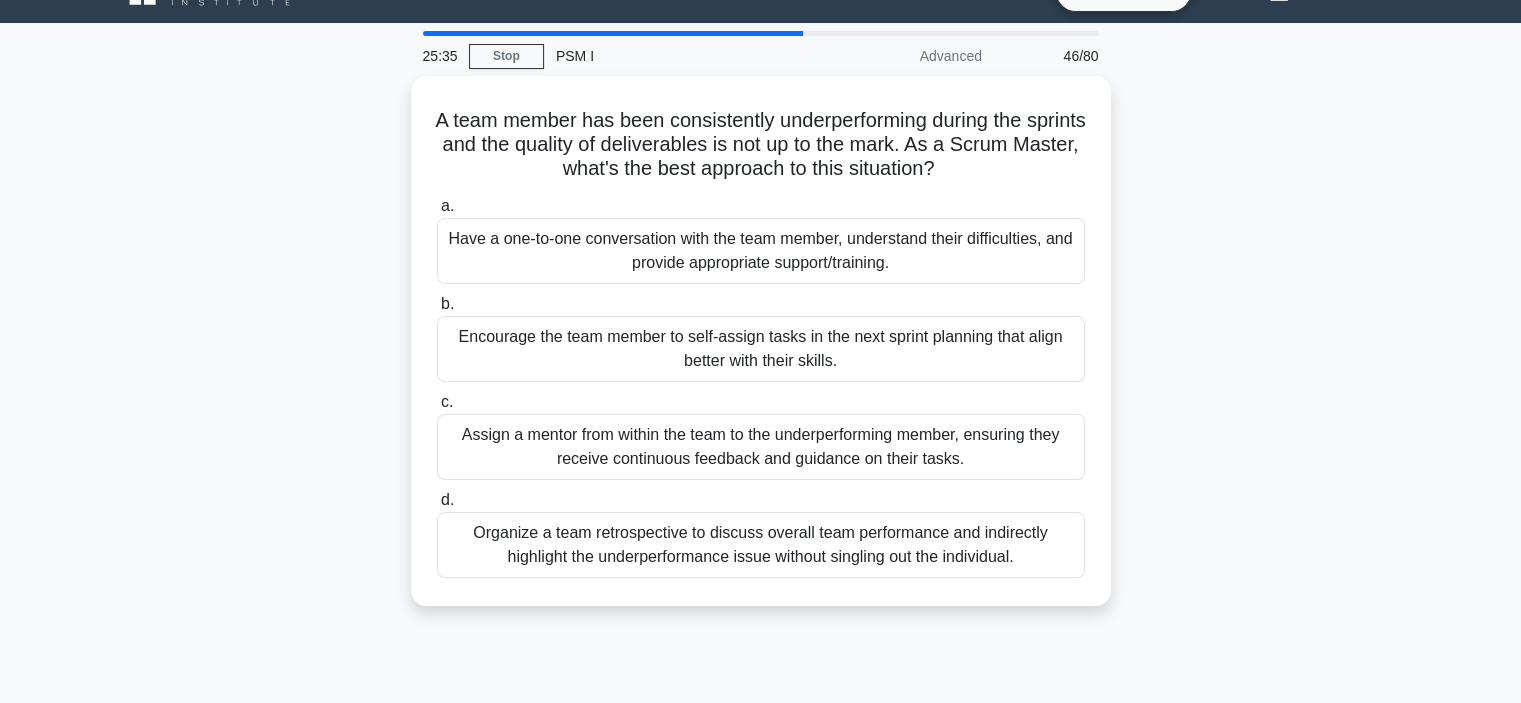 scroll, scrollTop: 0, scrollLeft: 0, axis: both 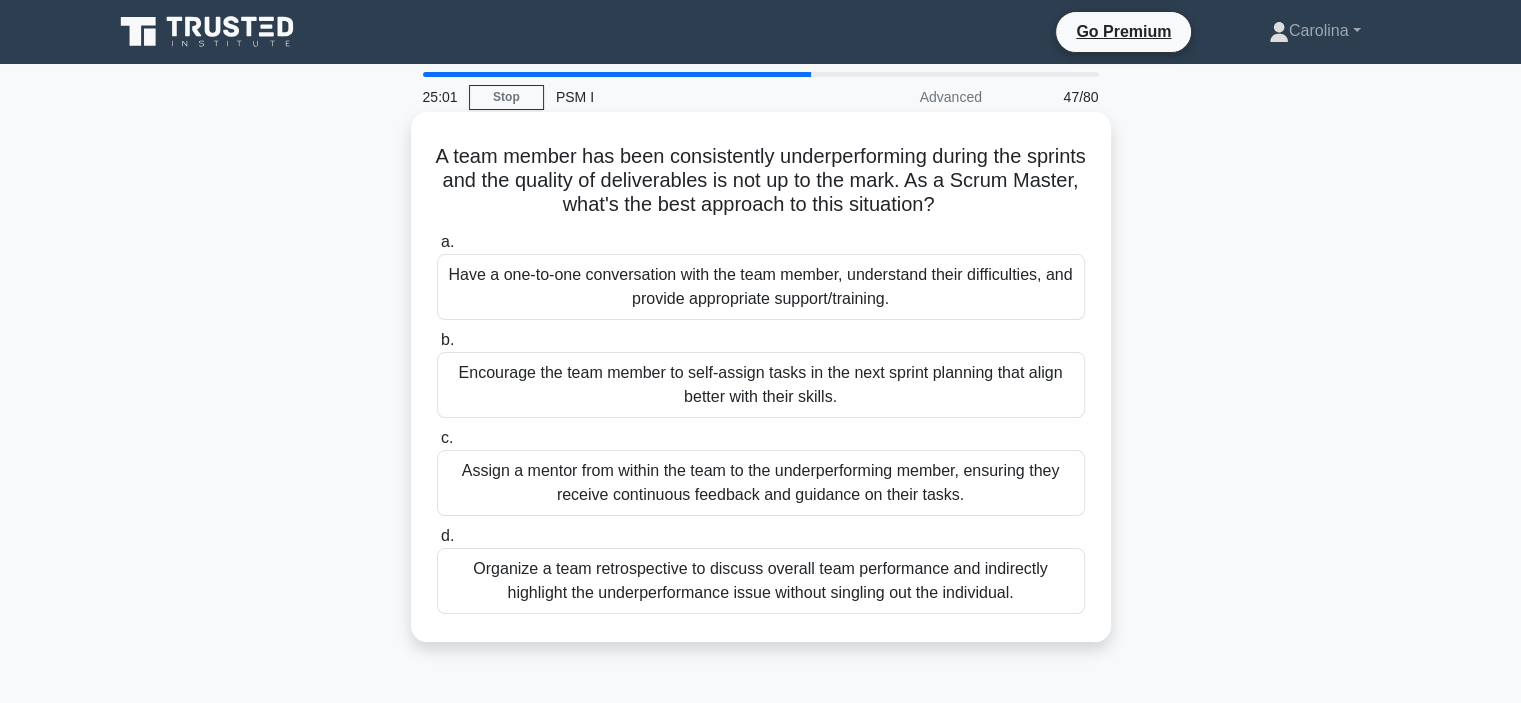 click on "Have a one-to-one conversation with the team member, understand their difficulties, and provide appropriate support/training." at bounding box center (761, 287) 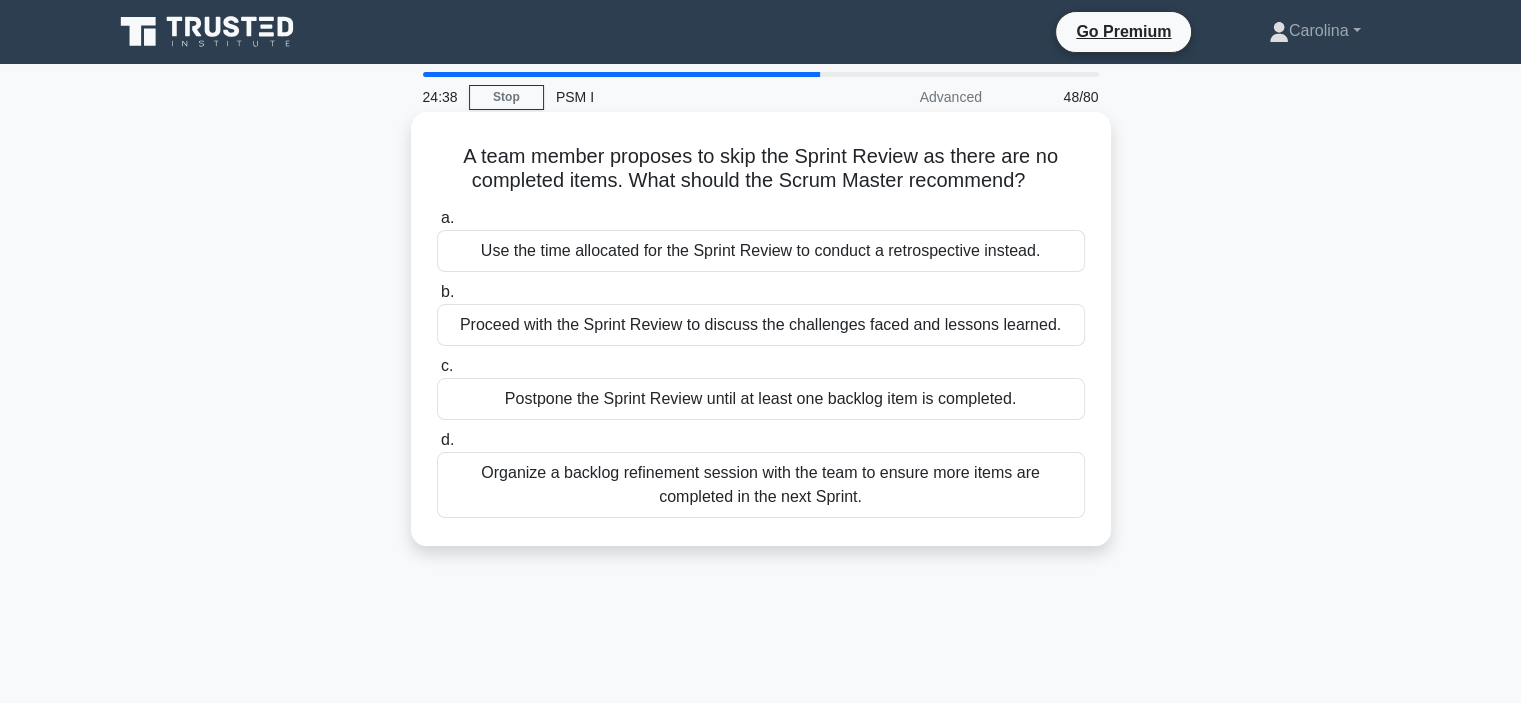 click on "Proceed with the Sprint Review to discuss the challenges faced and lessons learned." at bounding box center (761, 325) 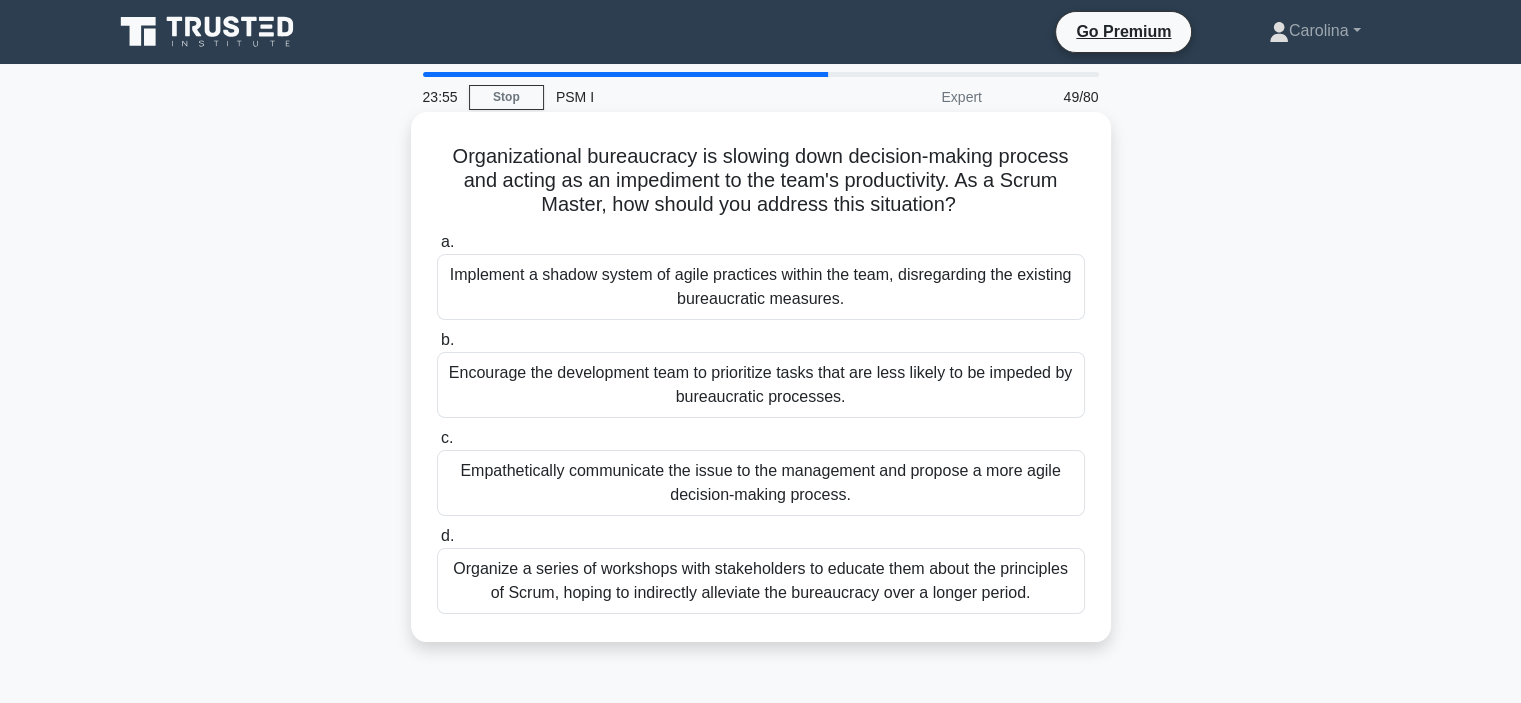click on "Empathetically communicate the issue to the management and propose a more agile decision-making process." at bounding box center (761, 483) 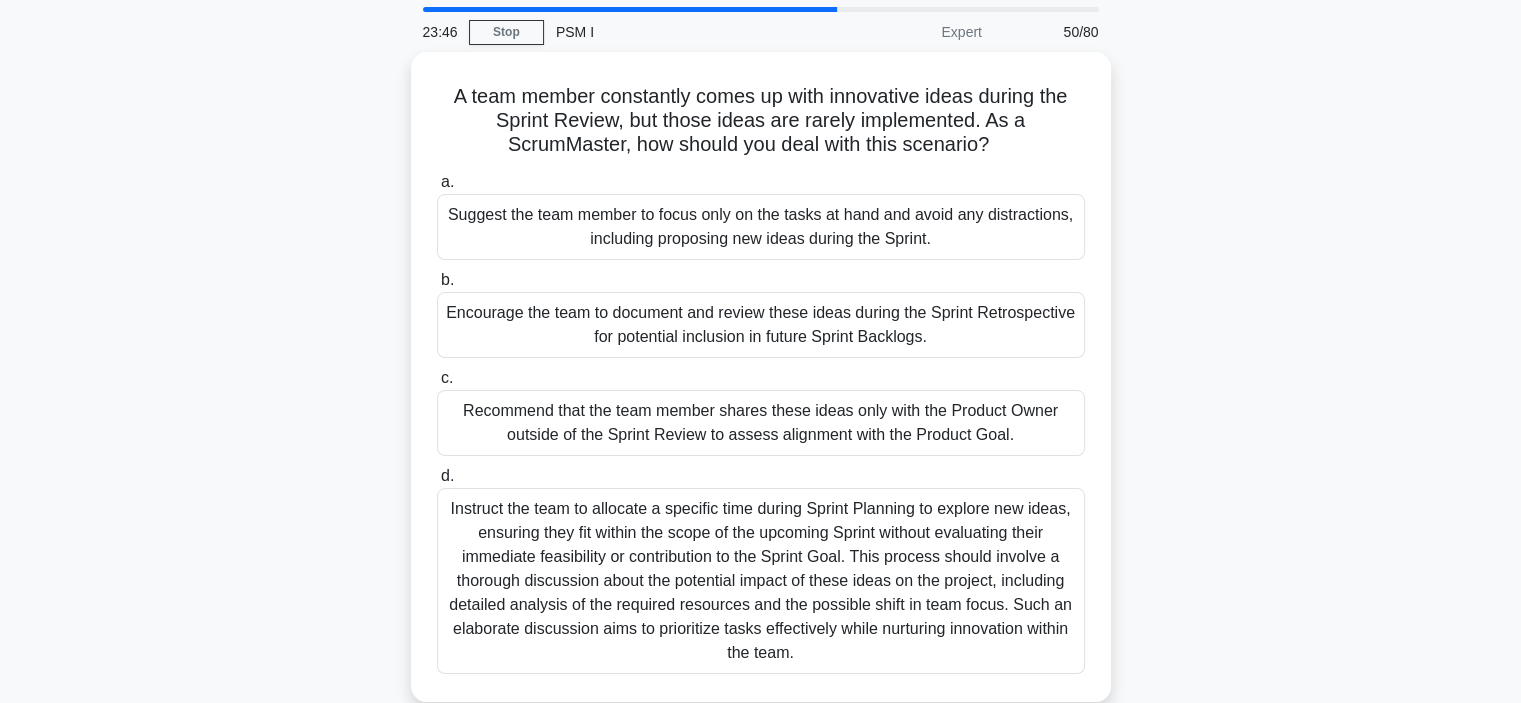 scroll, scrollTop: 100, scrollLeft: 0, axis: vertical 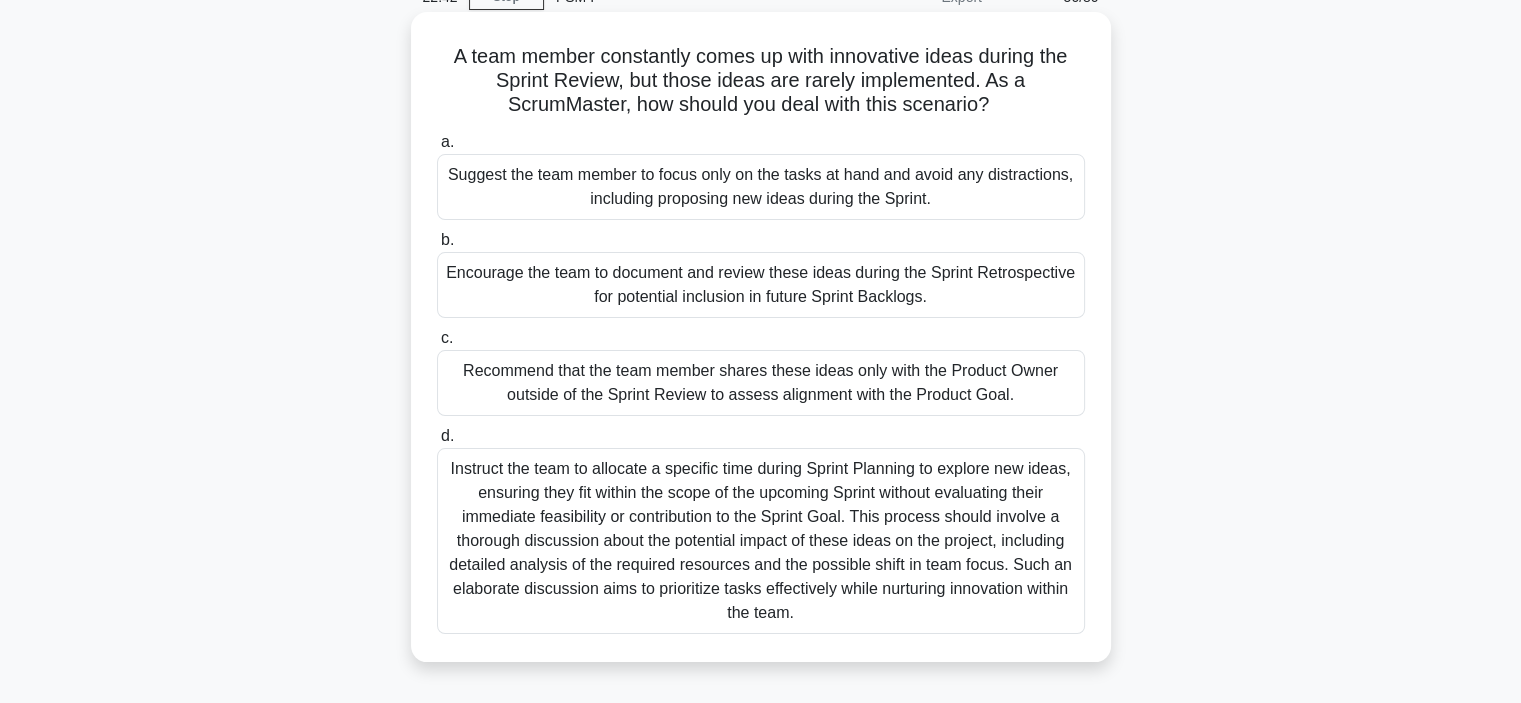 click on "Recommend that the team member shares these ideas only with the Product Owner outside of the Sprint Review to assess alignment with the Product Goal." at bounding box center (761, 383) 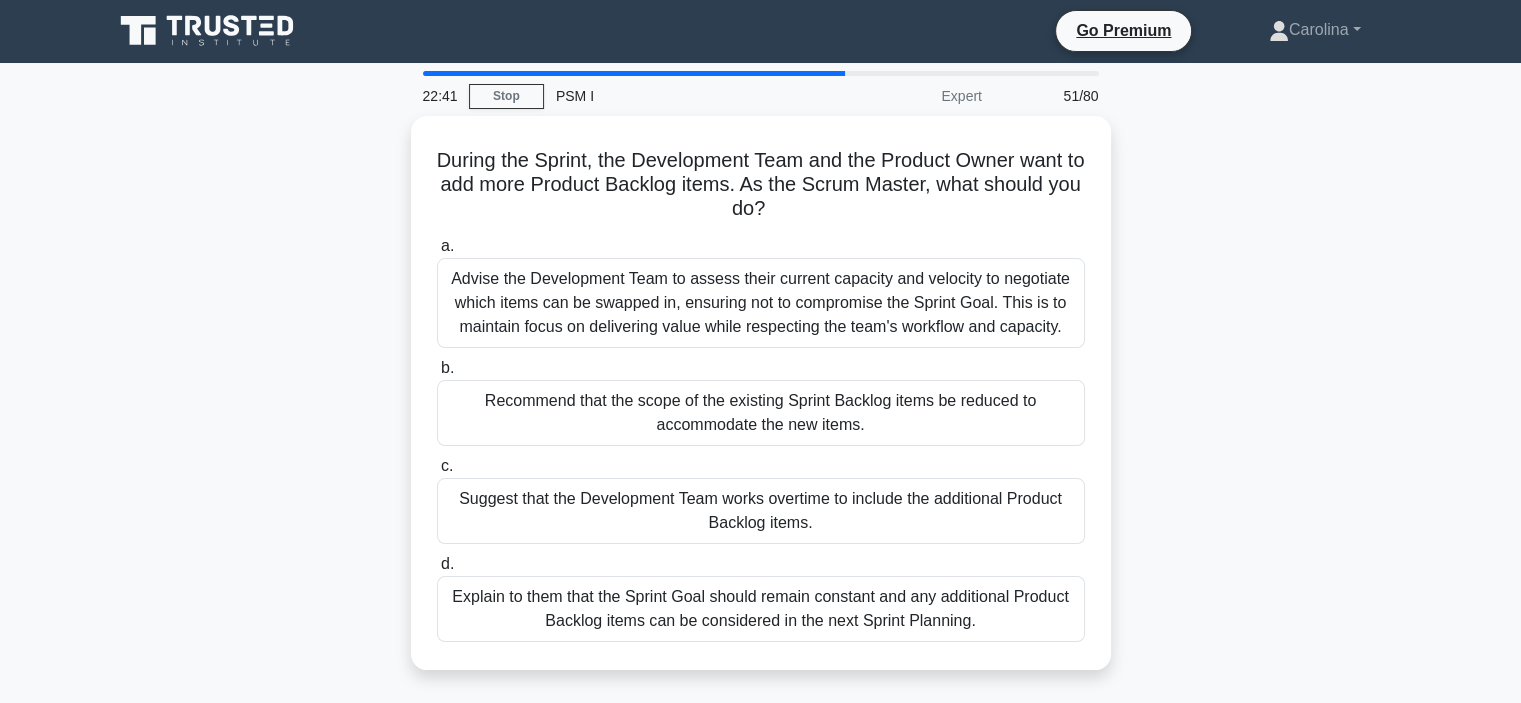 scroll, scrollTop: 0, scrollLeft: 0, axis: both 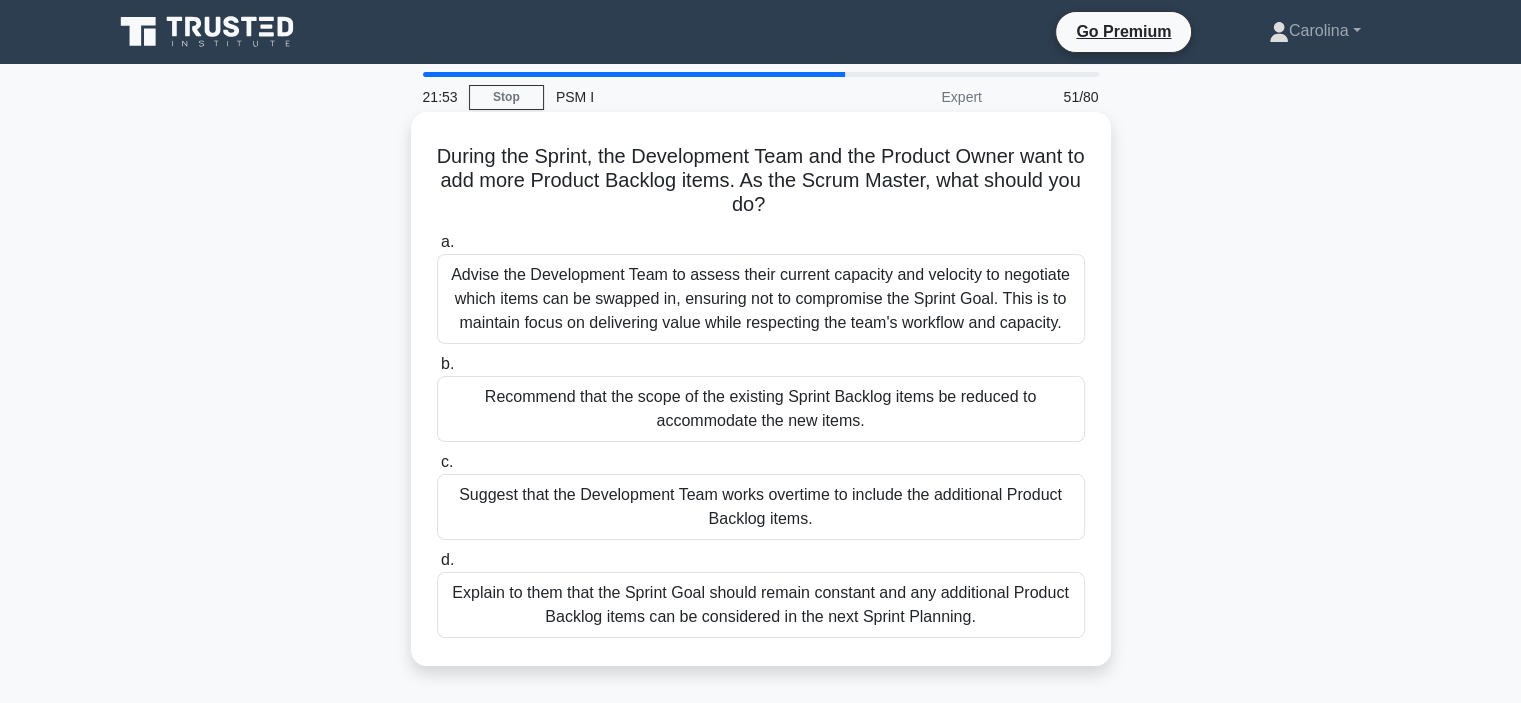 click on "Advise the Development Team to assess their current capacity and velocity to negotiate which items can be swapped in, ensuring not to compromise the Sprint Goal. This is to maintain focus on delivering value while respecting the team's workflow and capacity." at bounding box center (761, 299) 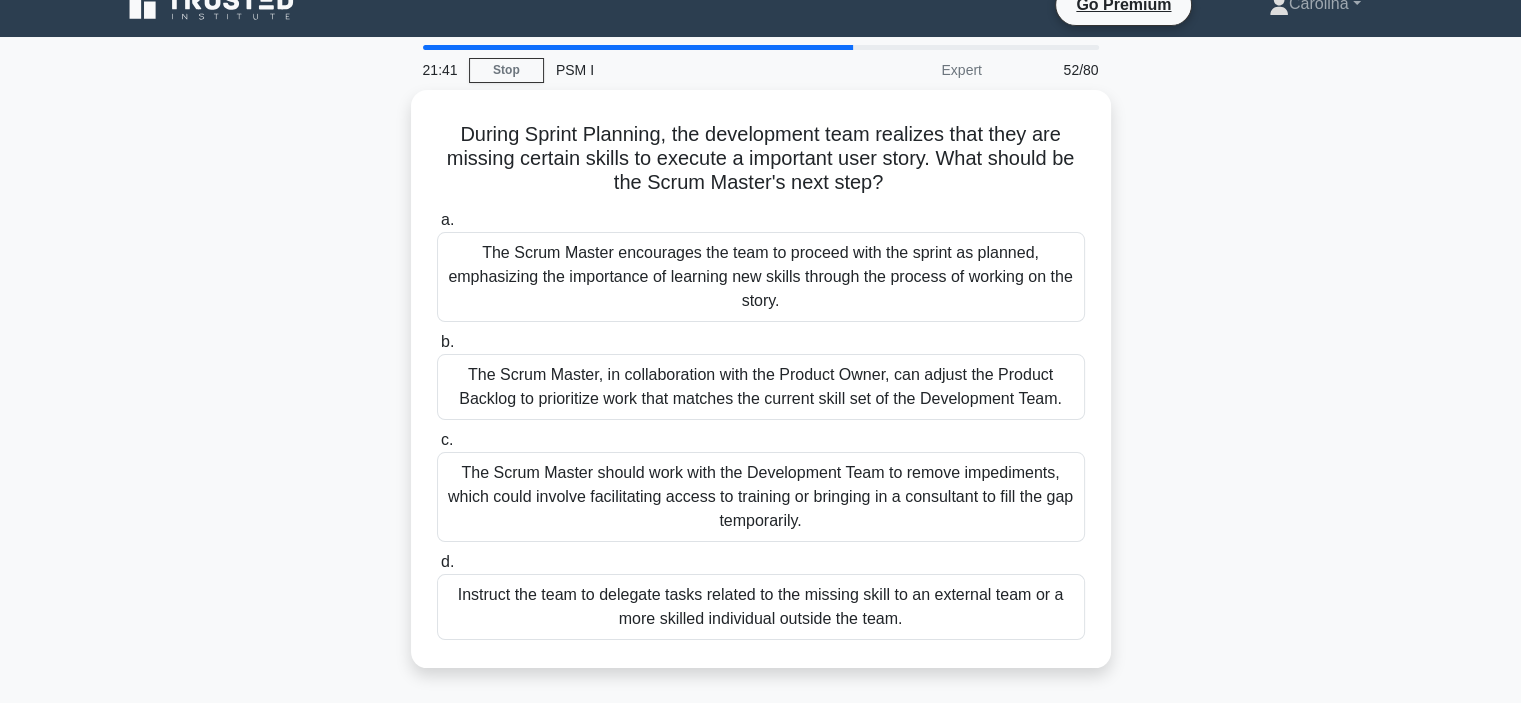 scroll, scrollTop: 24, scrollLeft: 0, axis: vertical 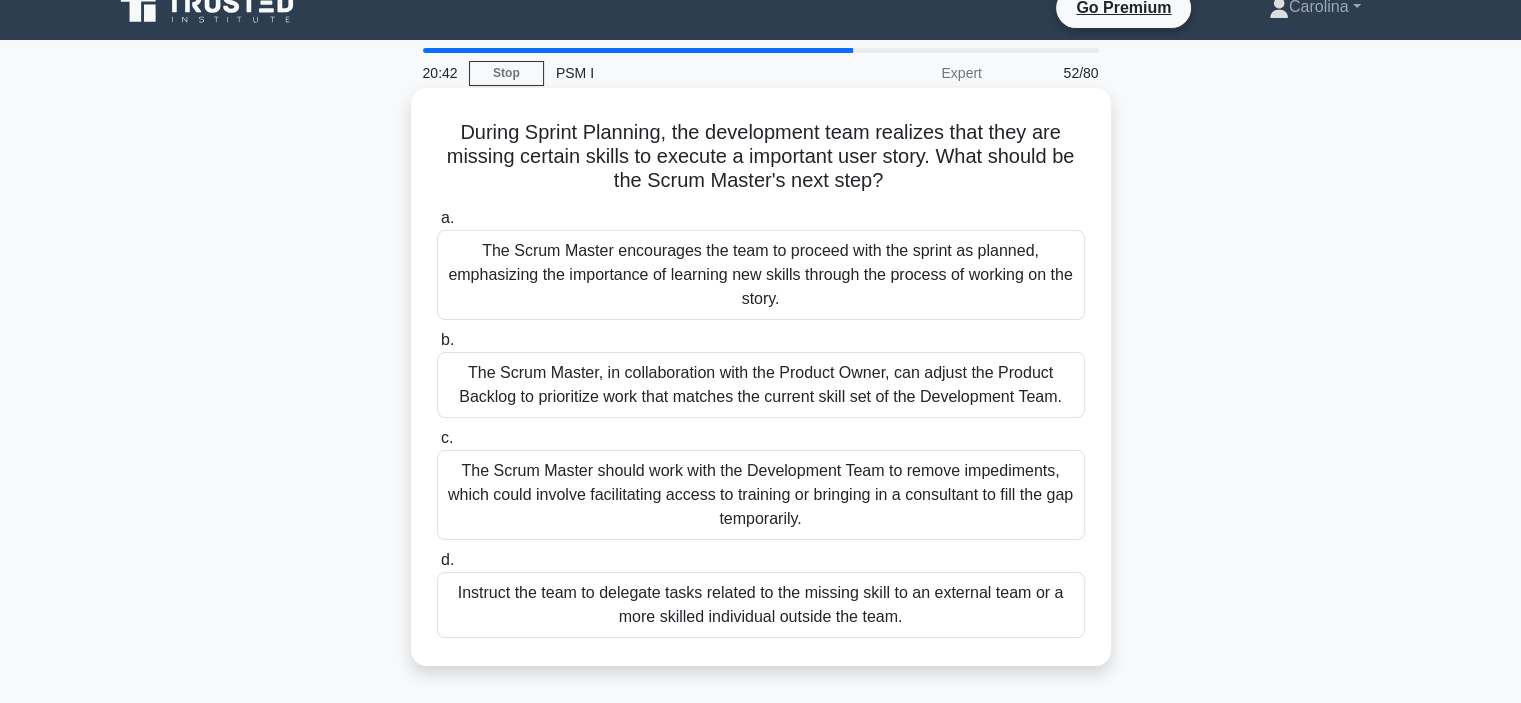 click on "The Scrum Master encourages the team to proceed with the sprint as planned, emphasizing the importance of learning new skills through the process of working on the story." at bounding box center (761, 275) 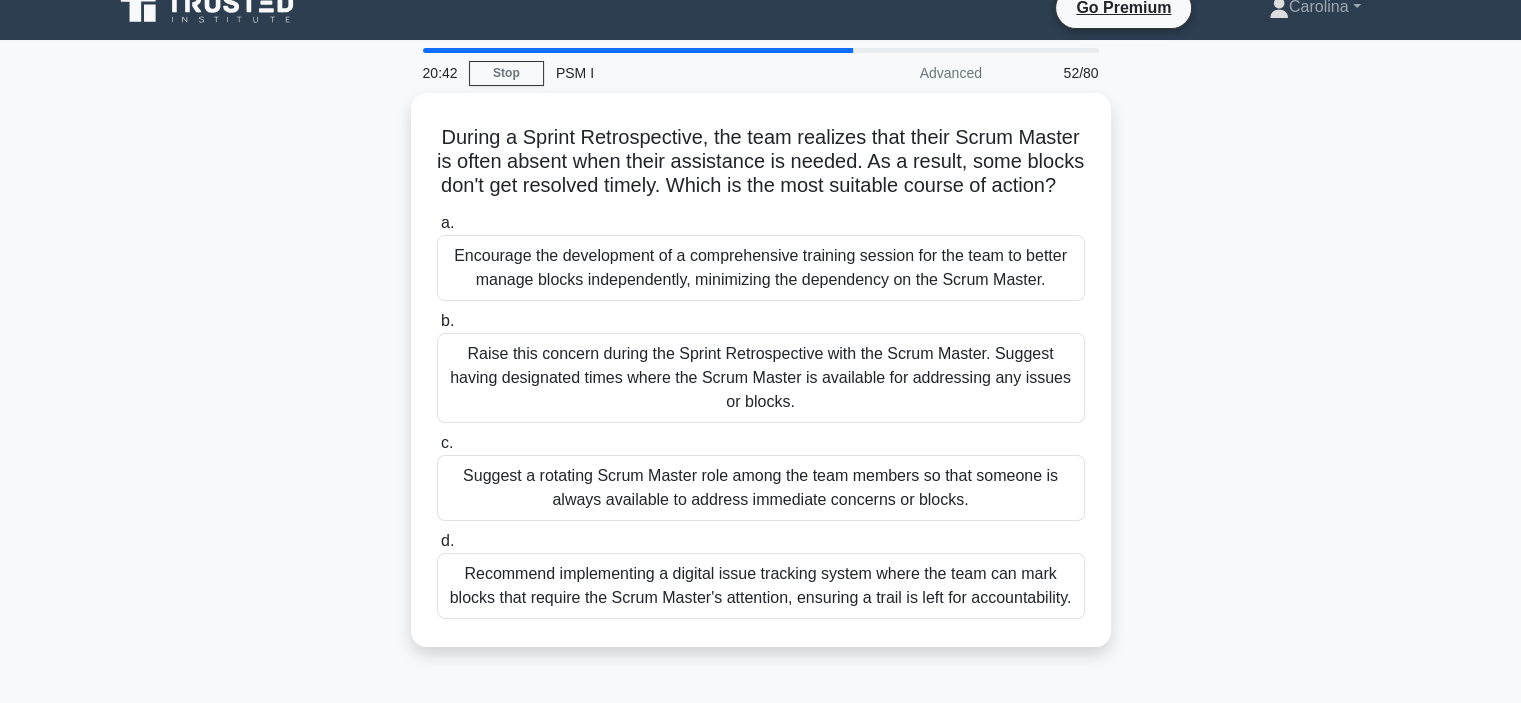 scroll, scrollTop: 0, scrollLeft: 0, axis: both 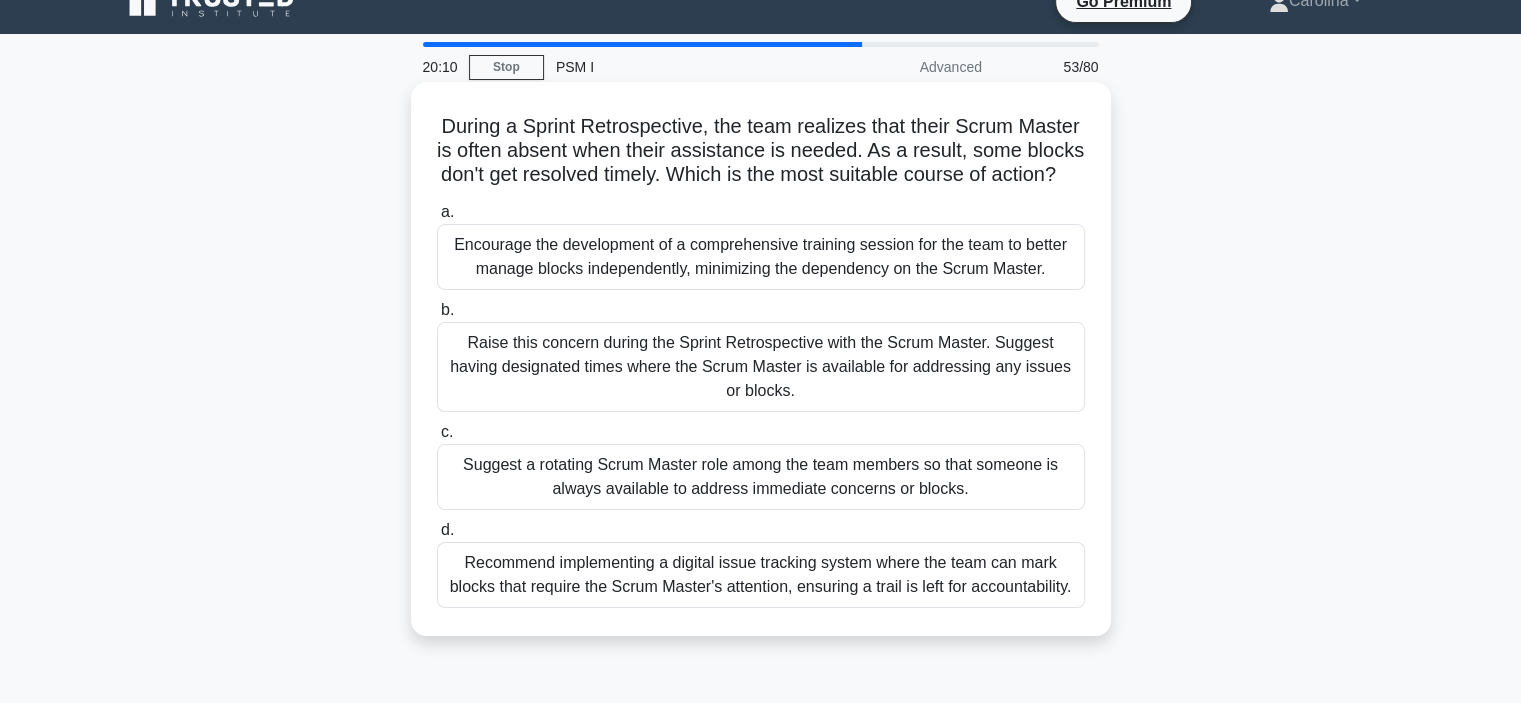 click on "Raise this concern during the Sprint Retrospective with the Scrum Master. Suggest having designated times where the Scrum Master is available for addressing any issues or blocks." at bounding box center [761, 367] 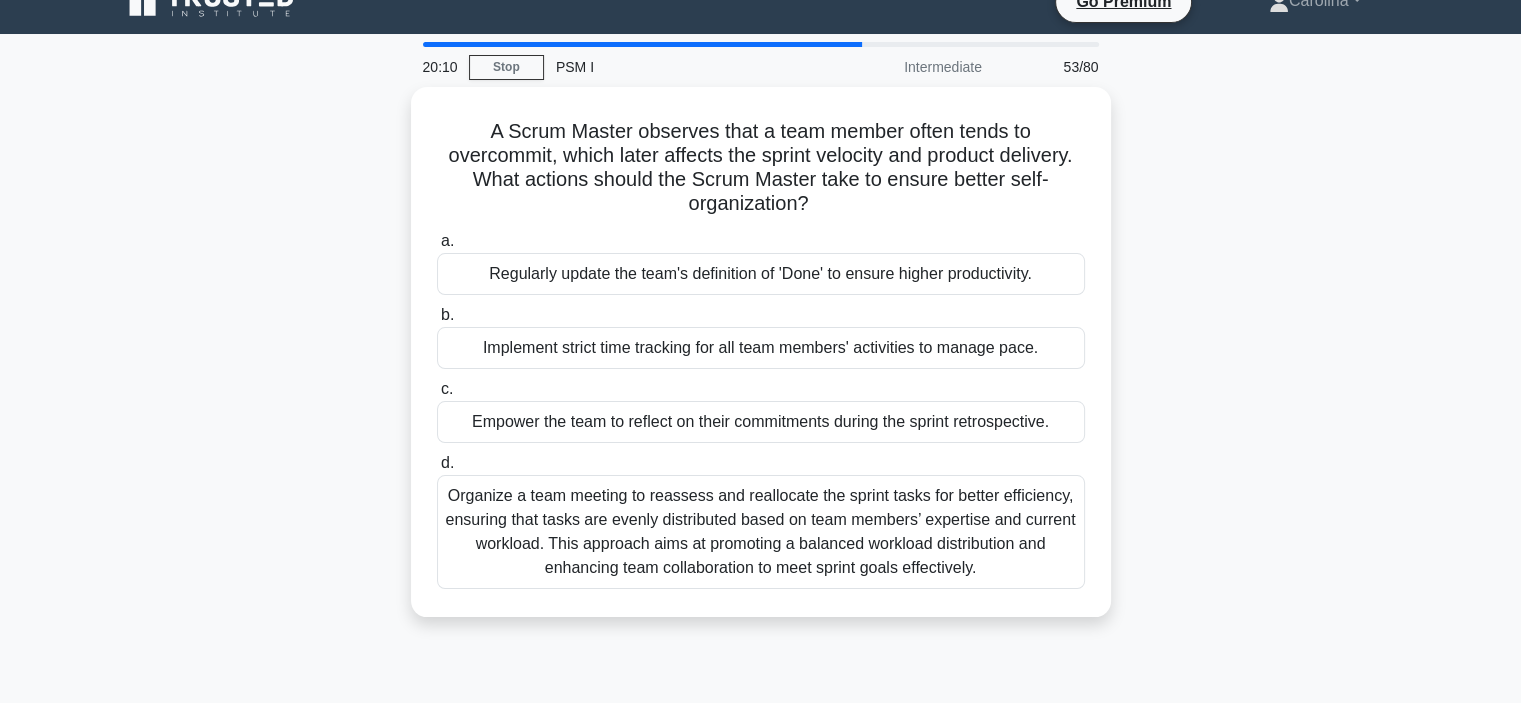 scroll, scrollTop: 0, scrollLeft: 0, axis: both 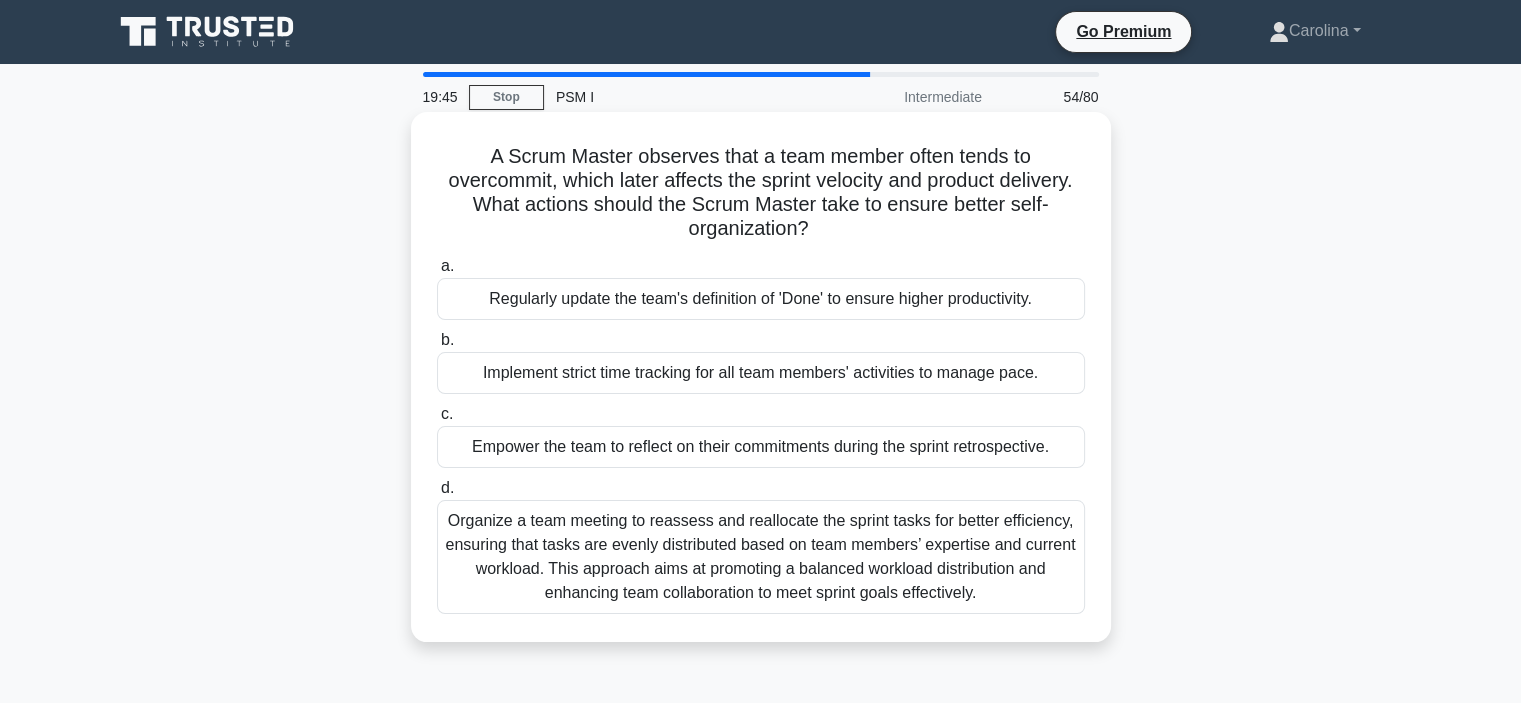 click on "Empower the team to reflect on their commitments during the sprint retrospective." at bounding box center (761, 447) 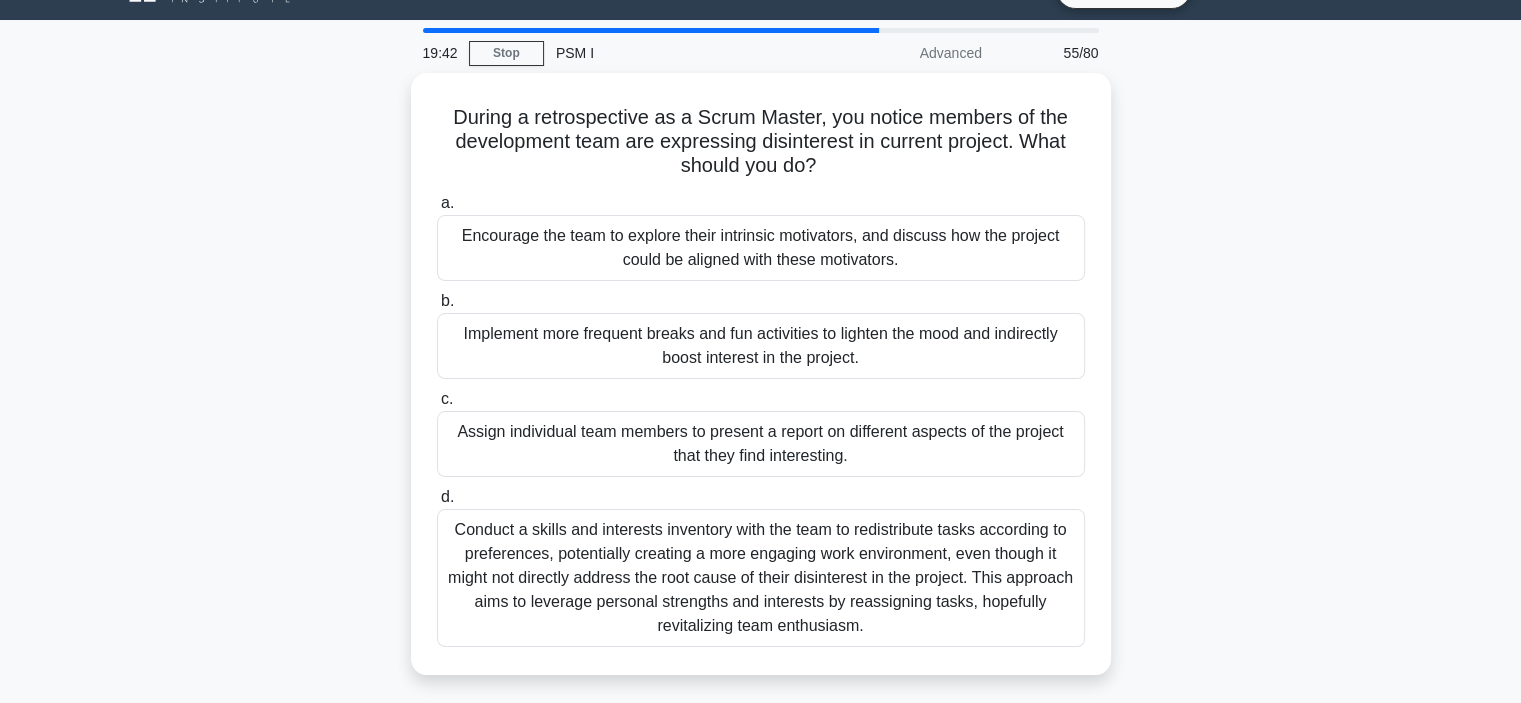 scroll, scrollTop: 48, scrollLeft: 0, axis: vertical 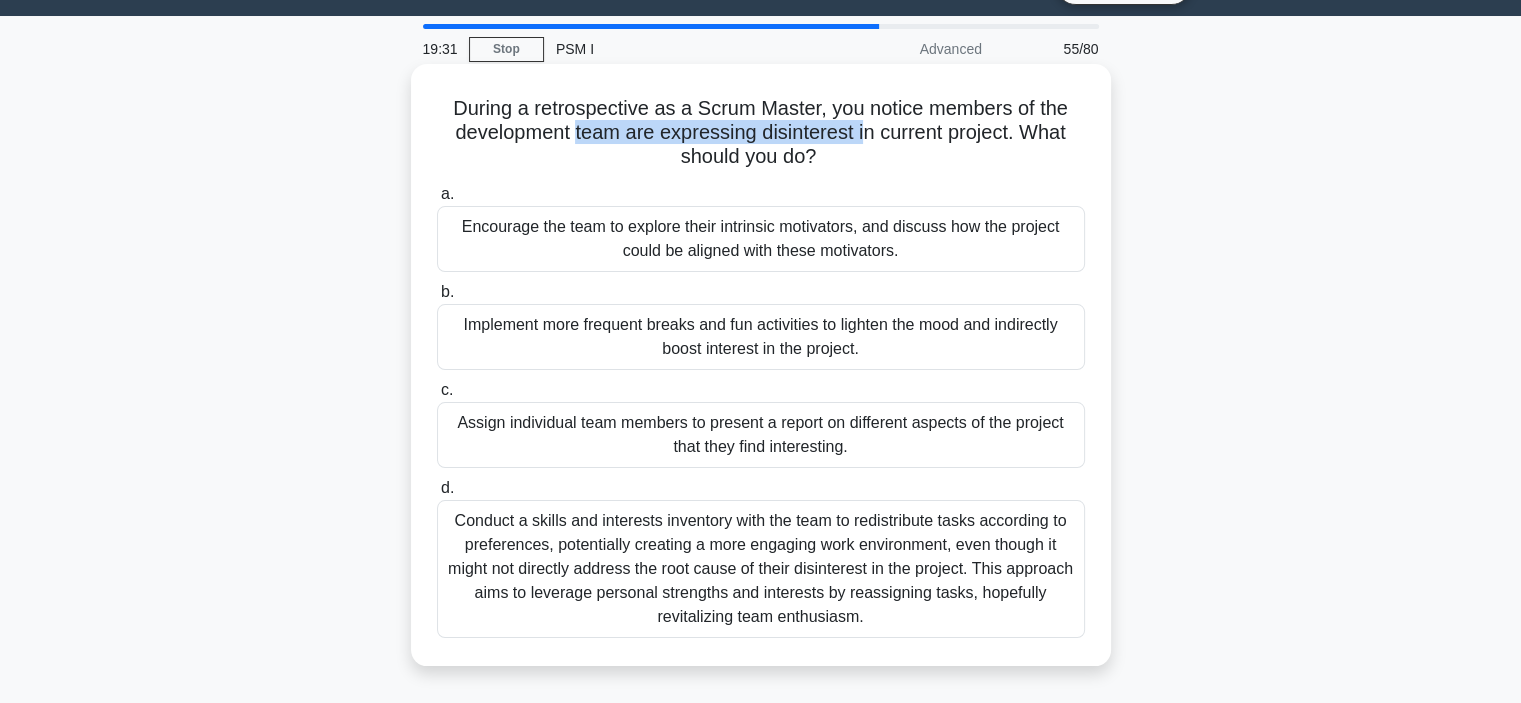 drag, startPoint x: 572, startPoint y: 128, endPoint x: 868, endPoint y: 131, distance: 296.0152 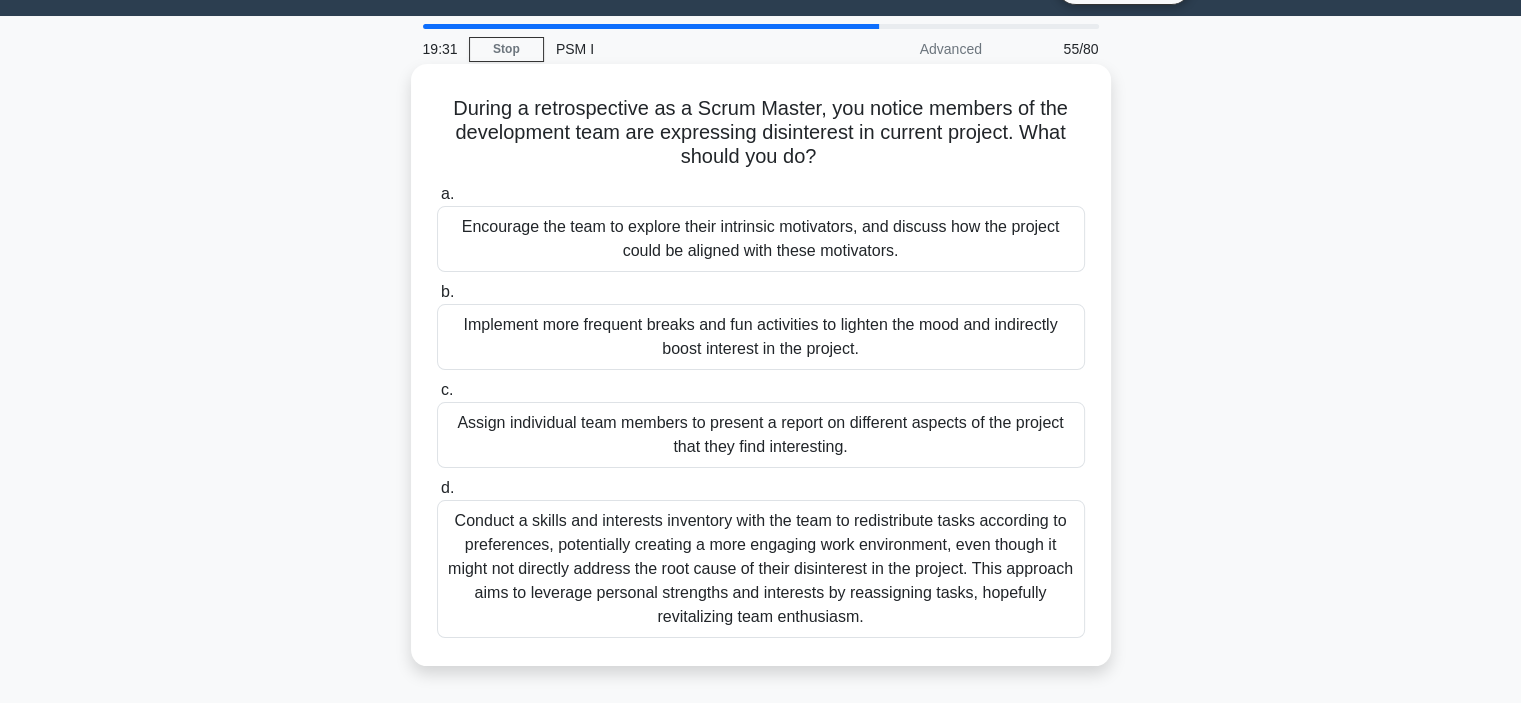 click on "During a retrospective as a Scrum Master, you notice members of the development team are expressing disinterest in current project. What should you do?
.spinner_0XTQ{transform-origin:center;animation:spinner_y6GP .75s linear infinite}@keyframes spinner_y6GP{100%{transform:rotate(360deg)}}" at bounding box center [761, 133] 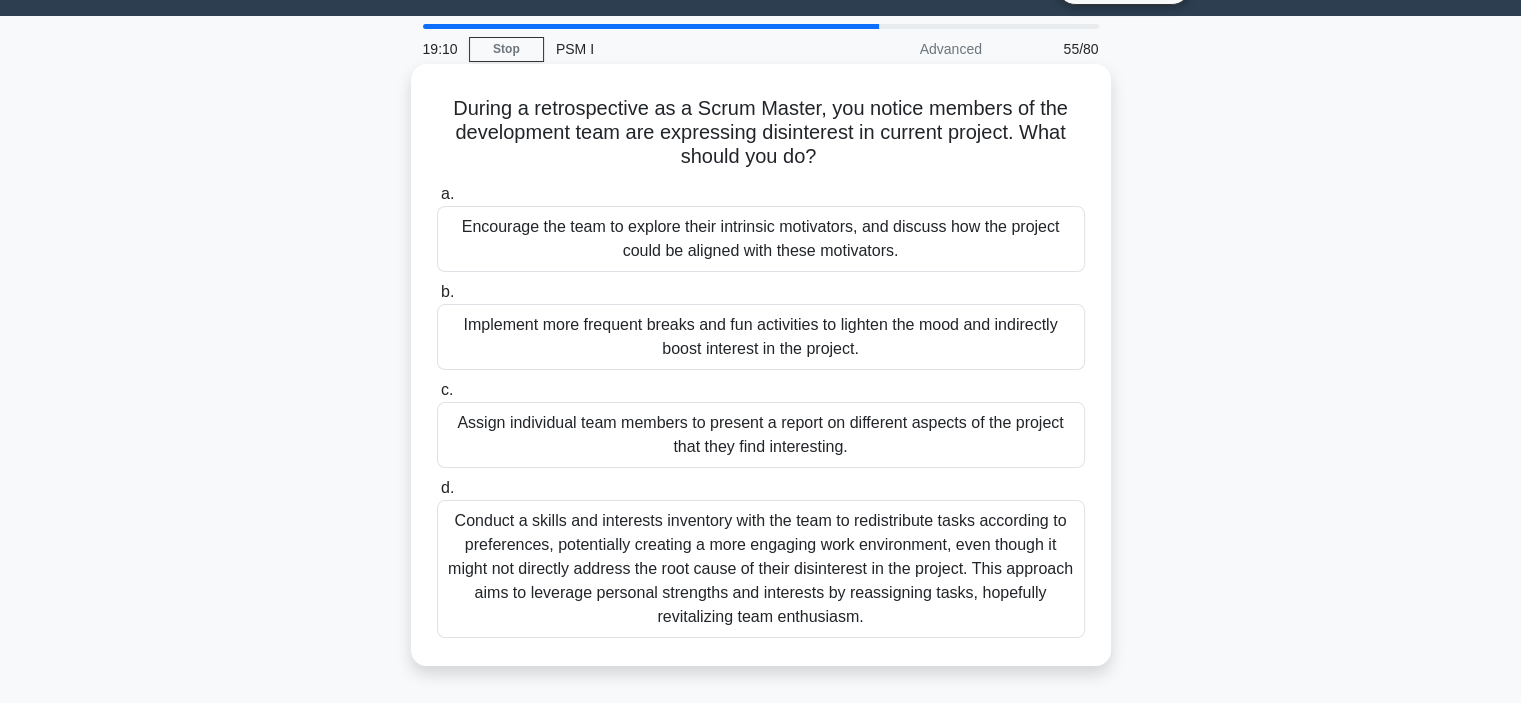 click on "Encourage the team to explore their intrinsic motivators, and discuss how the project could be aligned with these motivators." at bounding box center (761, 239) 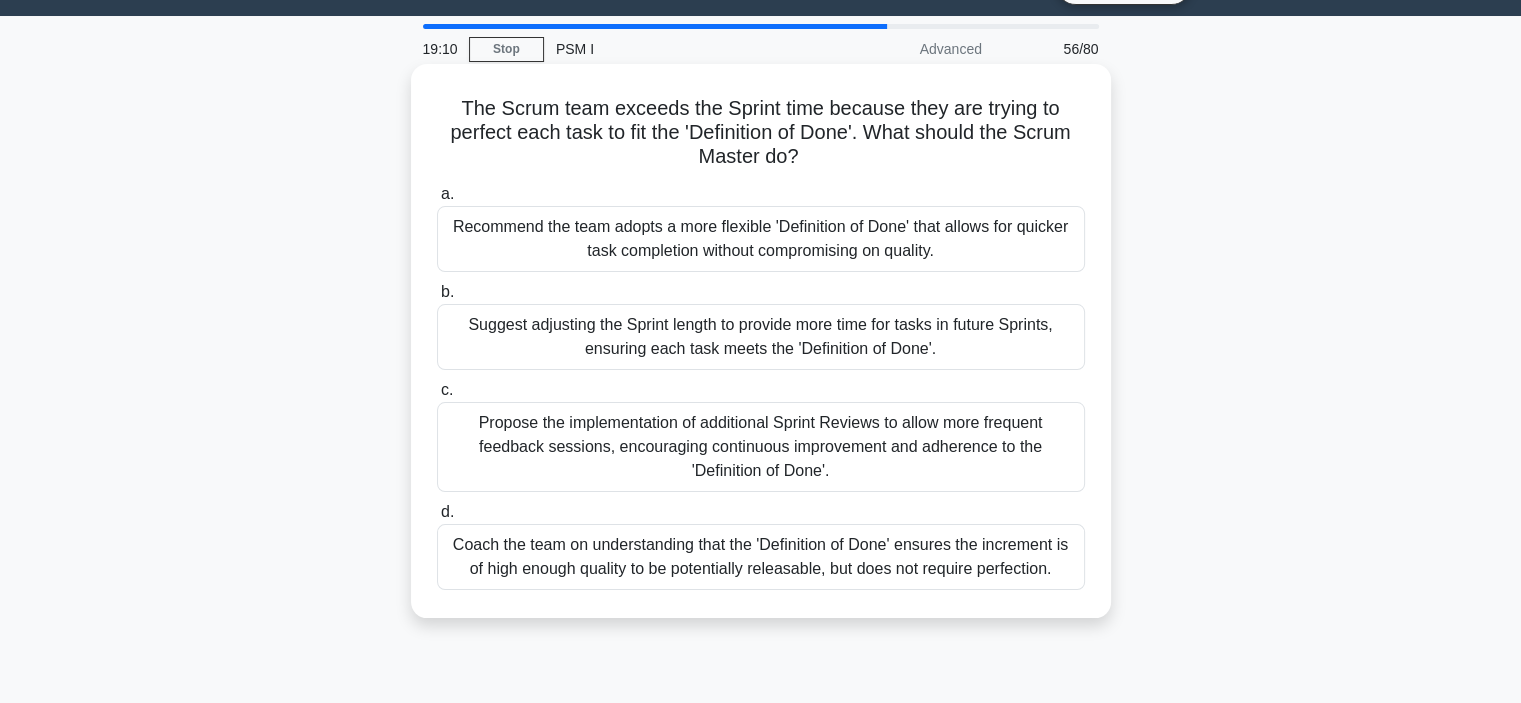 scroll, scrollTop: 0, scrollLeft: 0, axis: both 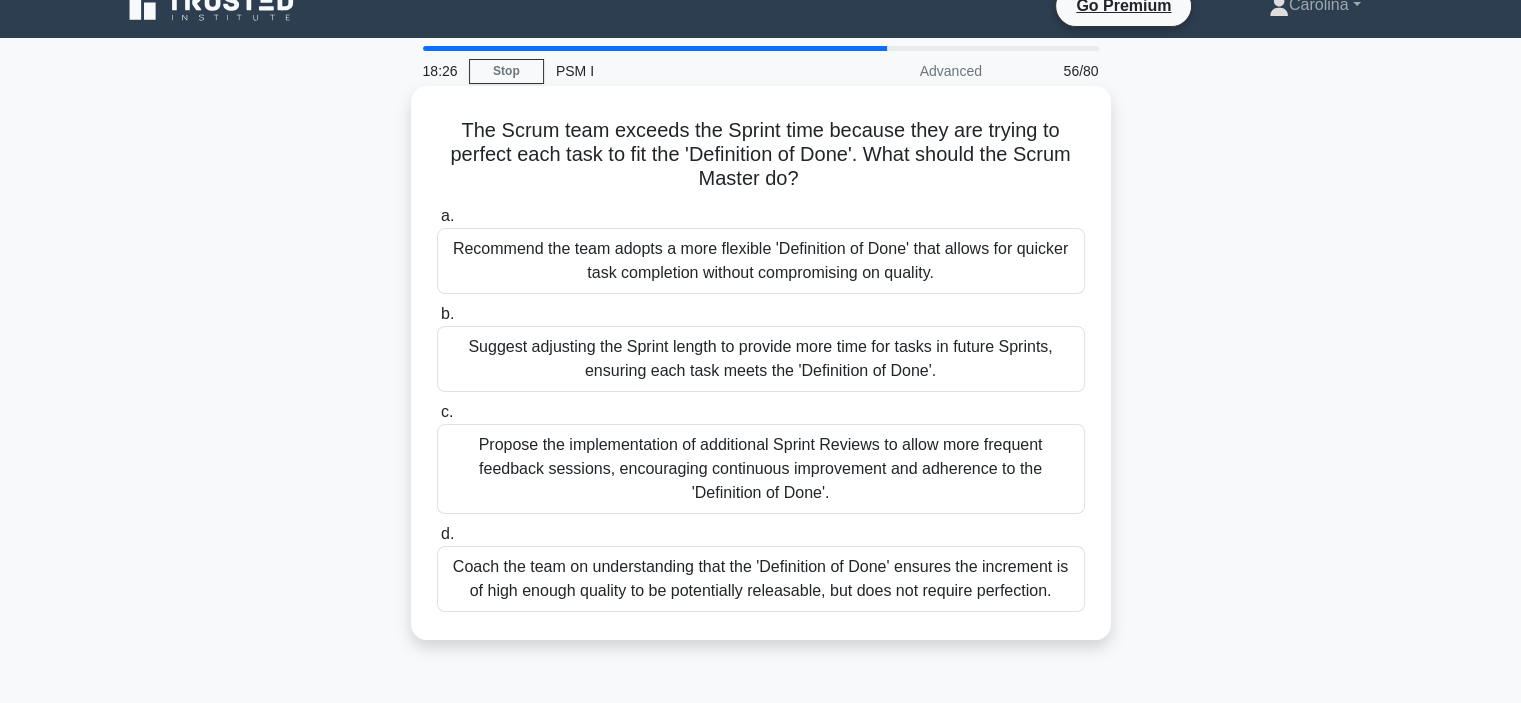 click on "Coach the team on understanding that the 'Definition of Done' ensures the increment is of high enough quality to be potentially releasable, but does not require perfection." at bounding box center [761, 579] 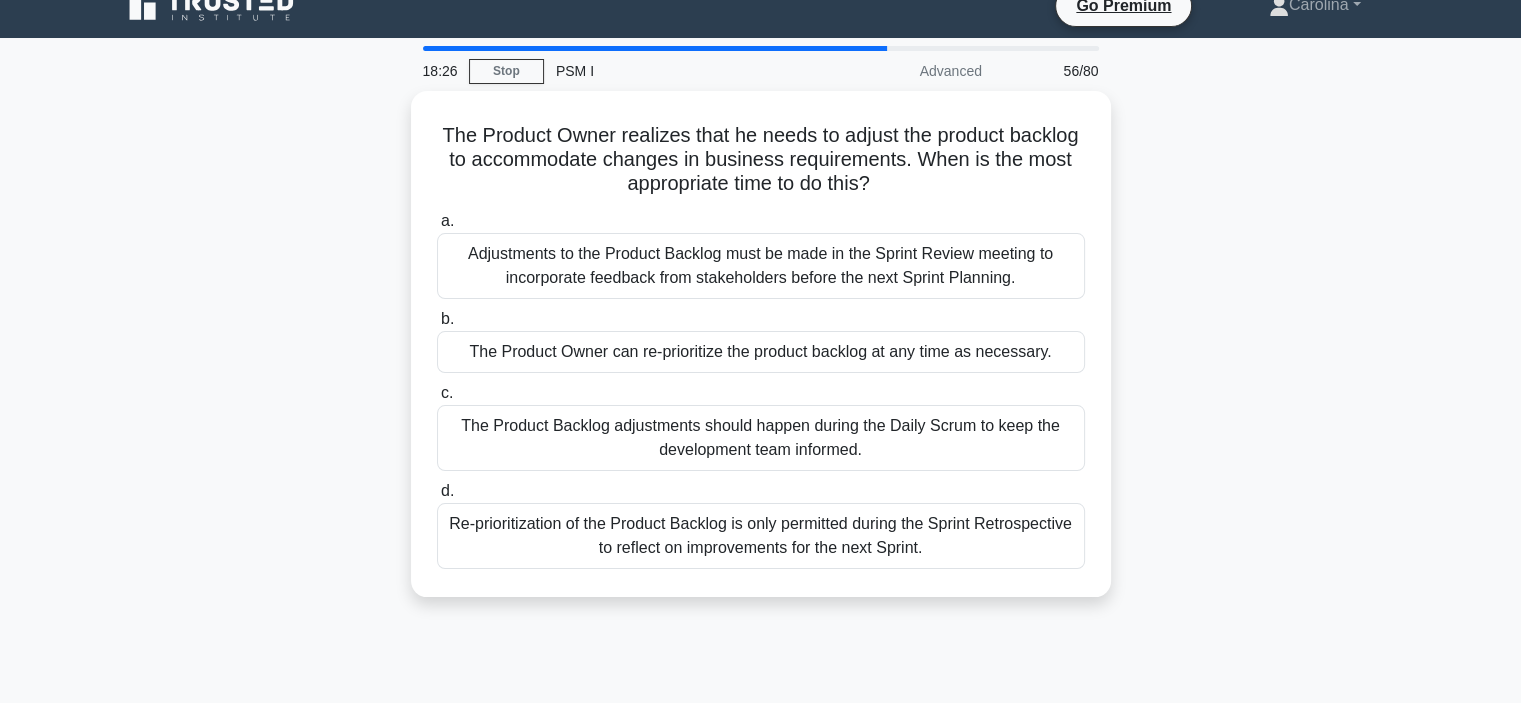 scroll, scrollTop: 0, scrollLeft: 0, axis: both 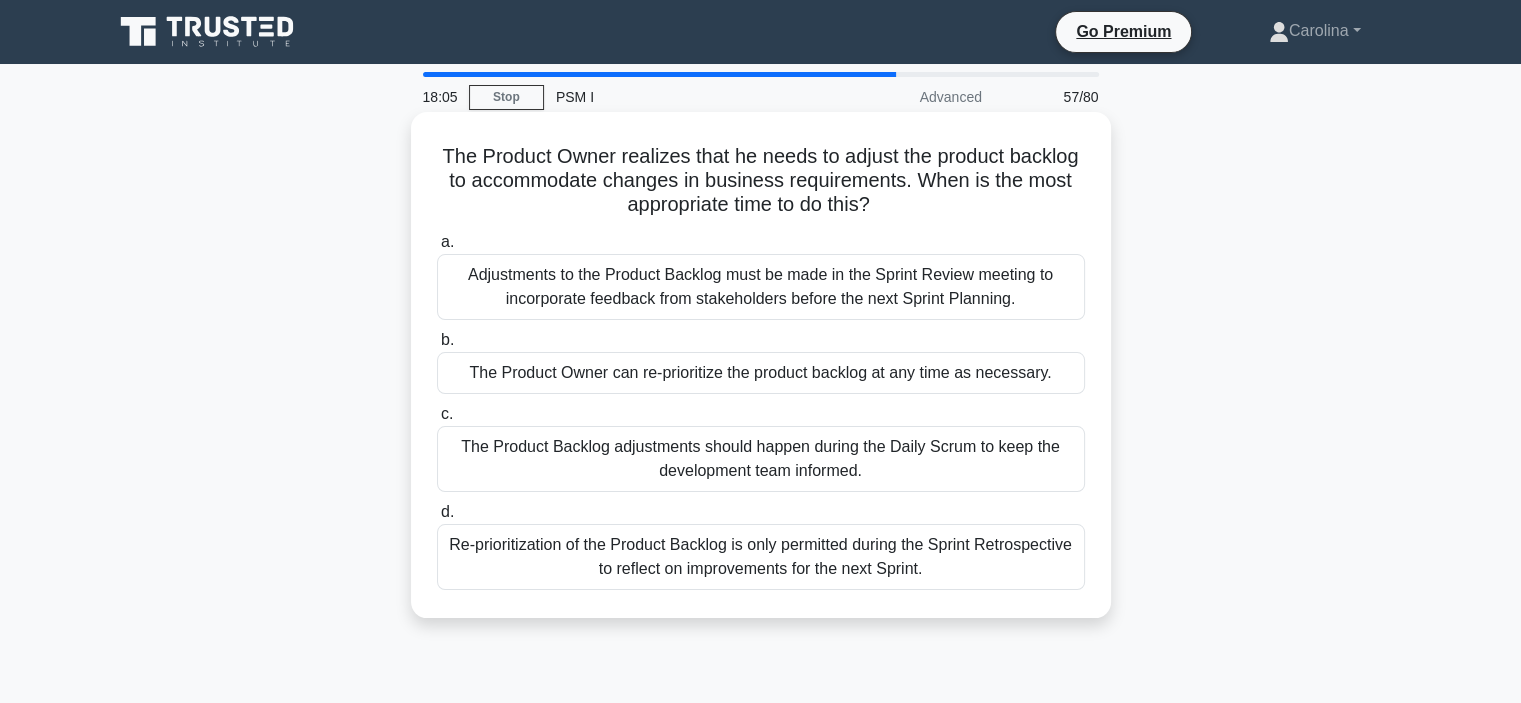 click on "The Product Owner can re-prioritize the product backlog at any time as necessary." at bounding box center [761, 373] 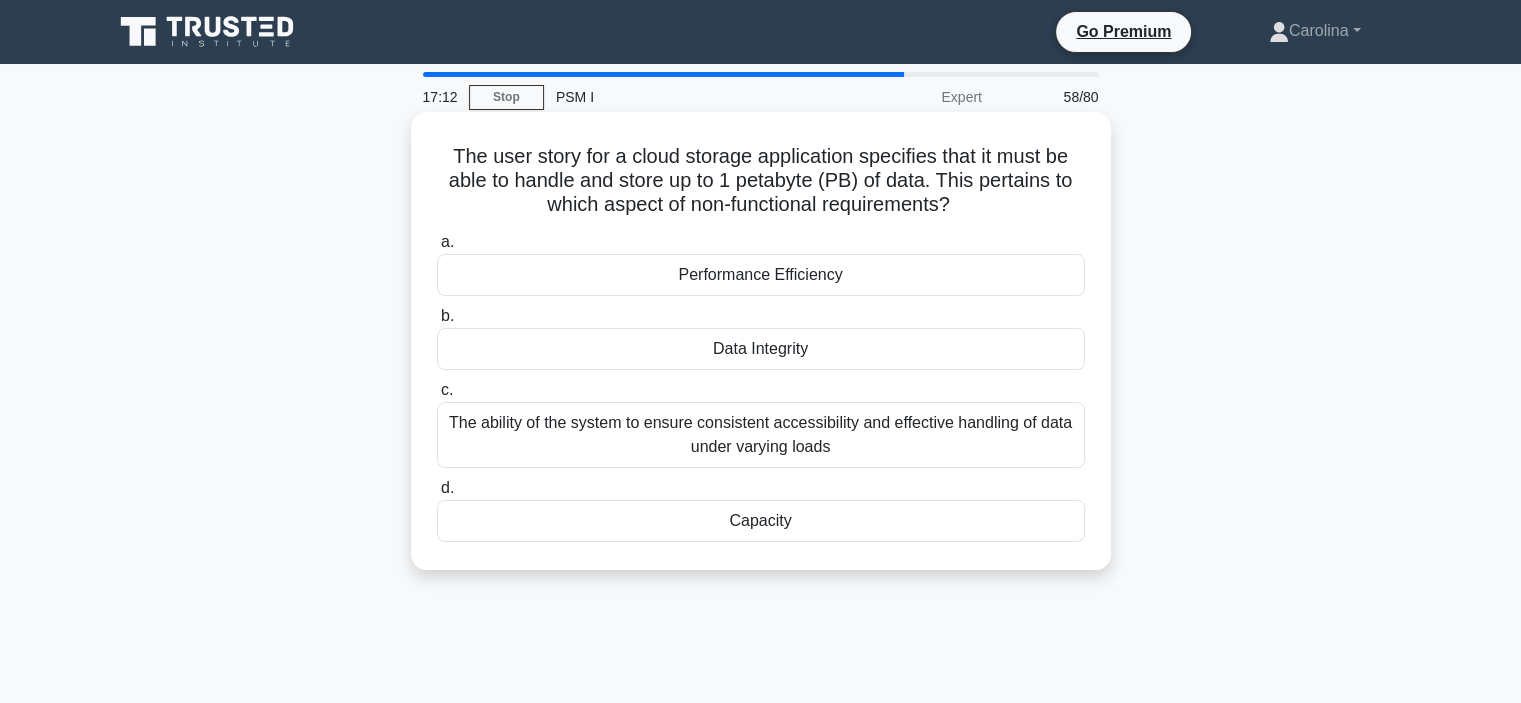 click on "Capacity" at bounding box center (761, 521) 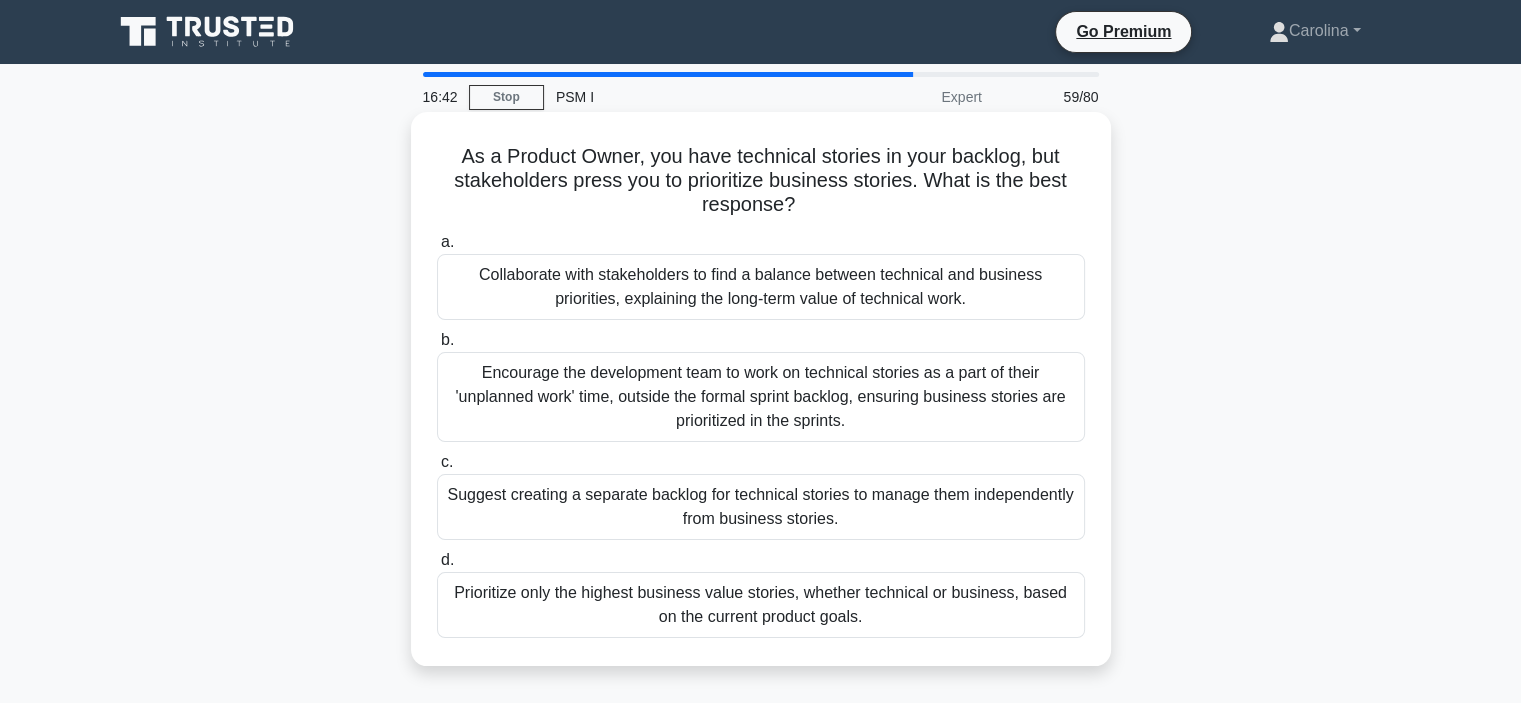 click on "Collaborate with stakeholders to find a balance between technical and business priorities, explaining the long-term value of technical work." at bounding box center [761, 287] 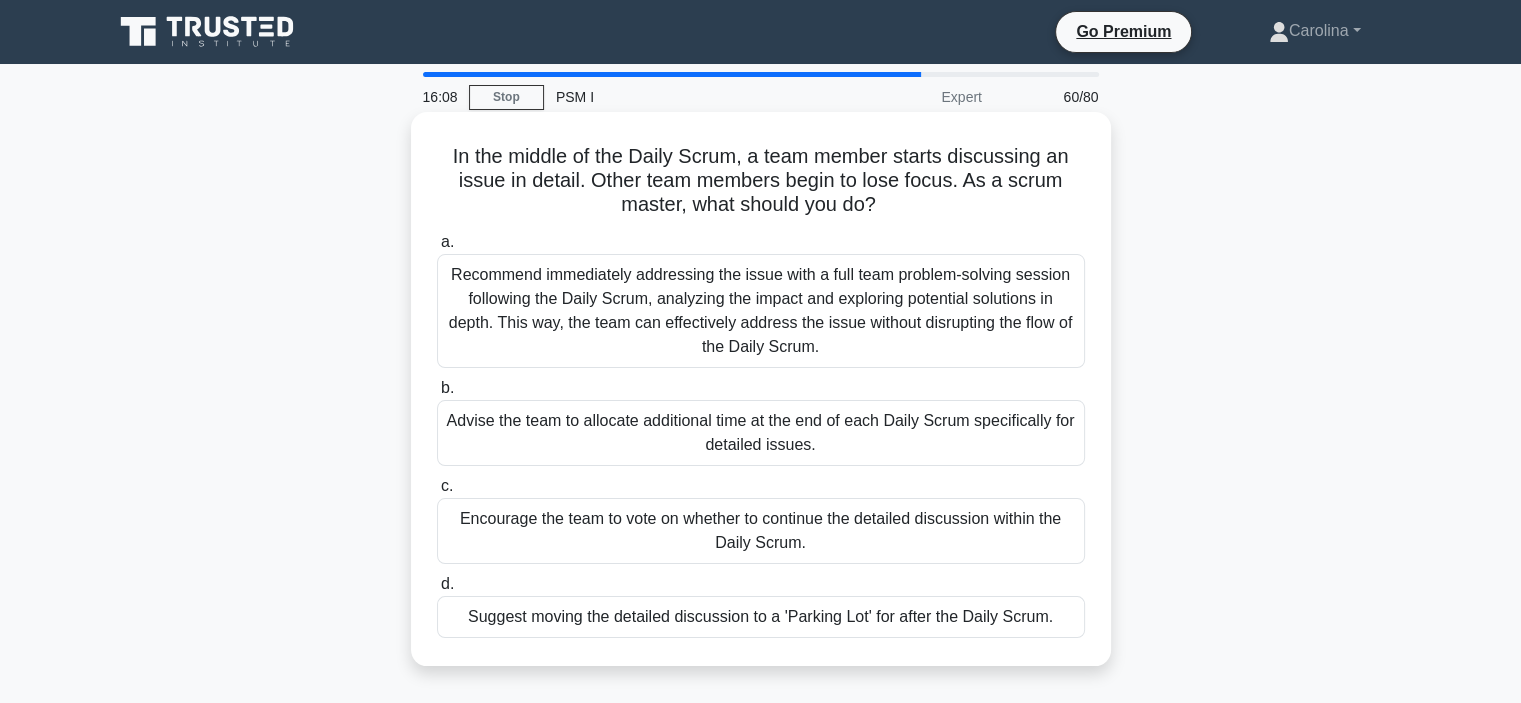 click on "Suggest moving the detailed discussion to a 'Parking Lot' for after the Daily Scrum." at bounding box center [761, 617] 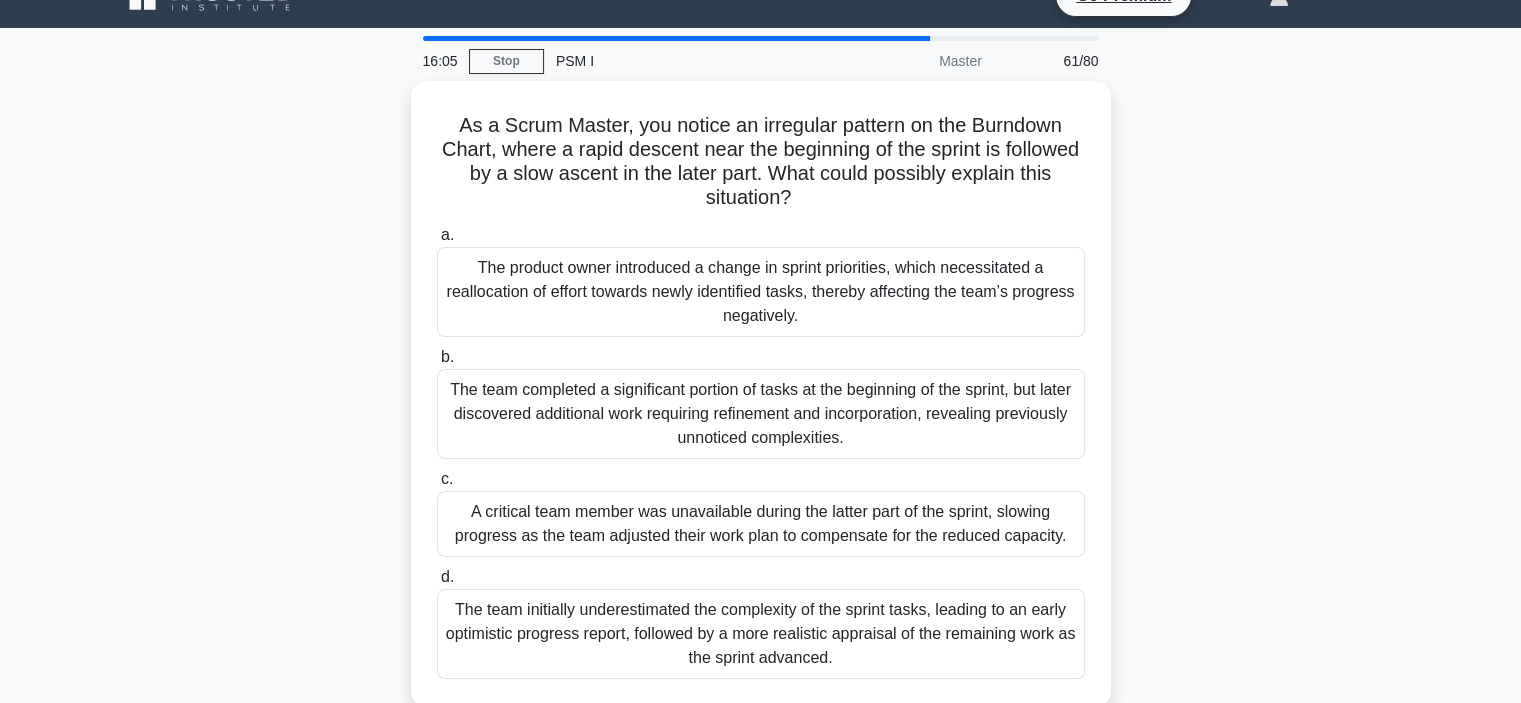 scroll, scrollTop: 60, scrollLeft: 0, axis: vertical 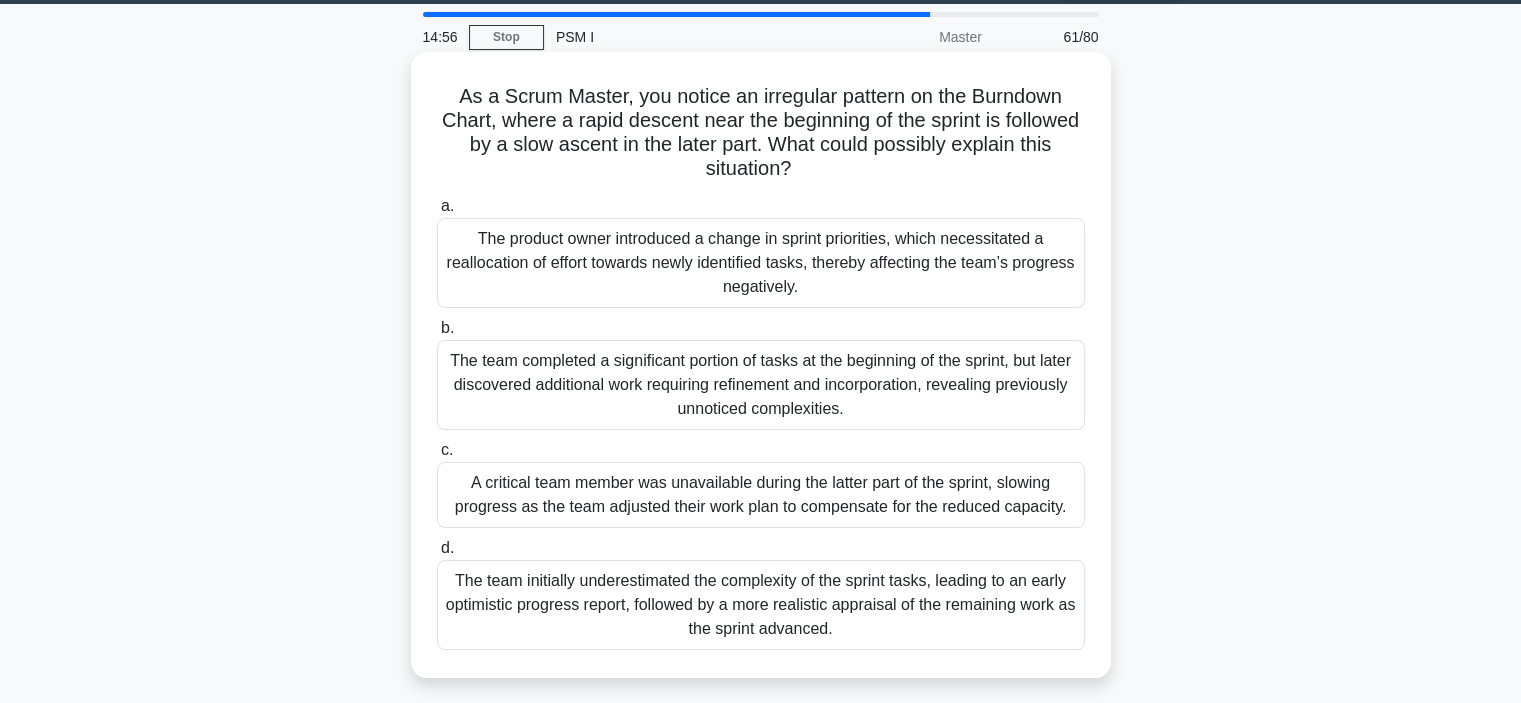 click on "The team completed a significant portion of tasks at the beginning of the sprint, but later discovered additional work requiring refinement and incorporation, revealing previously unnoticed complexities." at bounding box center (761, 385) 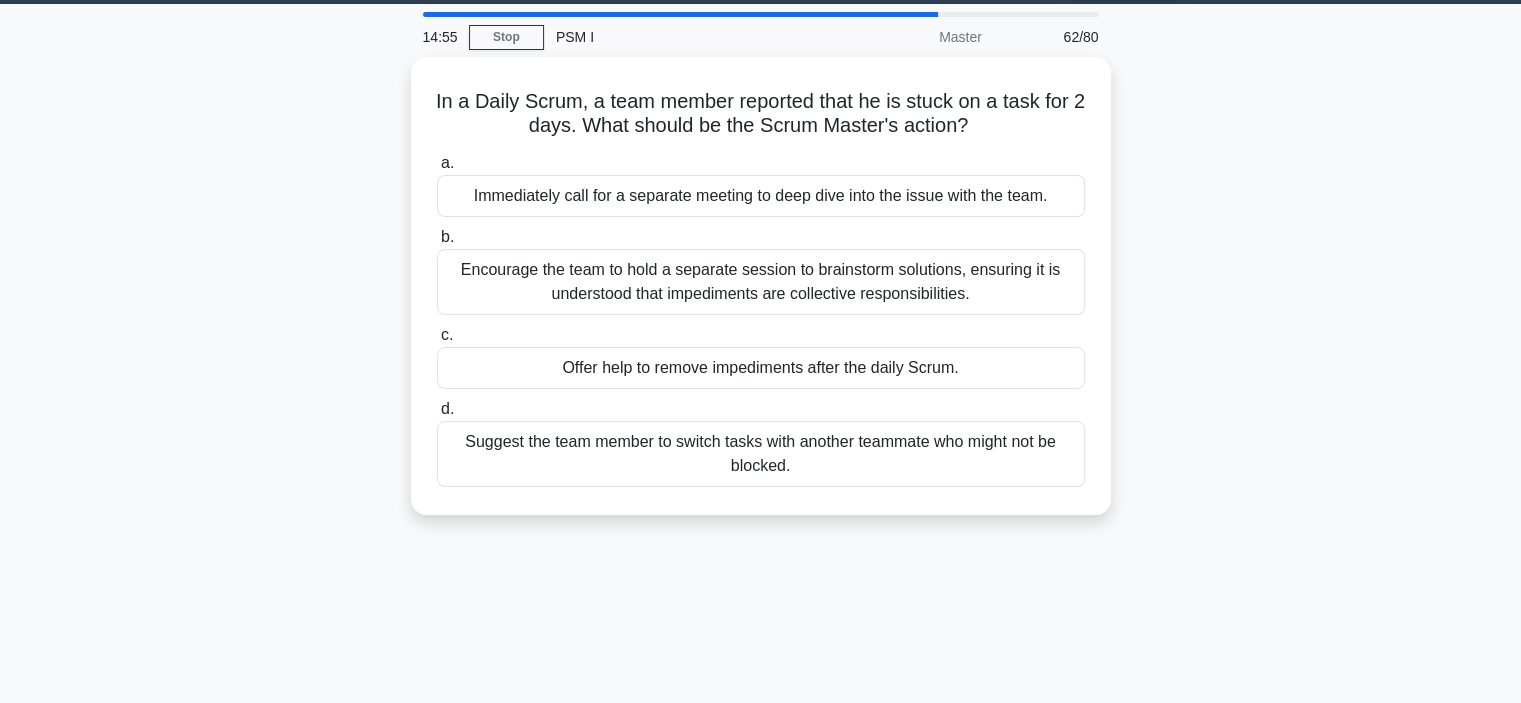 scroll, scrollTop: 0, scrollLeft: 0, axis: both 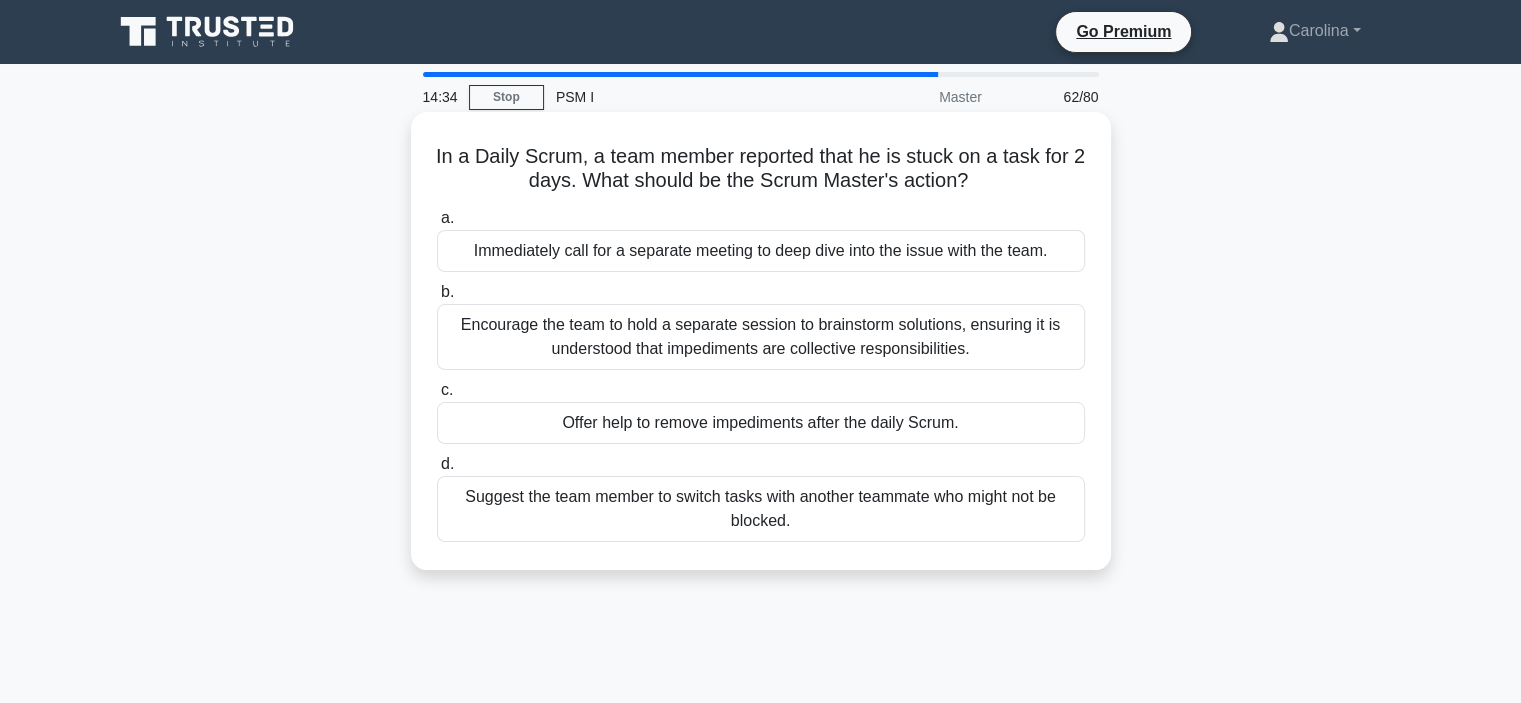 click on "Offer help to remove impediments after the daily Scrum." at bounding box center [761, 423] 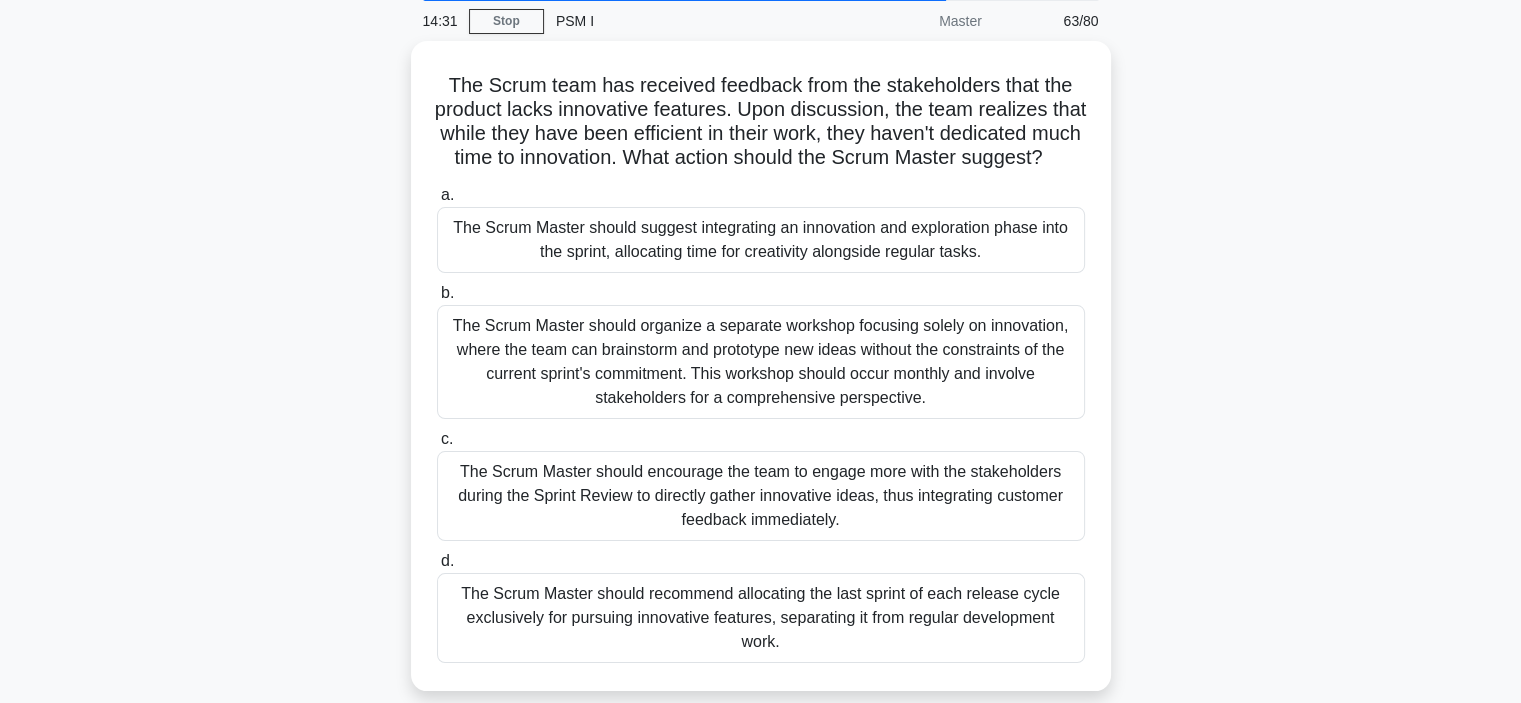 scroll, scrollTop: 110, scrollLeft: 0, axis: vertical 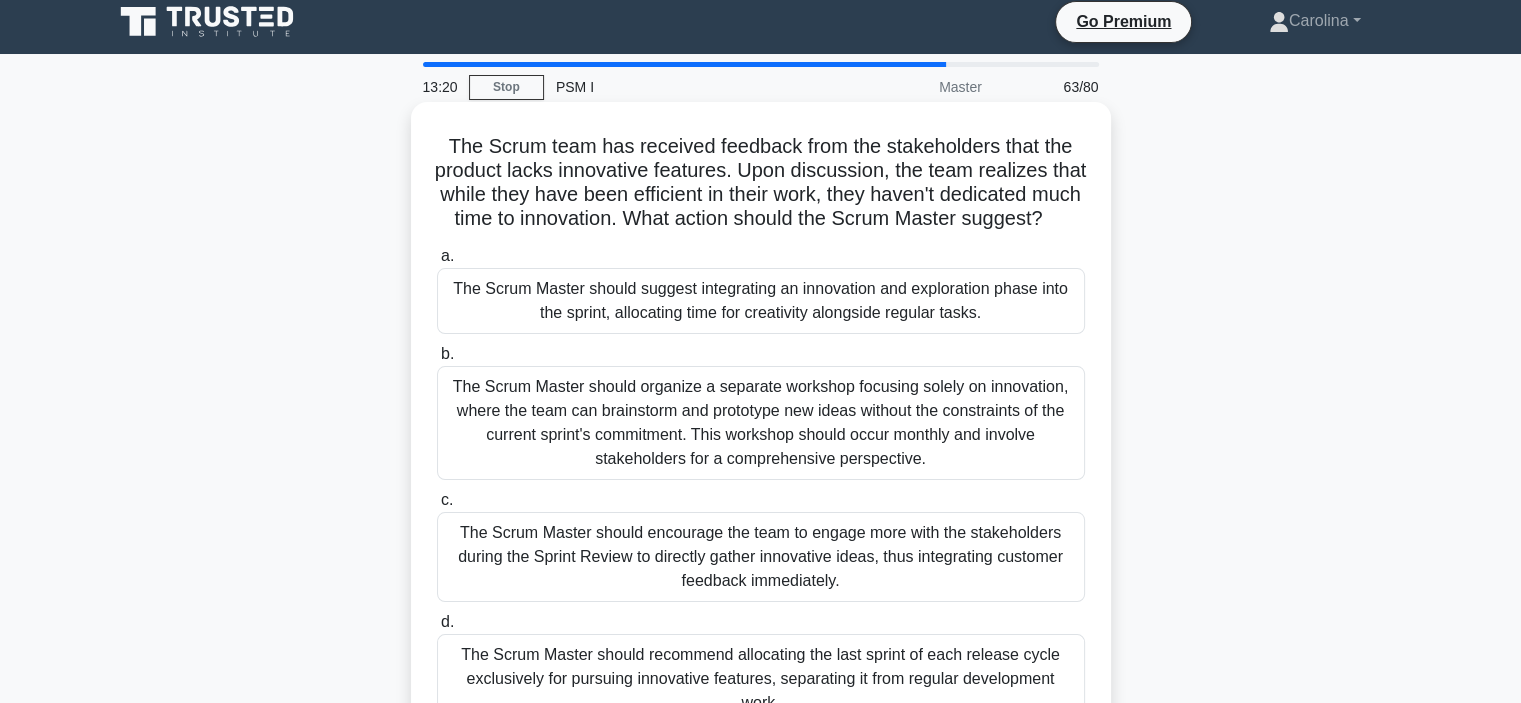 click on "The Scrum Master should encourage the team to engage more with the stakeholders during the Sprint Review to directly gather innovative ideas, thus integrating customer feedback immediately." at bounding box center [761, 557] 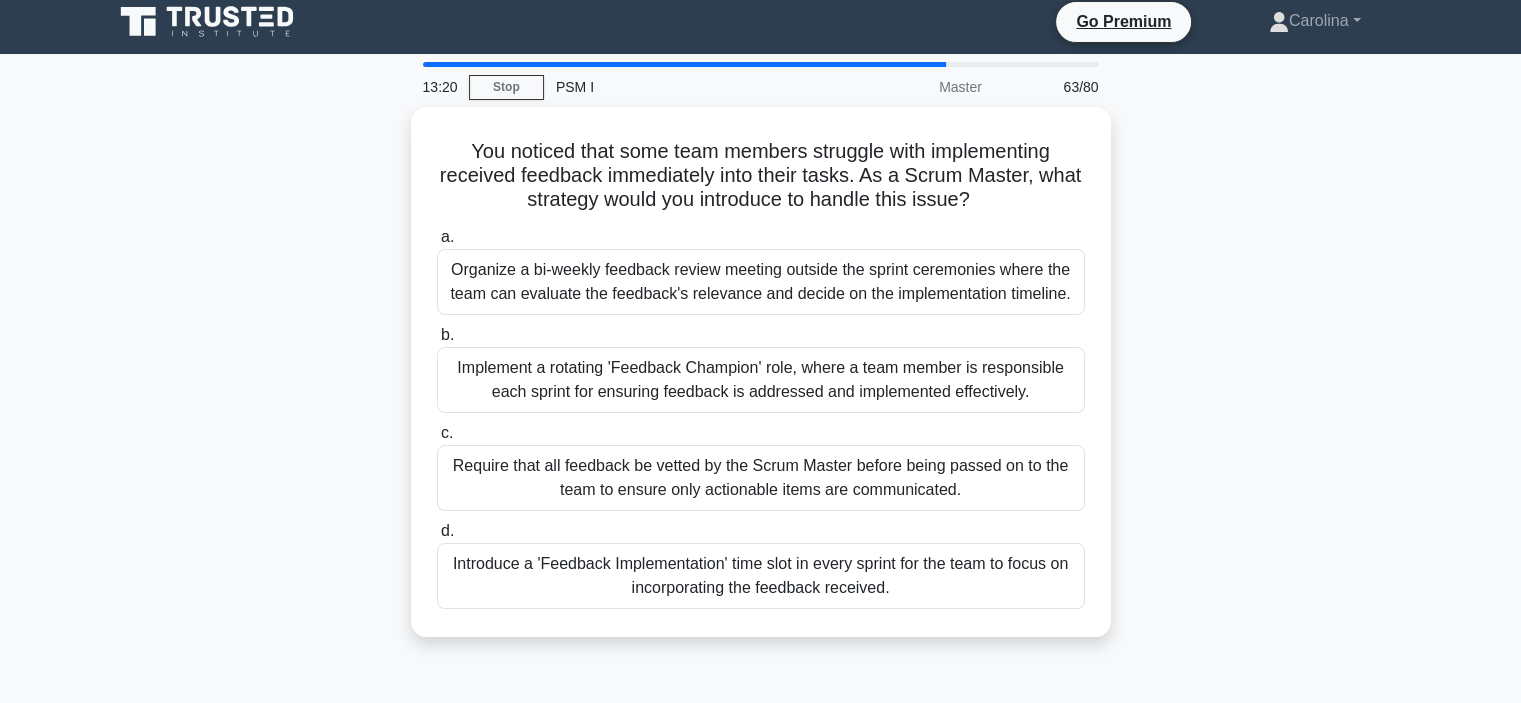 scroll, scrollTop: 0, scrollLeft: 0, axis: both 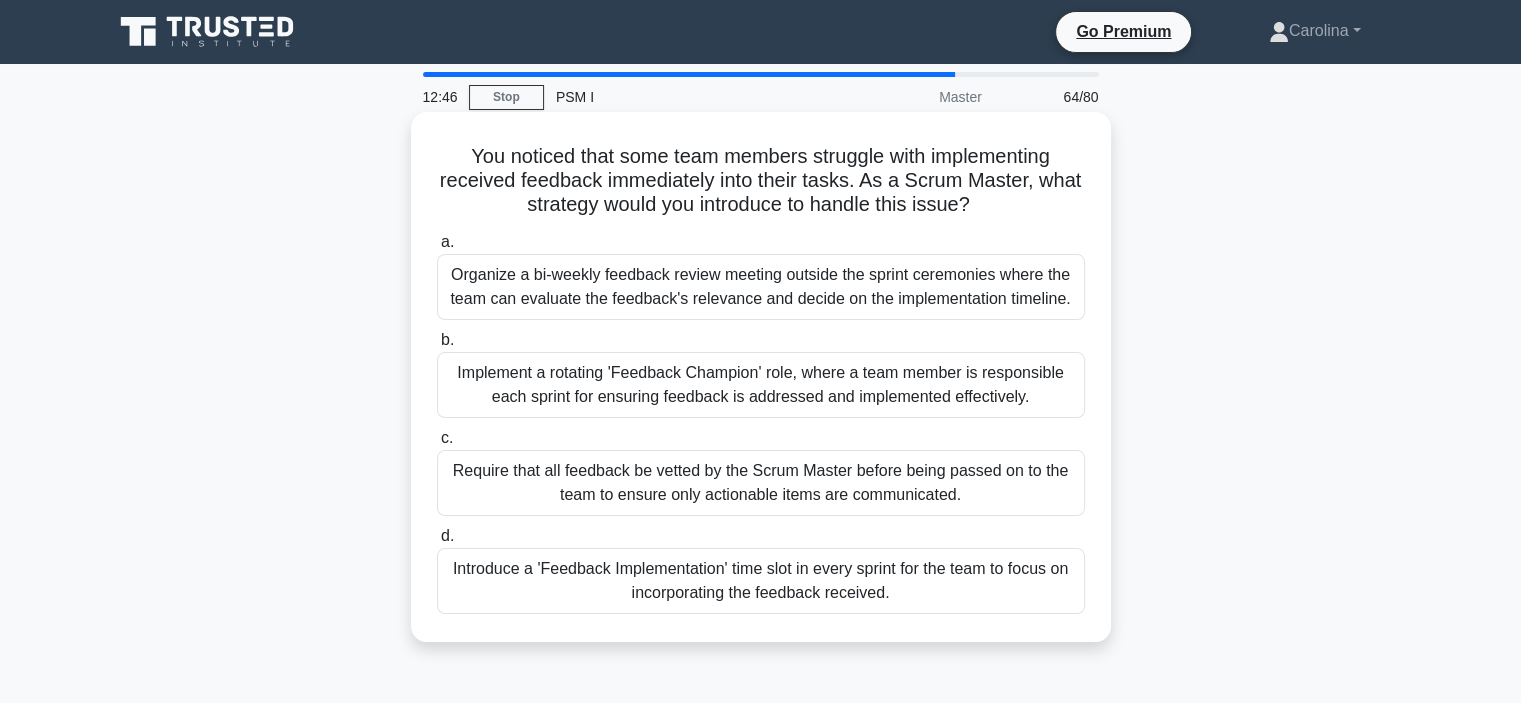 click on "Introduce a 'Feedback Implementation' time slot in every sprint for the team to focus on incorporating the feedback received." at bounding box center (761, 581) 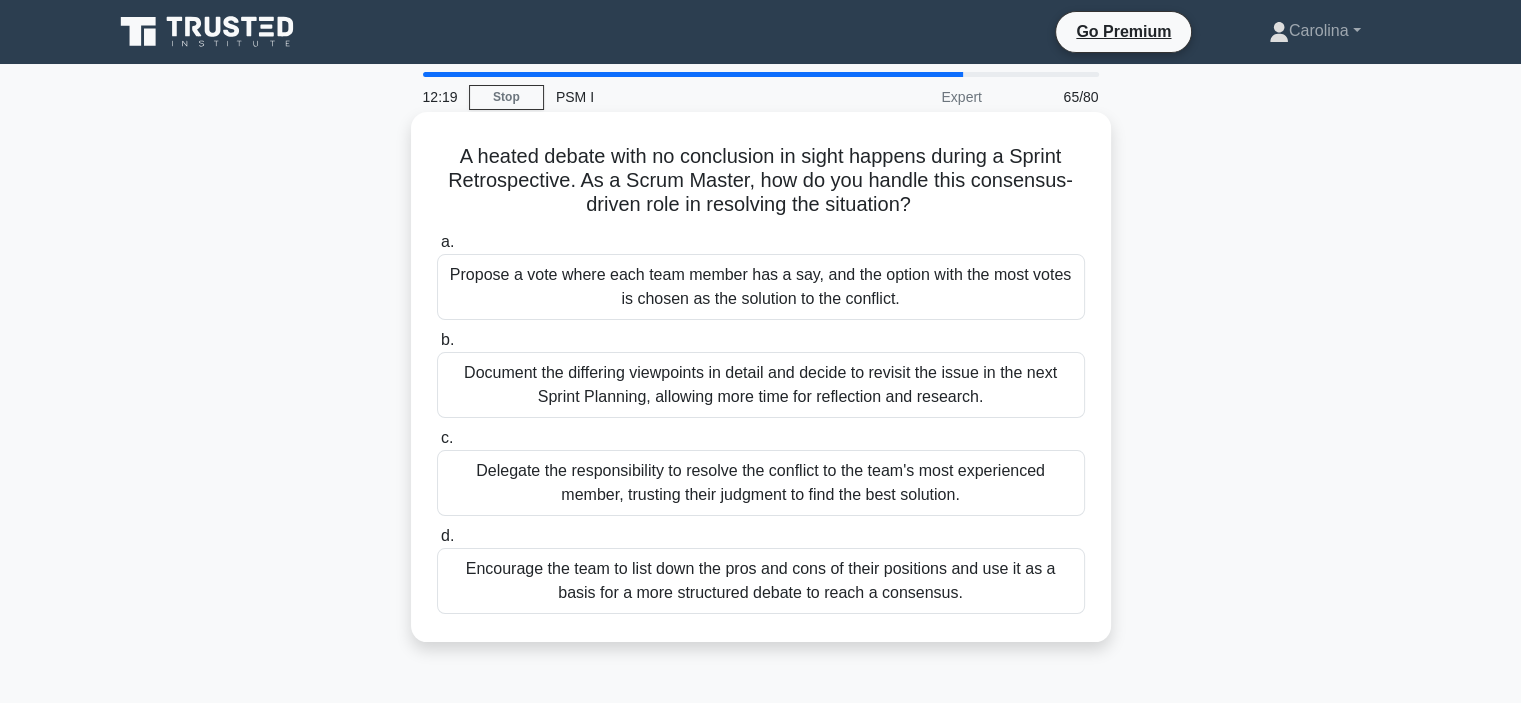 click on "Encourage the team to list down the pros and cons of their positions and use it as a basis for a more structured debate to reach a consensus." at bounding box center (761, 581) 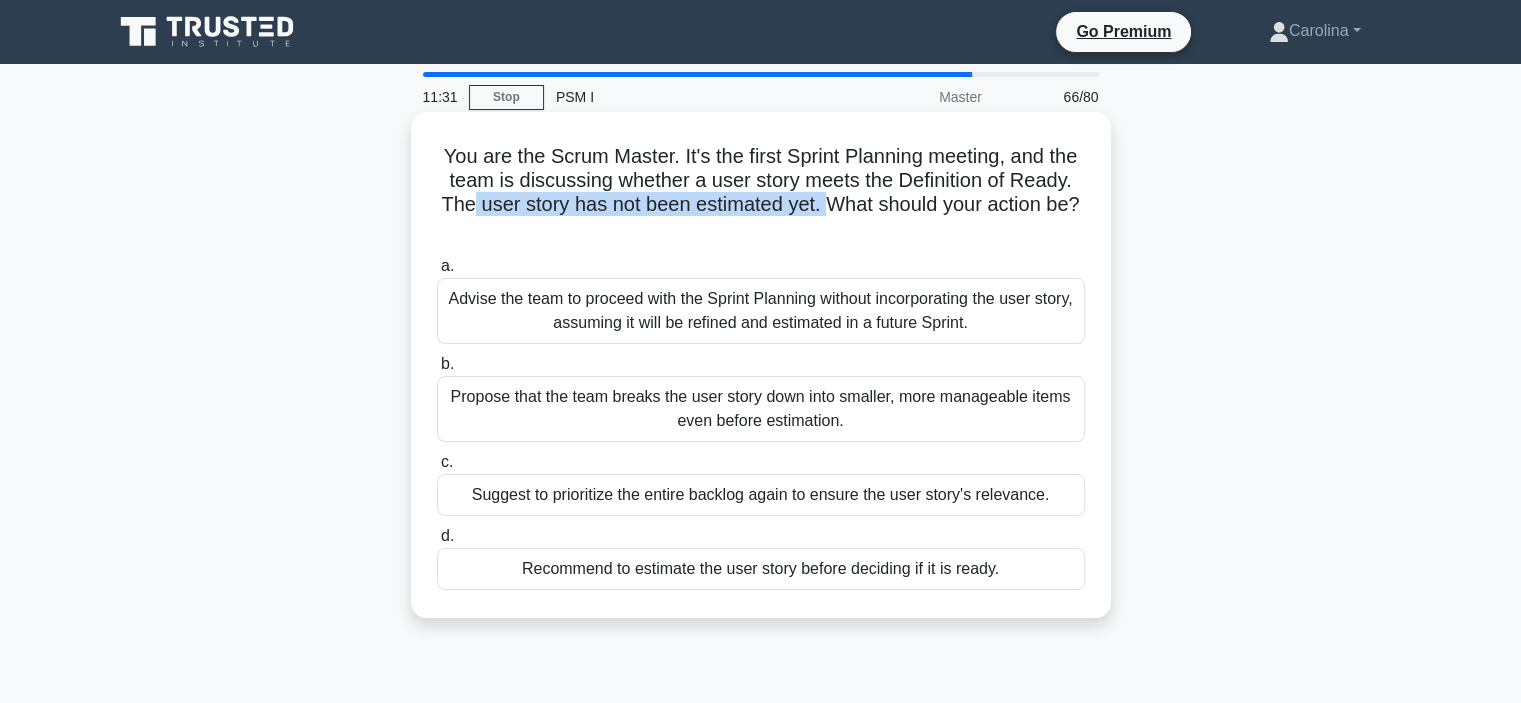 drag, startPoint x: 468, startPoint y: 203, endPoint x: 854, endPoint y: 206, distance: 386.01166 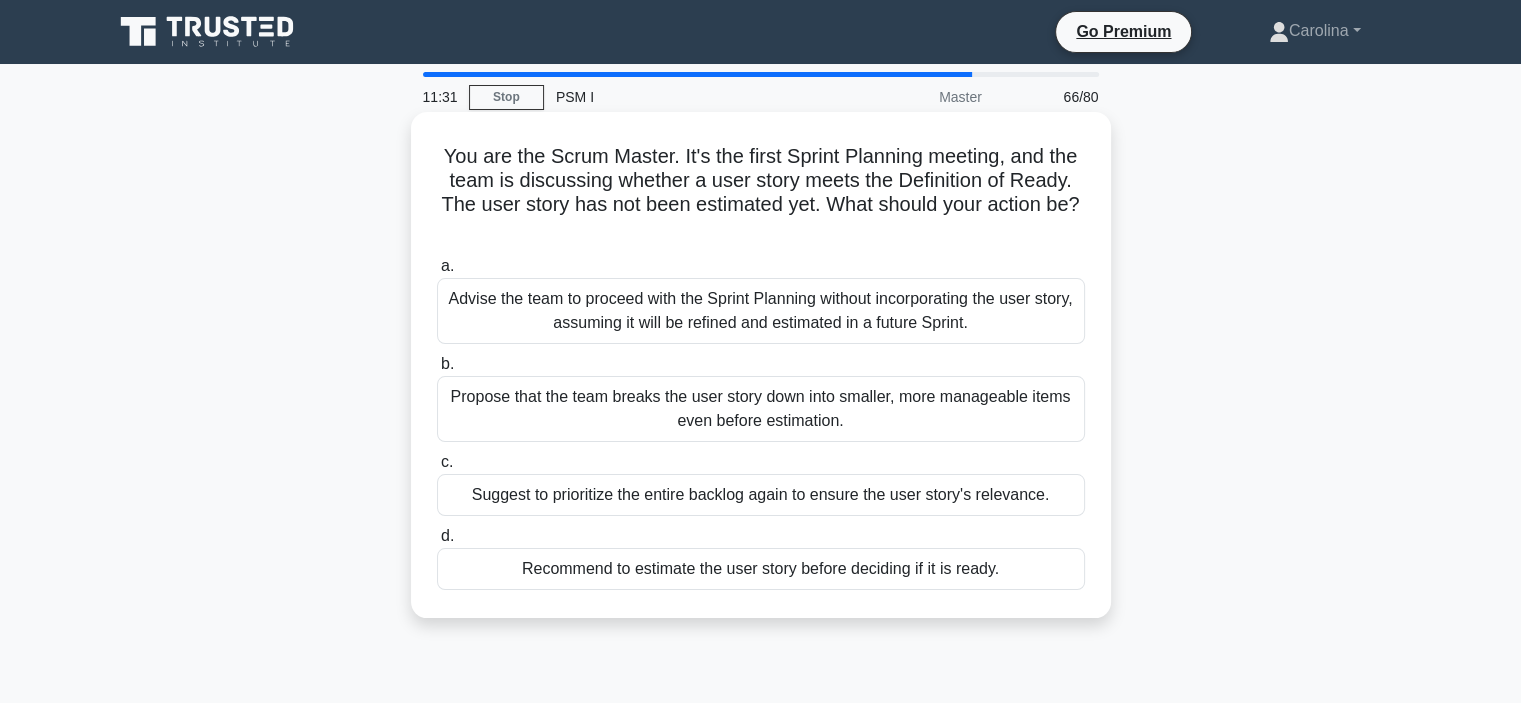click on "You are the Scrum Master. It's the first Sprint Planning meeting, and the team is discussing whether a user story meets the Definition of Ready. The user story has not been estimated yet. What should your action be?
.spinner_0XTQ{transform-origin:center;animation:spinner_y6GP .75s linear infinite}@keyframes spinner_y6GP{100%{transform:rotate(360deg)}}" at bounding box center (761, 193) 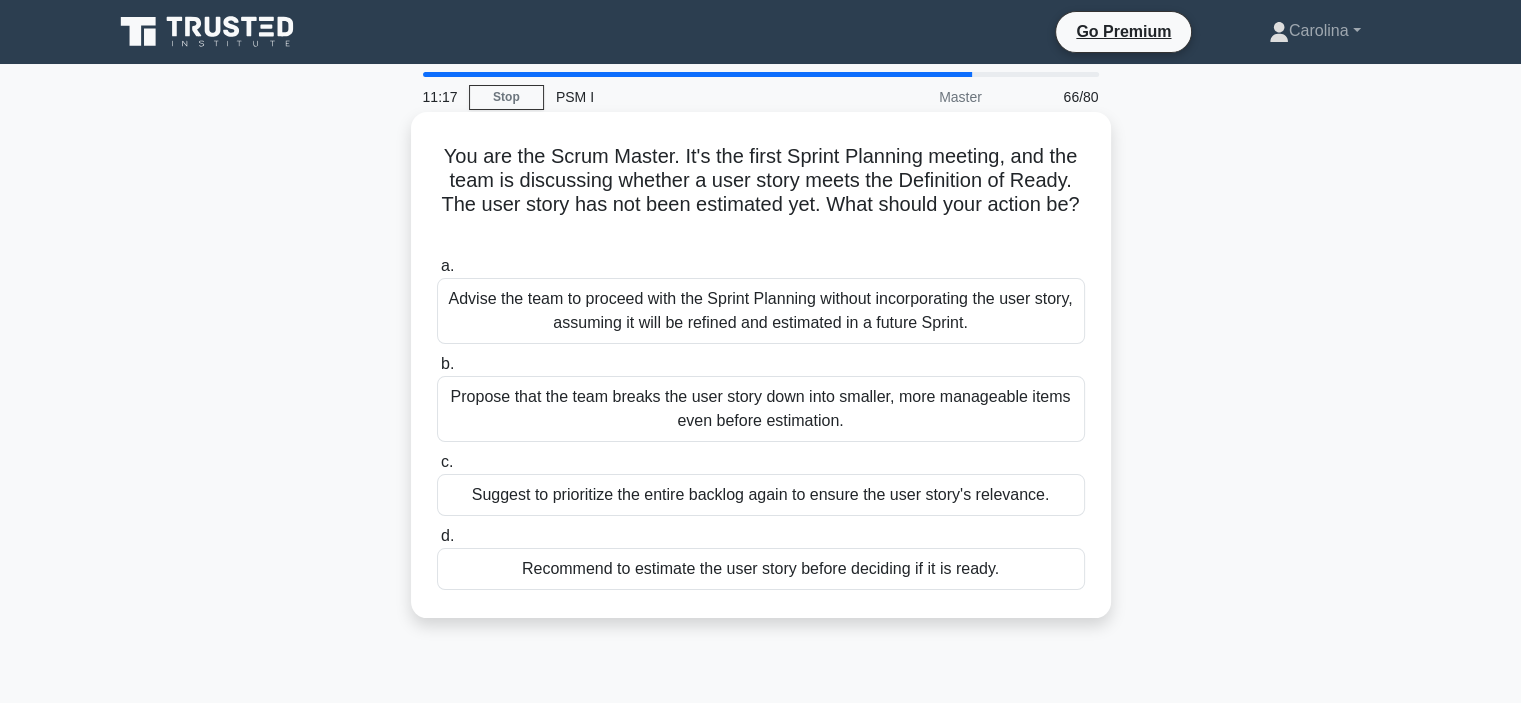 click on "Propose that the team breaks the user story down into smaller, more manageable items even before estimation." at bounding box center [761, 409] 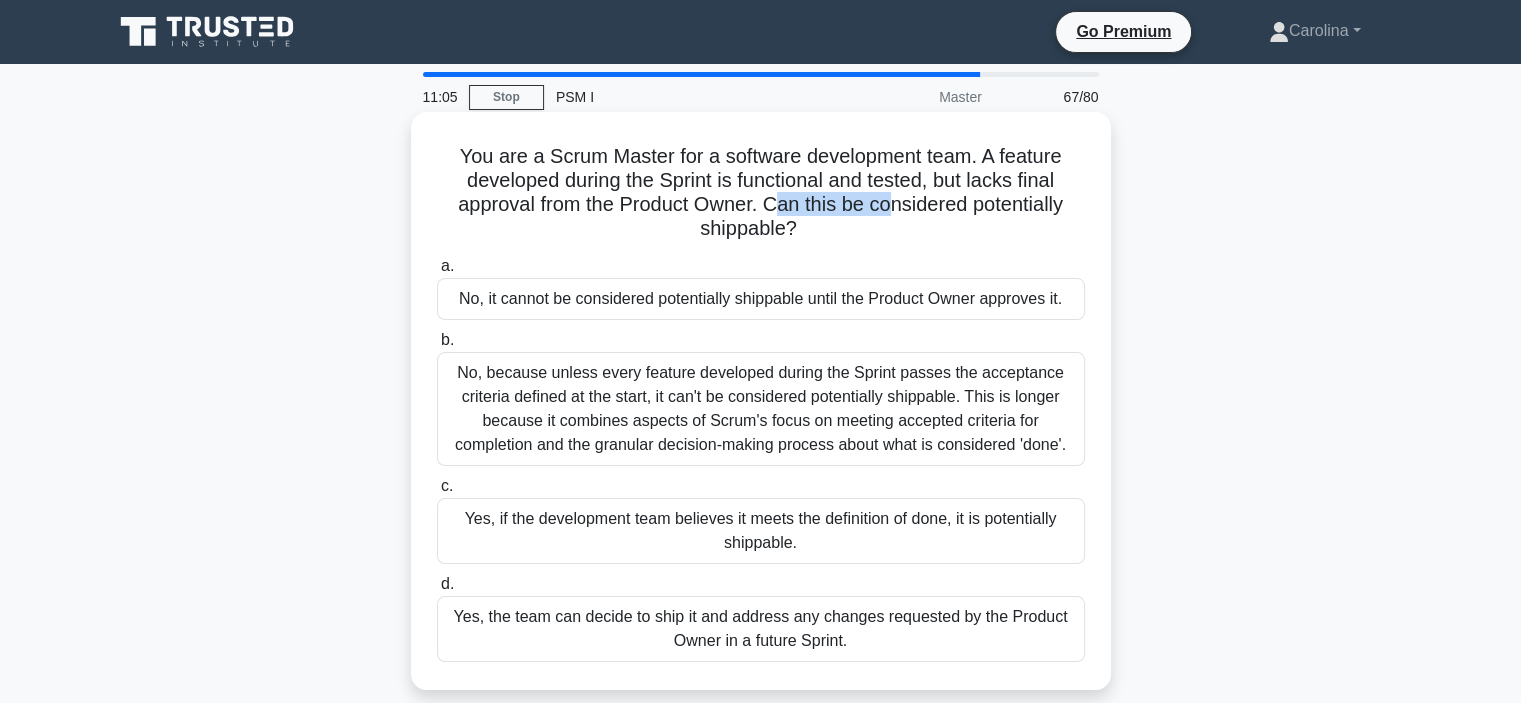 drag, startPoint x: 778, startPoint y: 205, endPoint x: 936, endPoint y: 208, distance: 158.02847 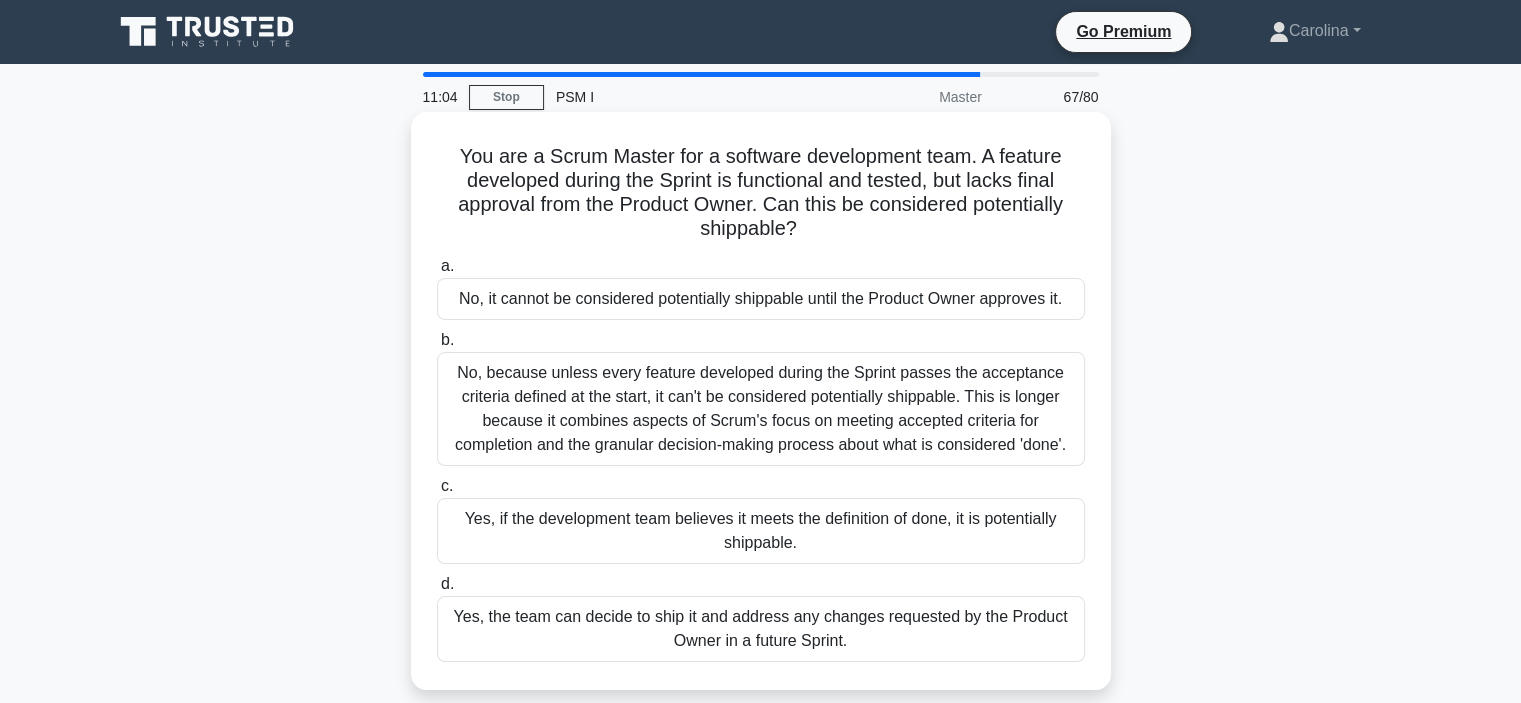 click on "You are a Scrum Master for a software development team. A feature developed during the Sprint is functional and tested, but lacks final approval from the Product Owner. Can this be considered potentially shippable?
.spinner_0XTQ{transform-origin:center;animation:spinner_y6GP .75s linear infinite}@keyframes spinner_y6GP{100%{transform:rotate(360deg)}}" at bounding box center (761, 193) 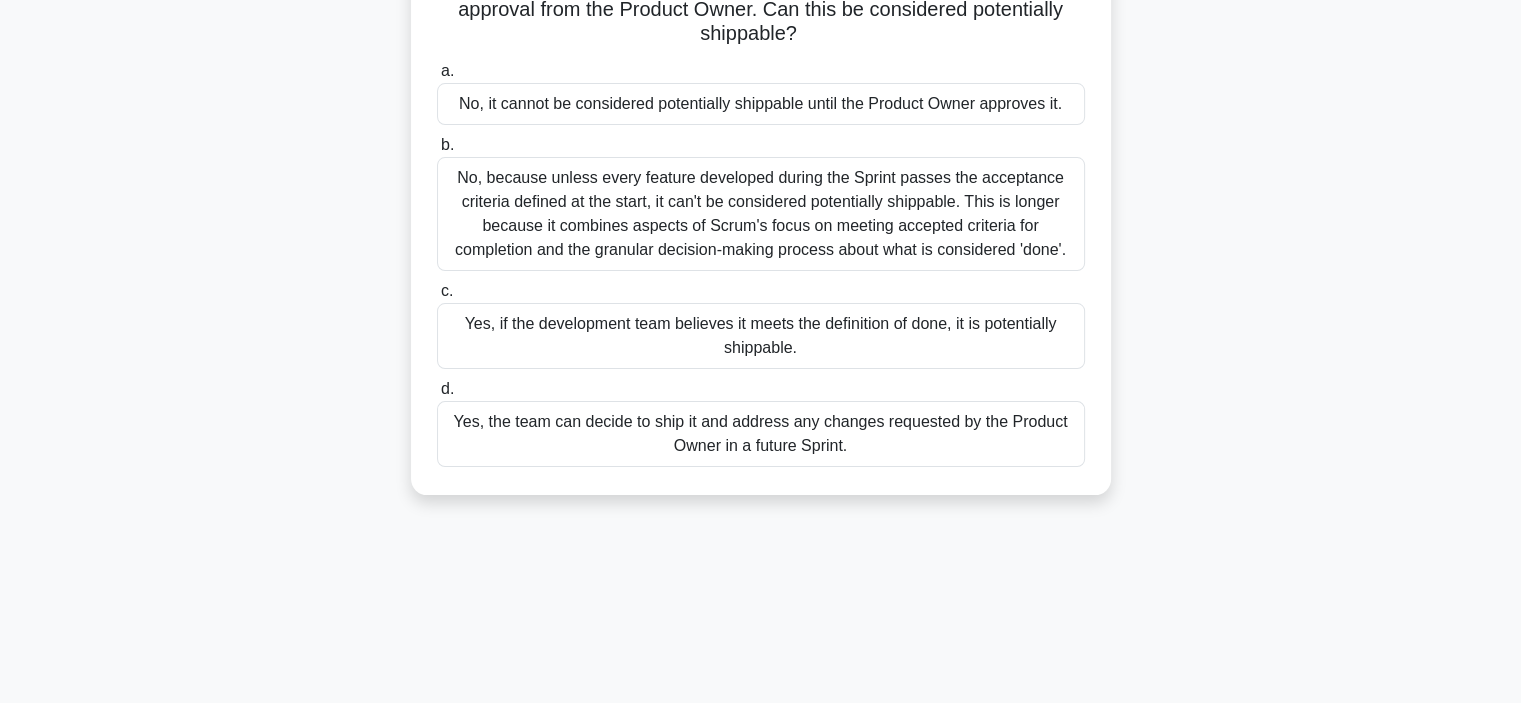 scroll, scrollTop: 100, scrollLeft: 0, axis: vertical 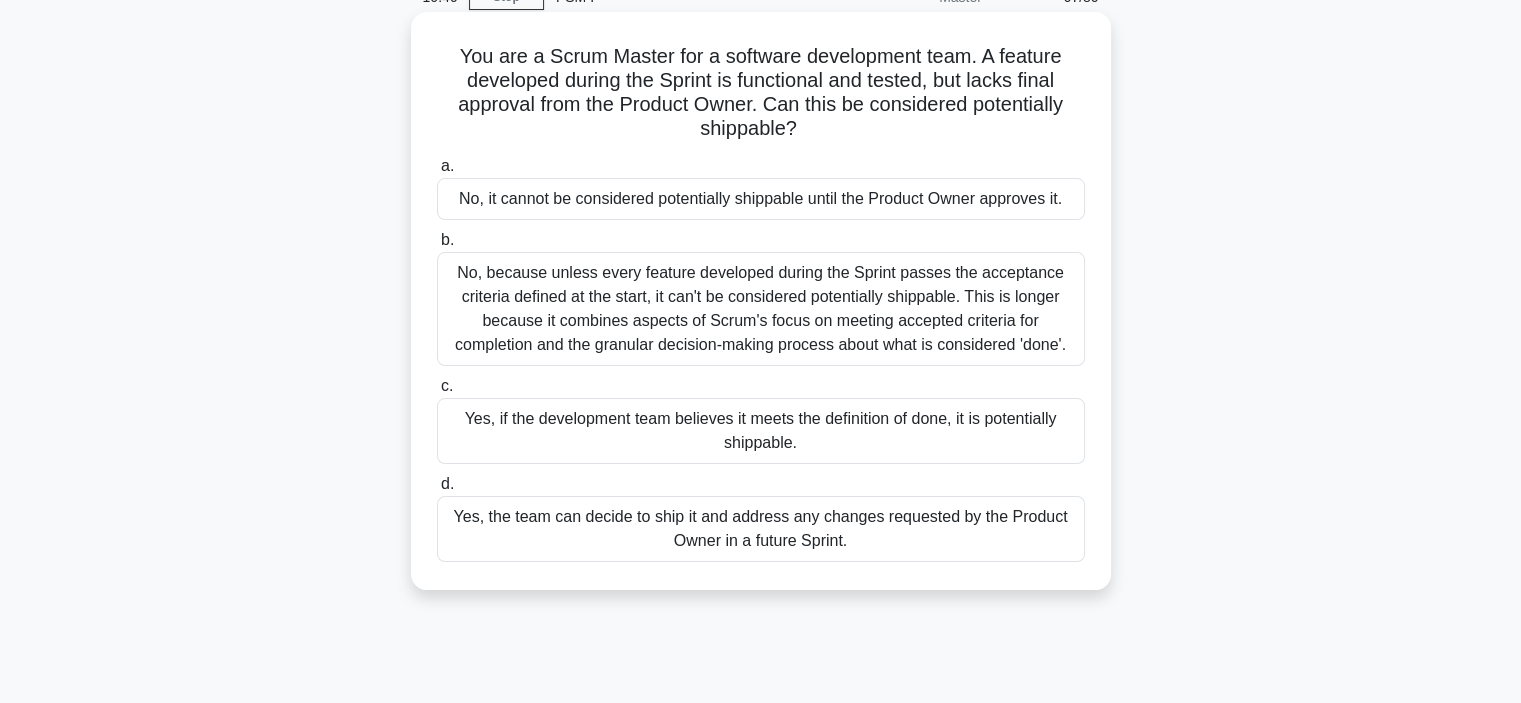 click on "Yes, if the development team believes it meets the definition of done, it is potentially shippable." at bounding box center (761, 431) 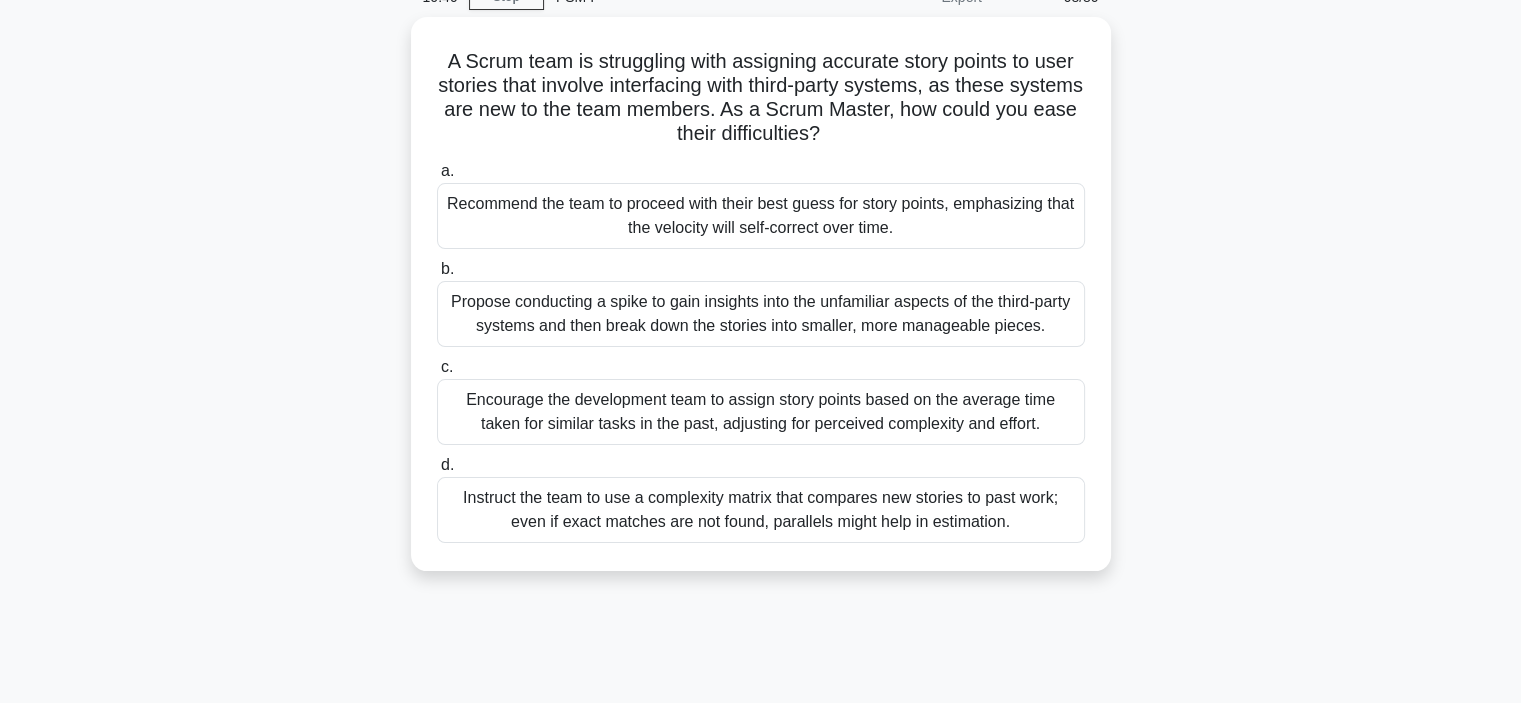 scroll, scrollTop: 0, scrollLeft: 0, axis: both 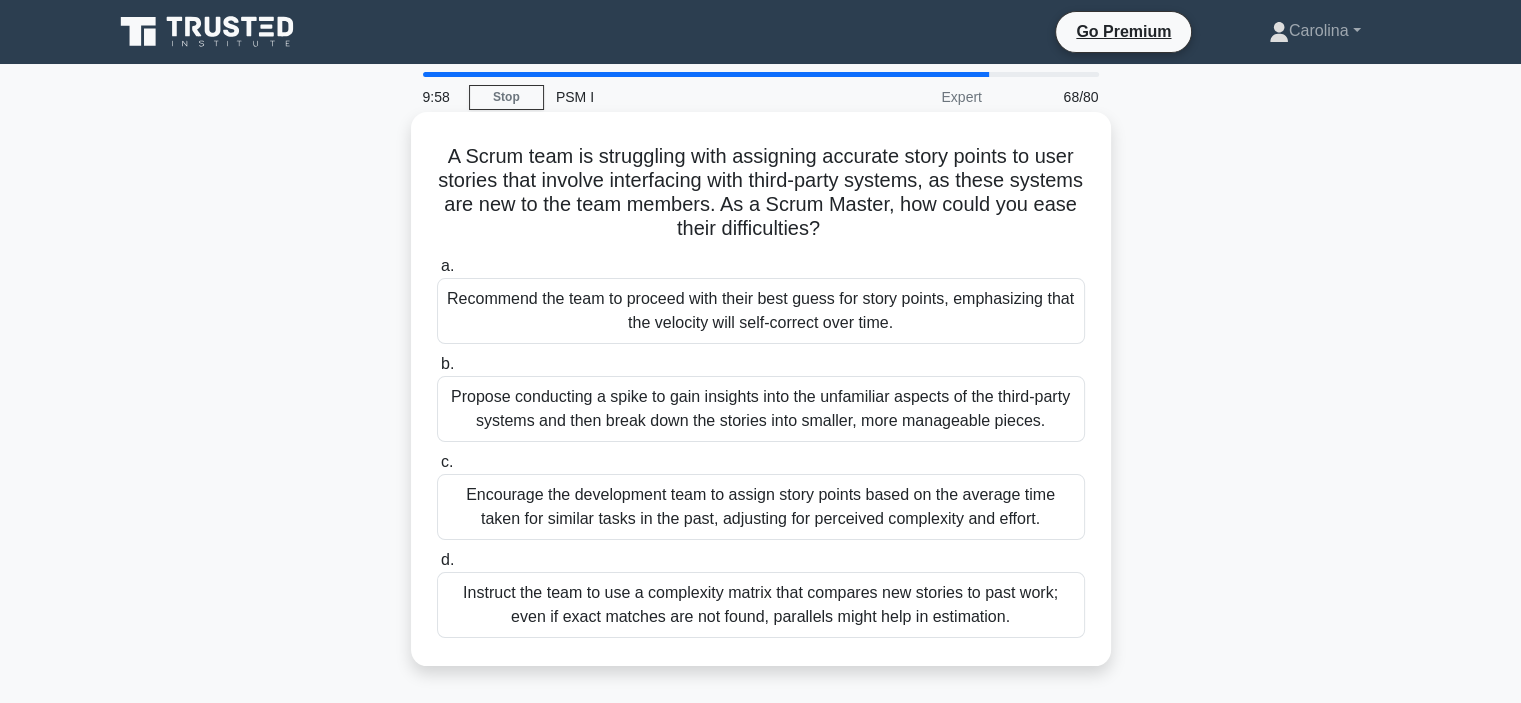 click on "Instruct the team to use a complexity matrix that compares new stories to past work; even if exact matches are not found, parallels might help in estimation." at bounding box center [761, 605] 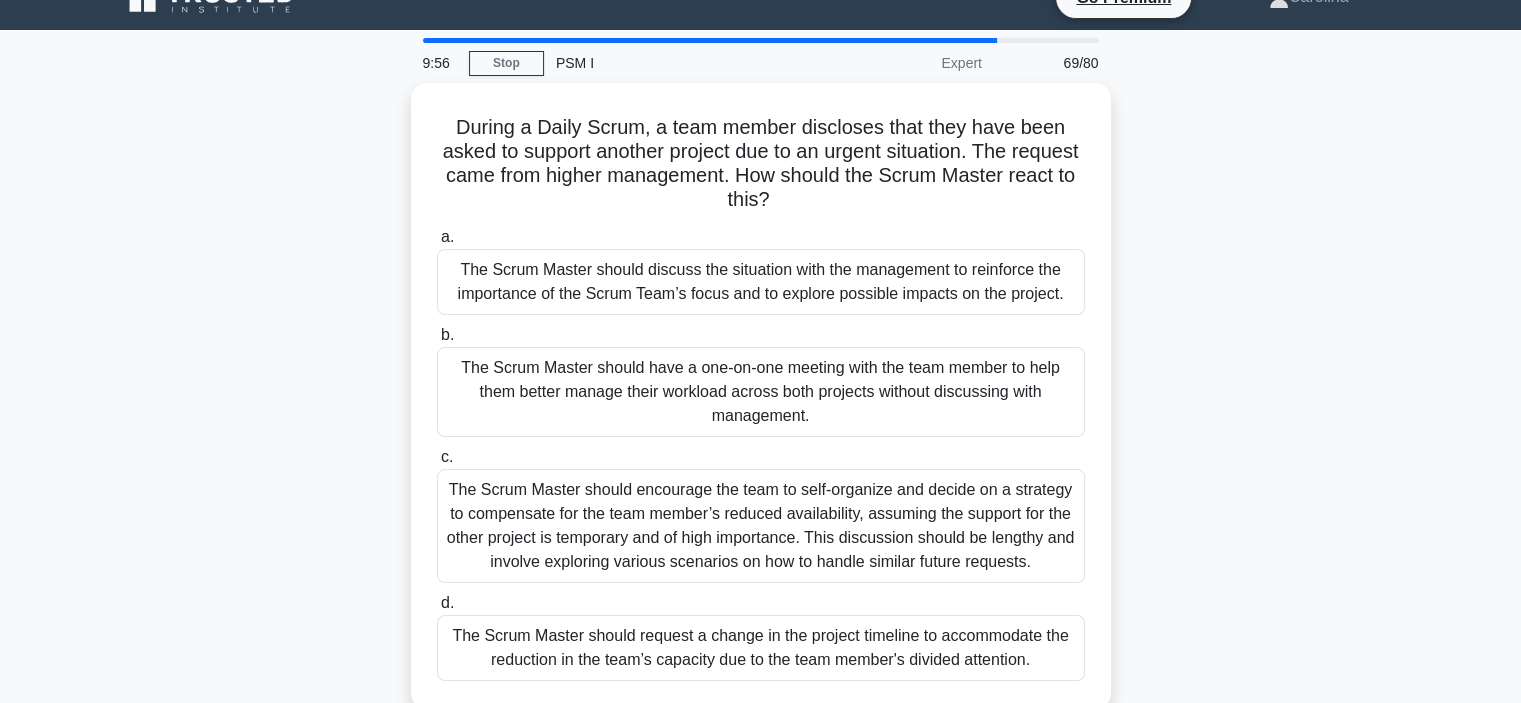 scroll, scrollTop: 0, scrollLeft: 0, axis: both 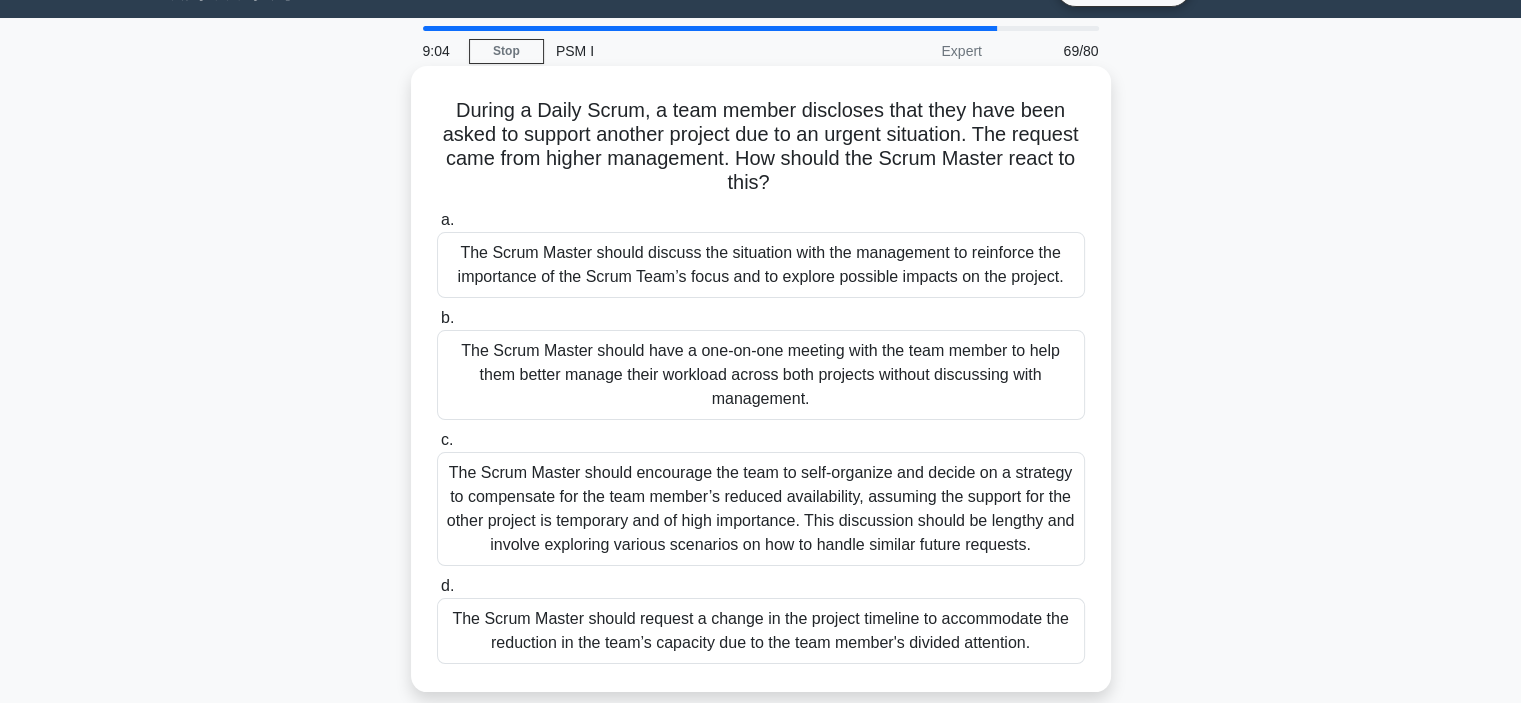 click on "The Scrum Master should discuss the situation with the management to reinforce the importance of the Scrum Team’s focus and to explore possible impacts on the project." at bounding box center (761, 265) 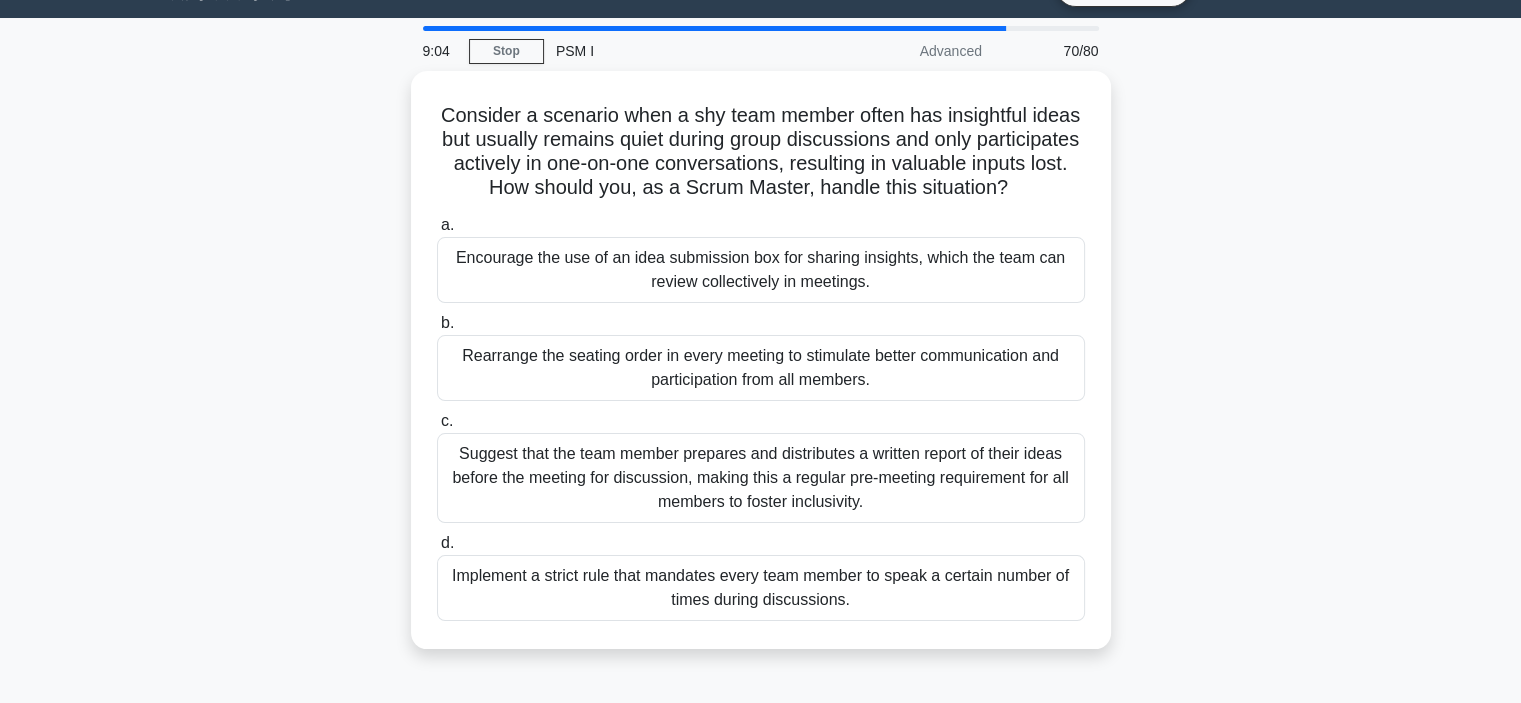 scroll, scrollTop: 0, scrollLeft: 0, axis: both 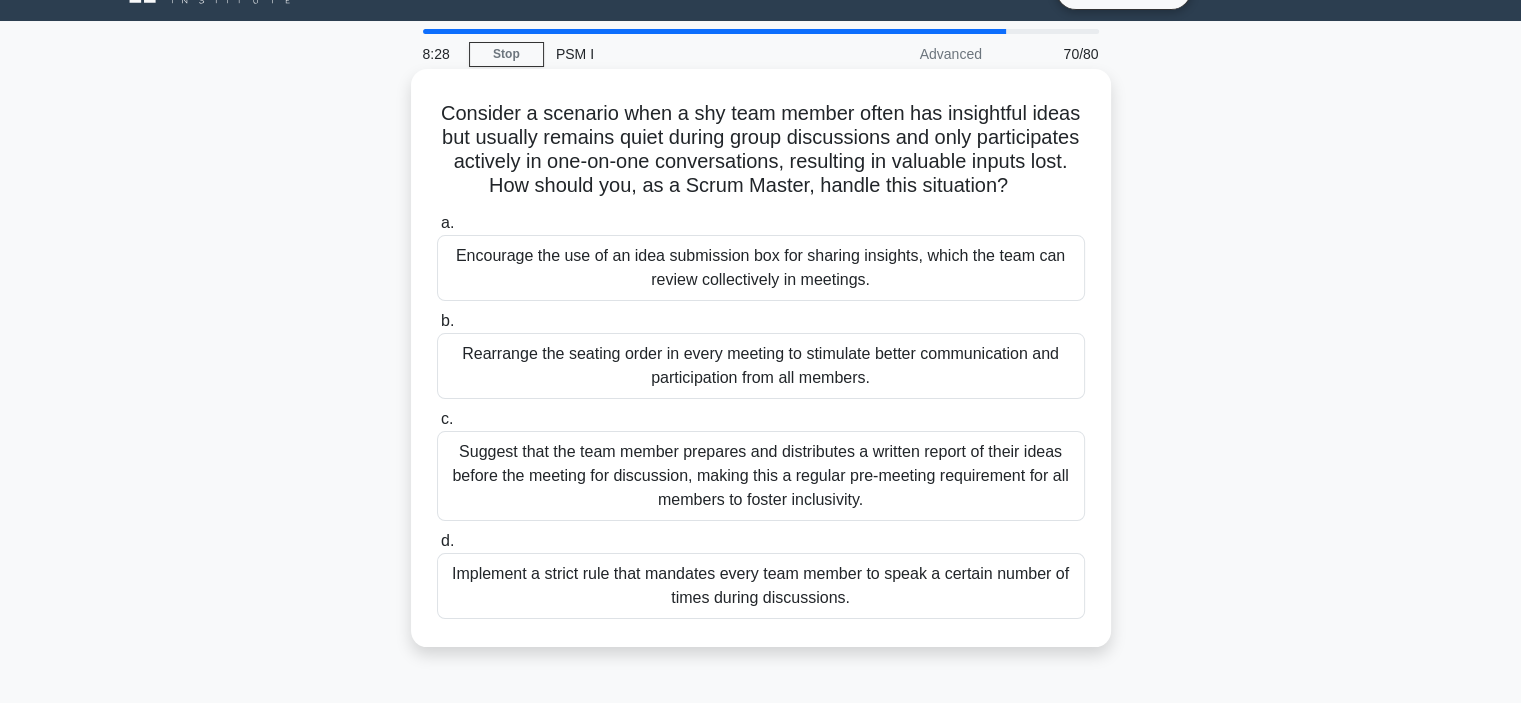 click on "Encourage the use of an idea submission box for sharing insights, which the team can review collectively in meetings." at bounding box center (761, 268) 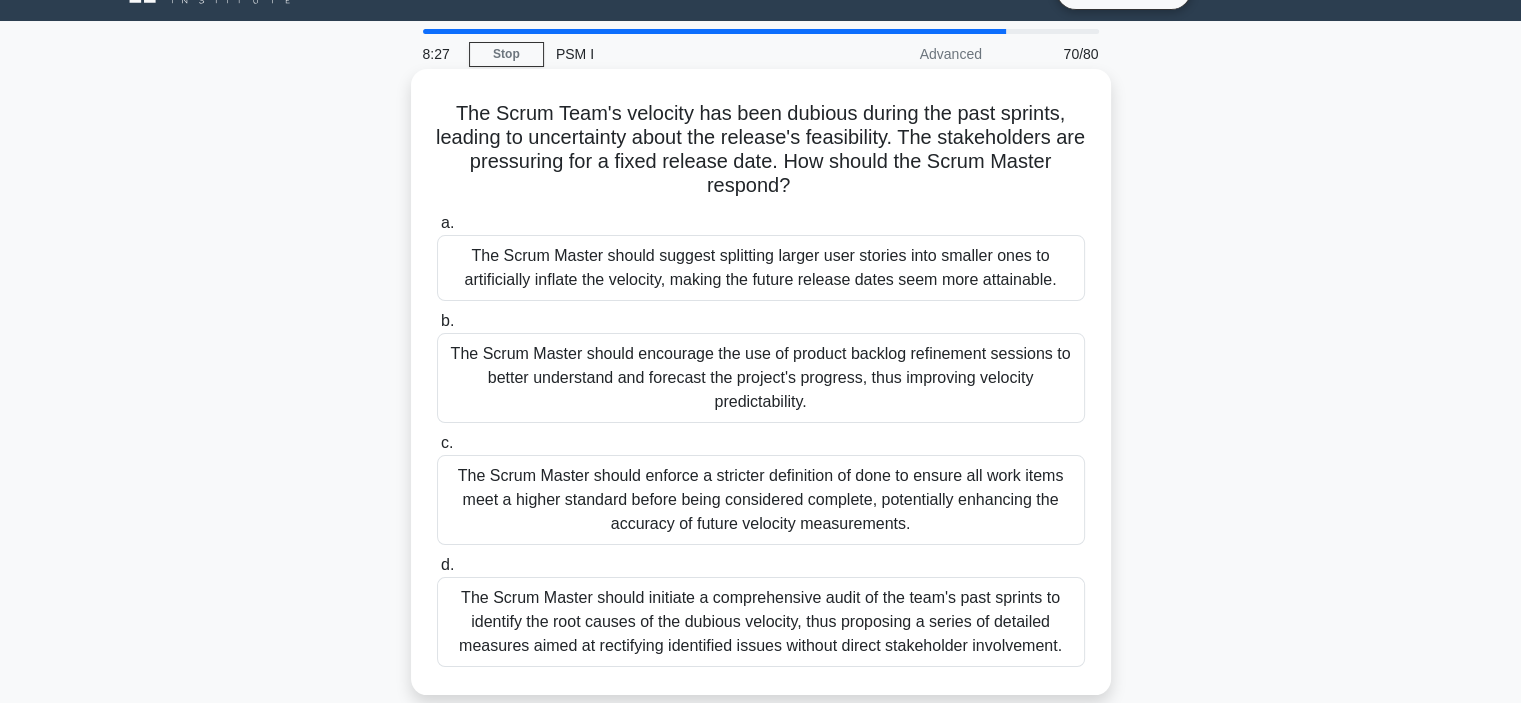 scroll, scrollTop: 0, scrollLeft: 0, axis: both 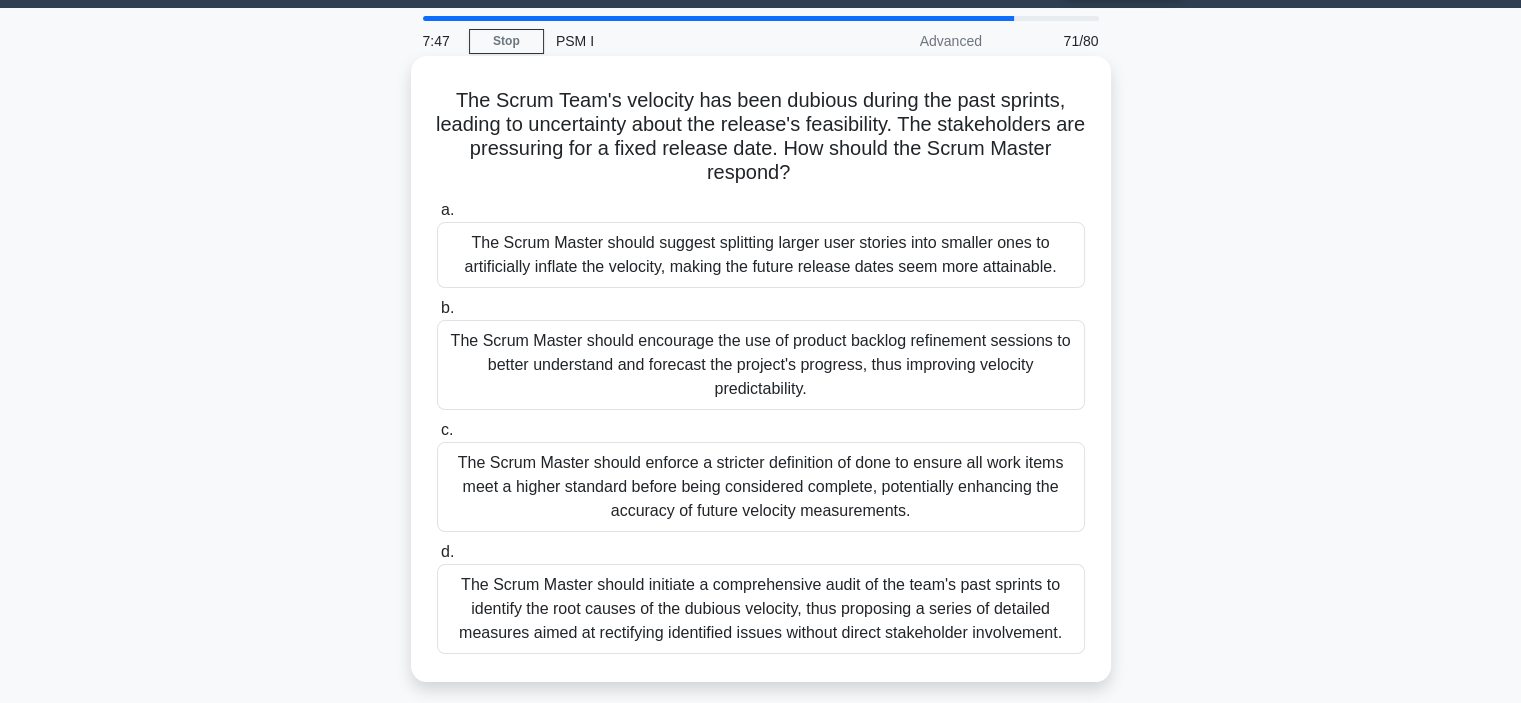 click on "The Scrum Master should encourage the use of product backlog refinement sessions to better understand and forecast the project's progress, thus improving velocity predictability." at bounding box center (761, 365) 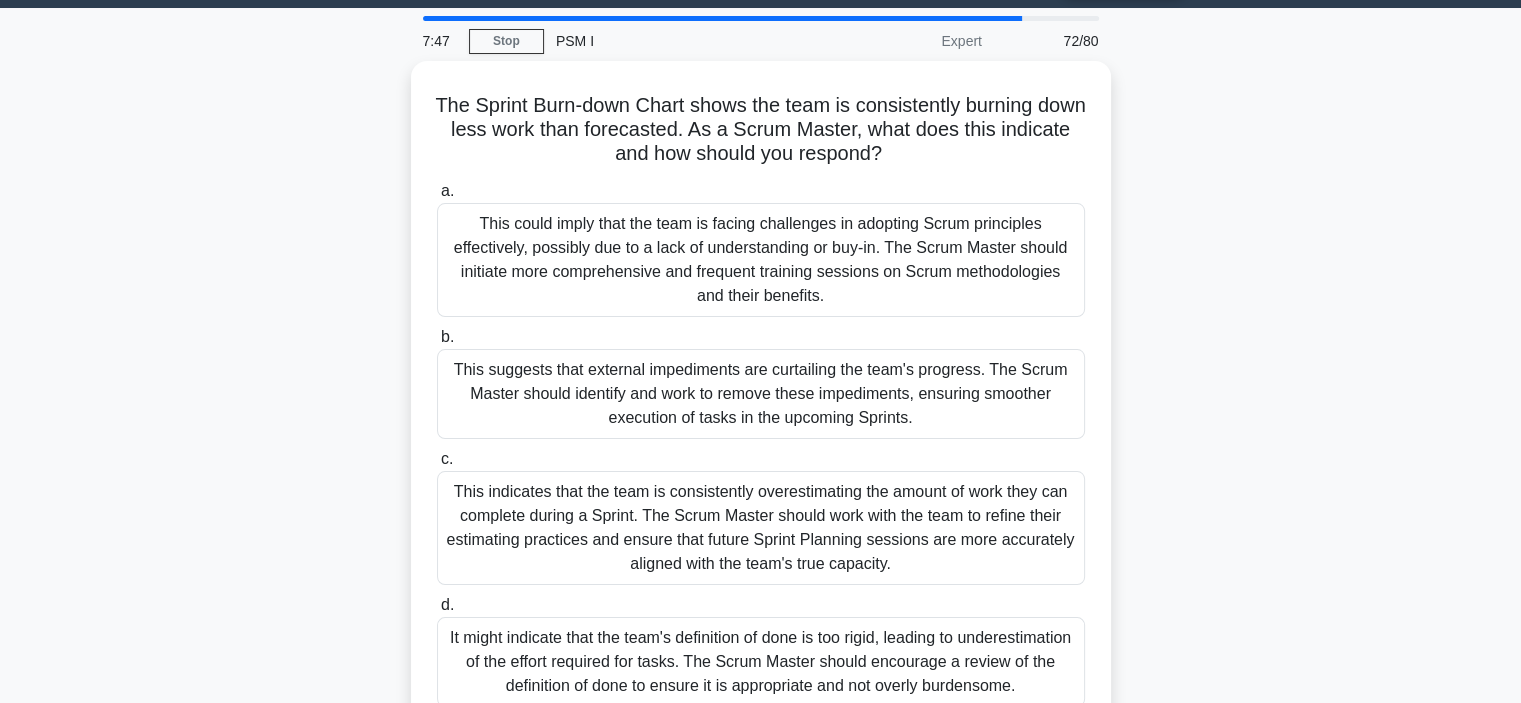 scroll, scrollTop: 0, scrollLeft: 0, axis: both 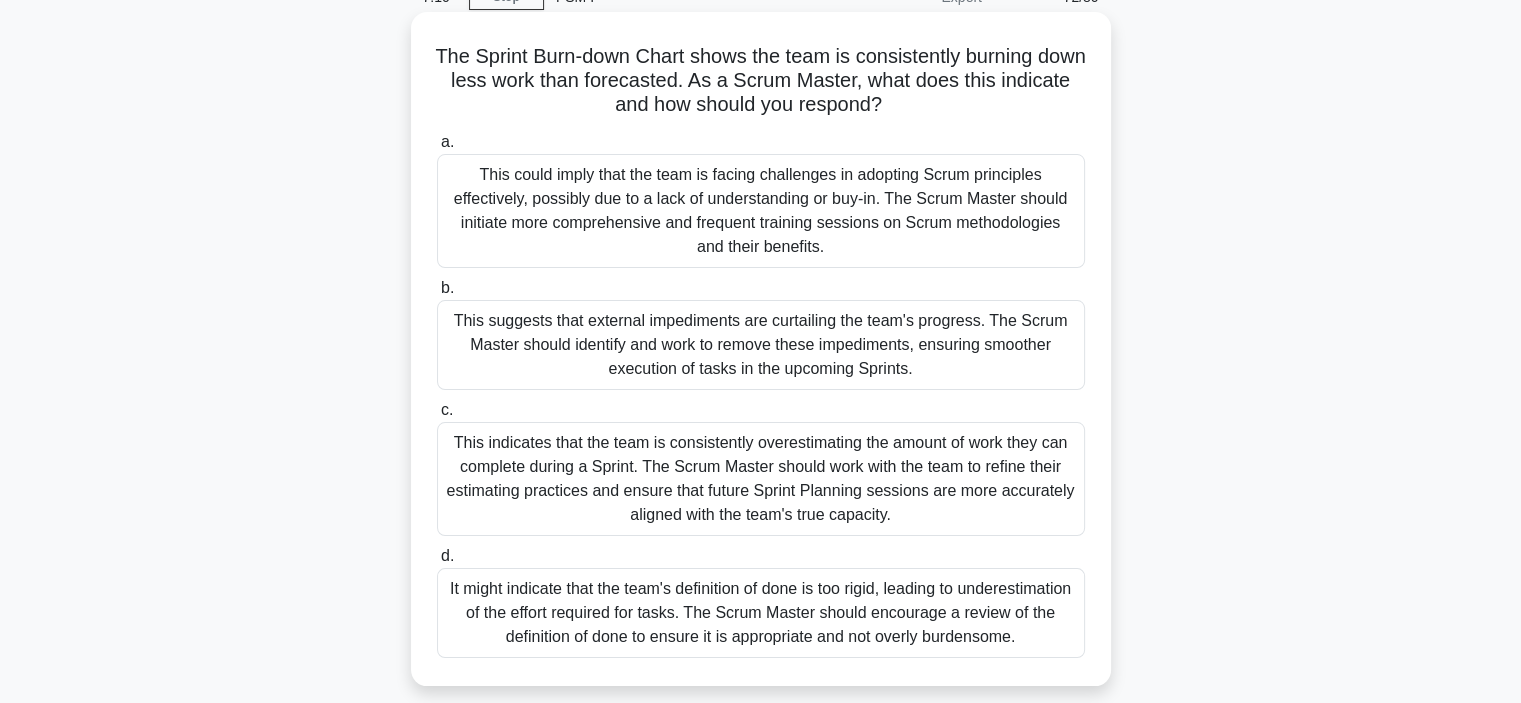 click on "This suggests that external impediments are curtailing the team's progress. The Scrum Master should identify and work to remove these impediments, ensuring smoother execution of tasks in the upcoming Sprints." at bounding box center (761, 345) 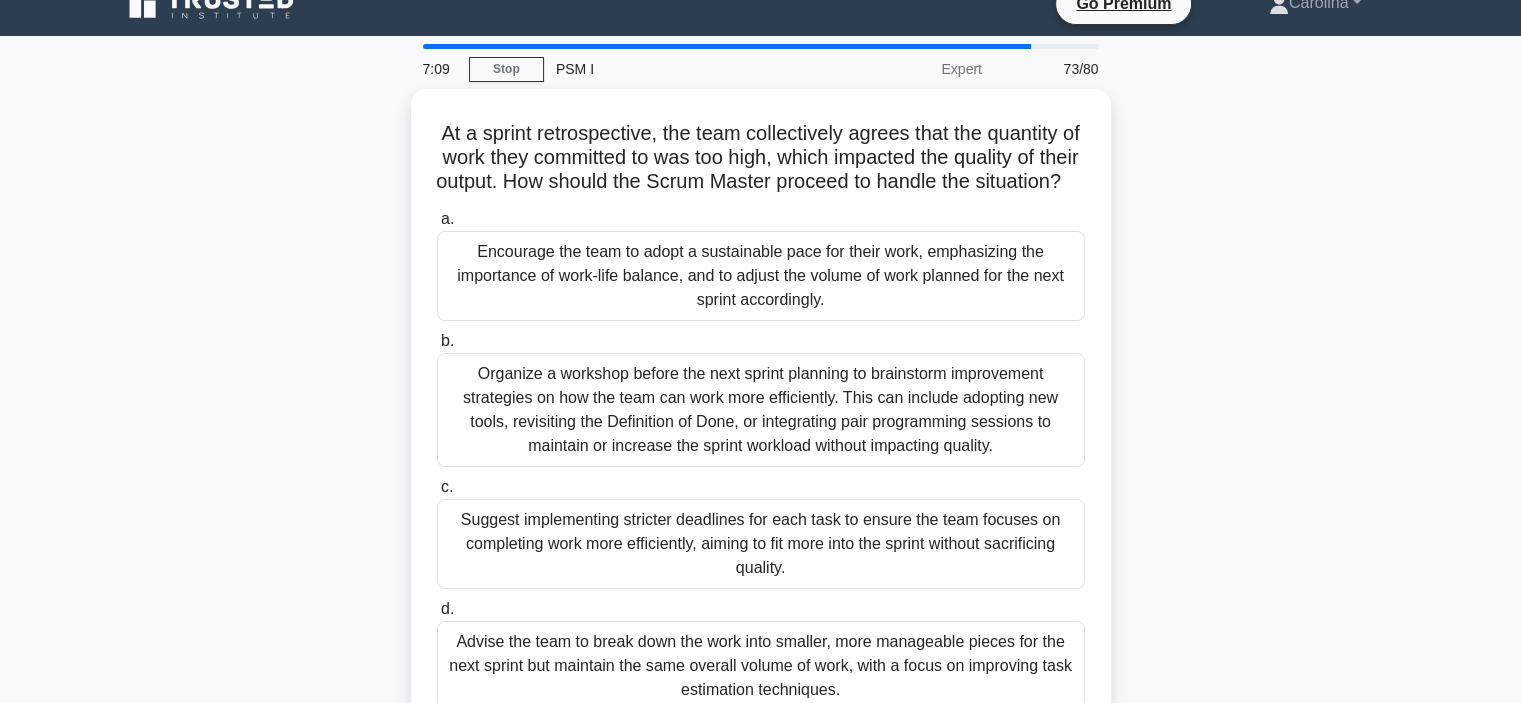 scroll, scrollTop: 0, scrollLeft: 0, axis: both 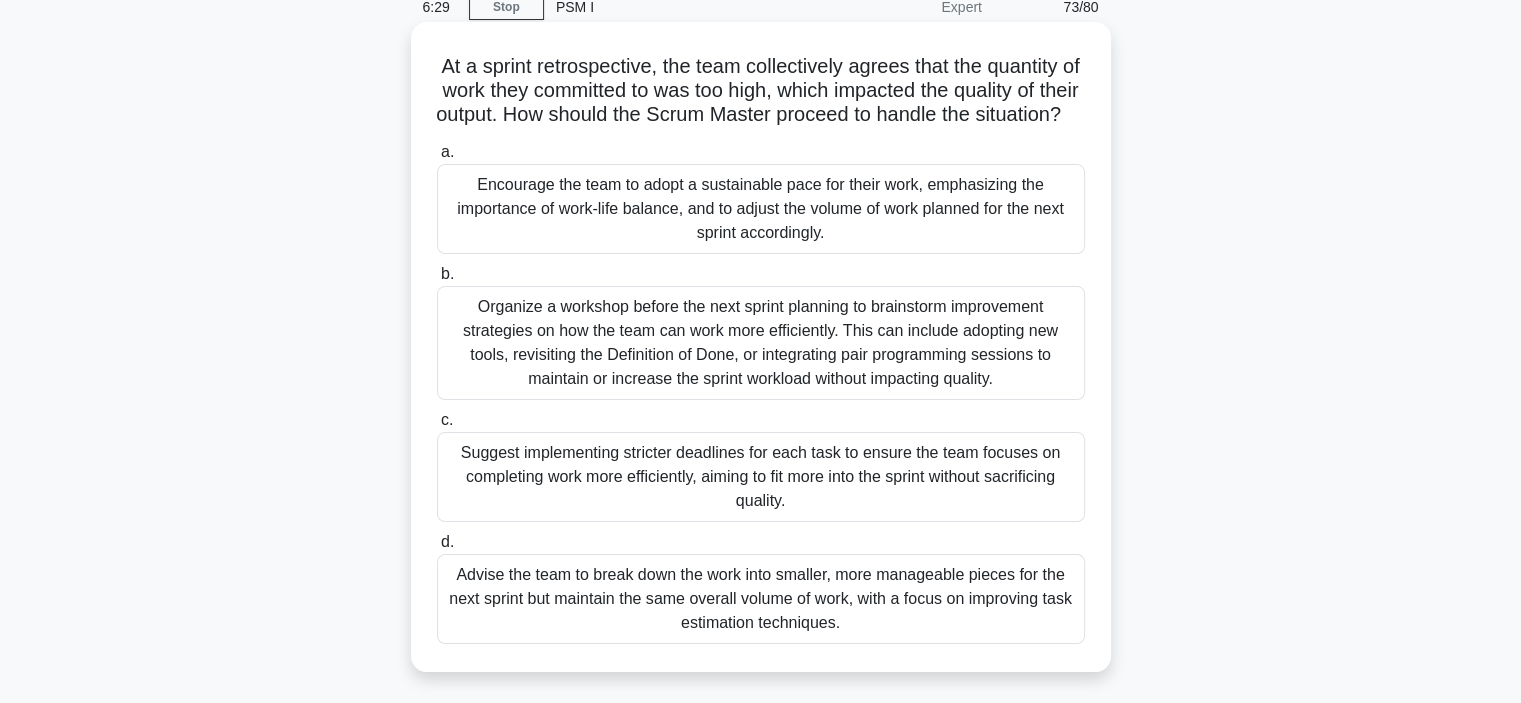 click on "Encourage the team to adopt a sustainable pace for their work, emphasizing the importance of work-life balance, and to adjust the volume of work planned for the next sprint accordingly." at bounding box center (761, 209) 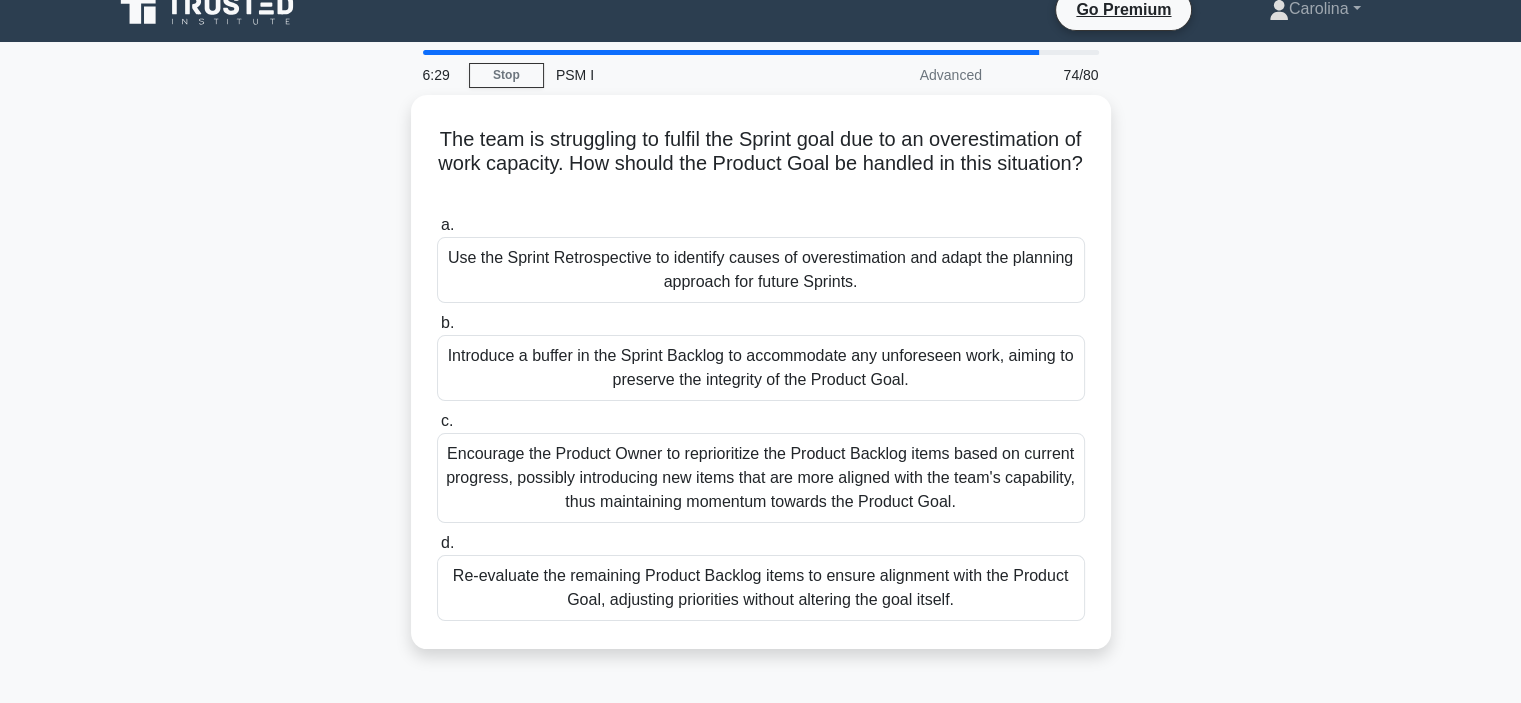scroll, scrollTop: 0, scrollLeft: 0, axis: both 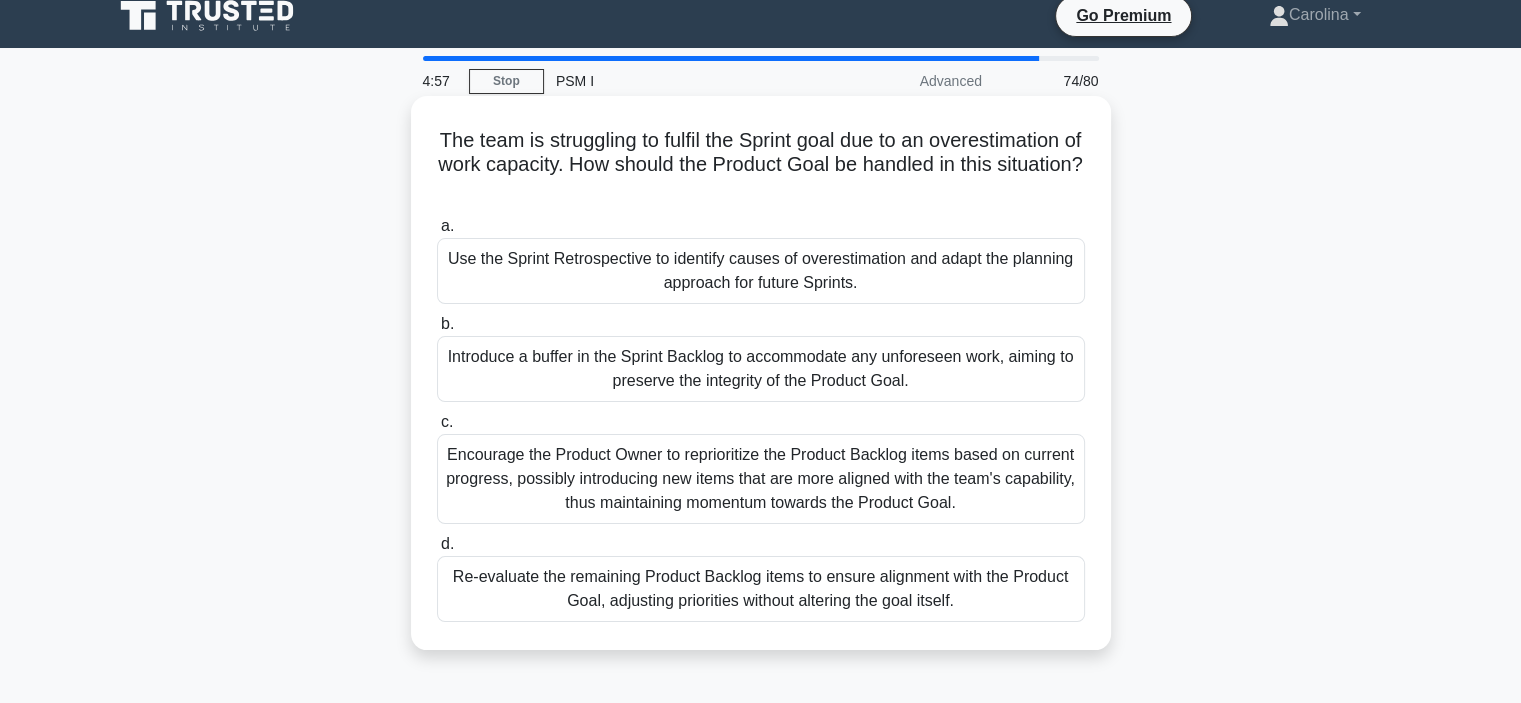 click on "Re-evaluate the remaining Product Backlog items to ensure alignment with the Product Goal, adjusting priorities without altering the goal itself." at bounding box center (761, 589) 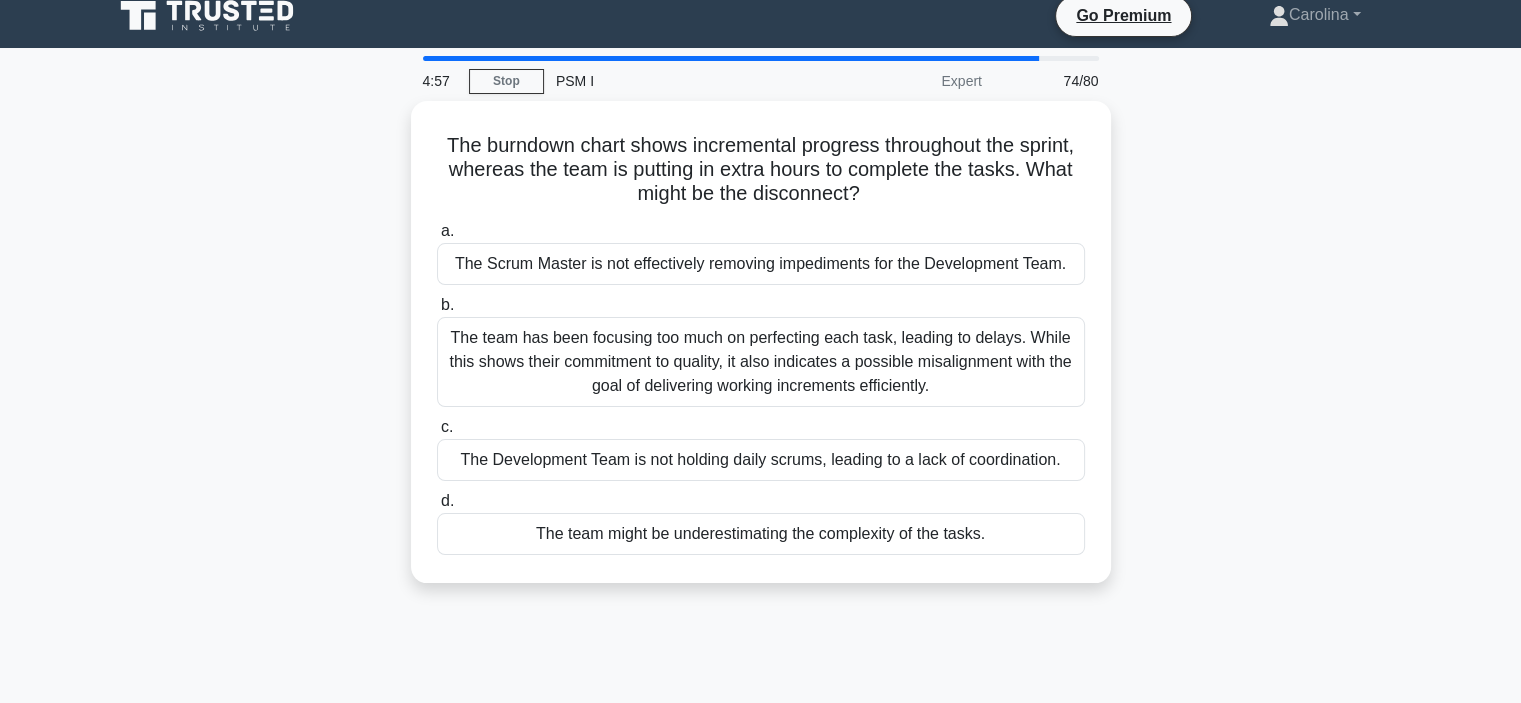 scroll, scrollTop: 0, scrollLeft: 0, axis: both 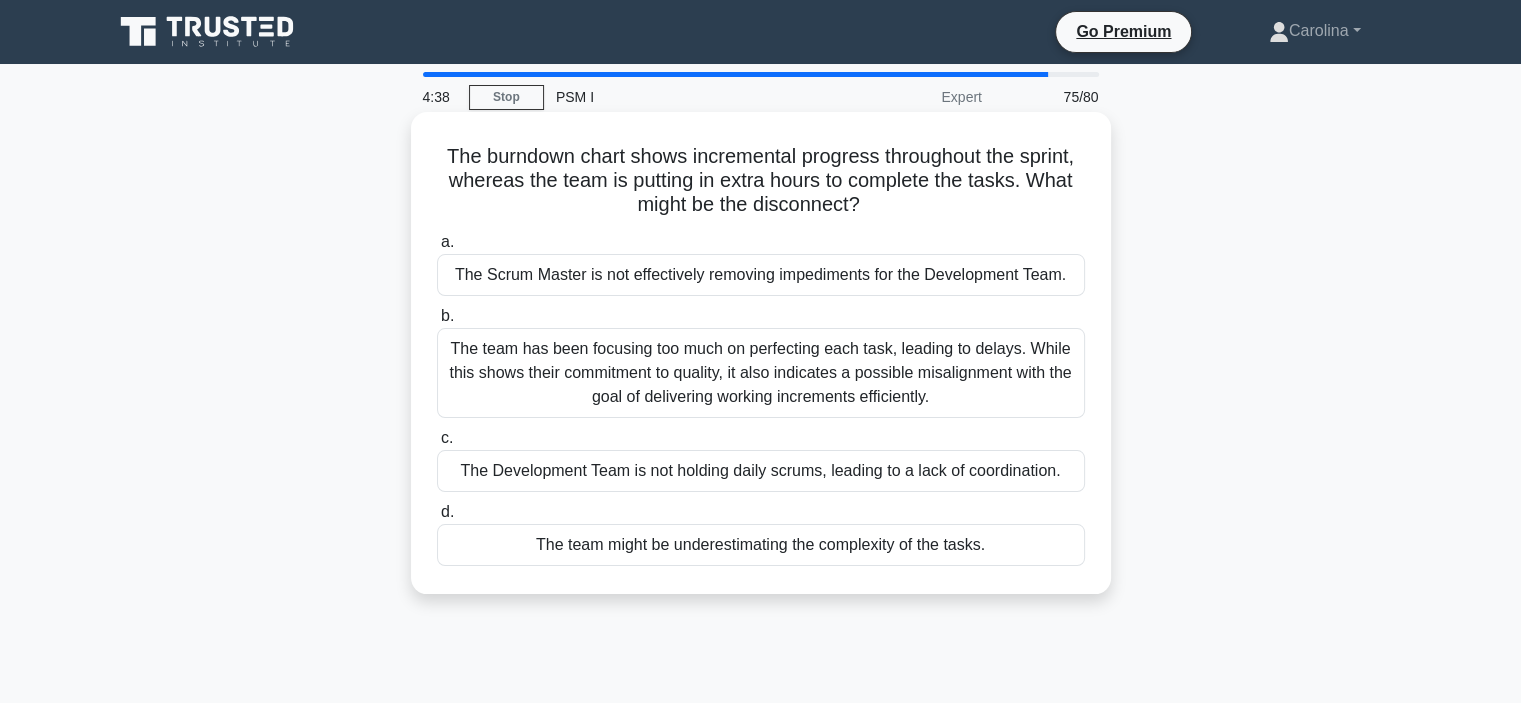 click on "The team might be underestimating the complexity of the tasks." at bounding box center (761, 545) 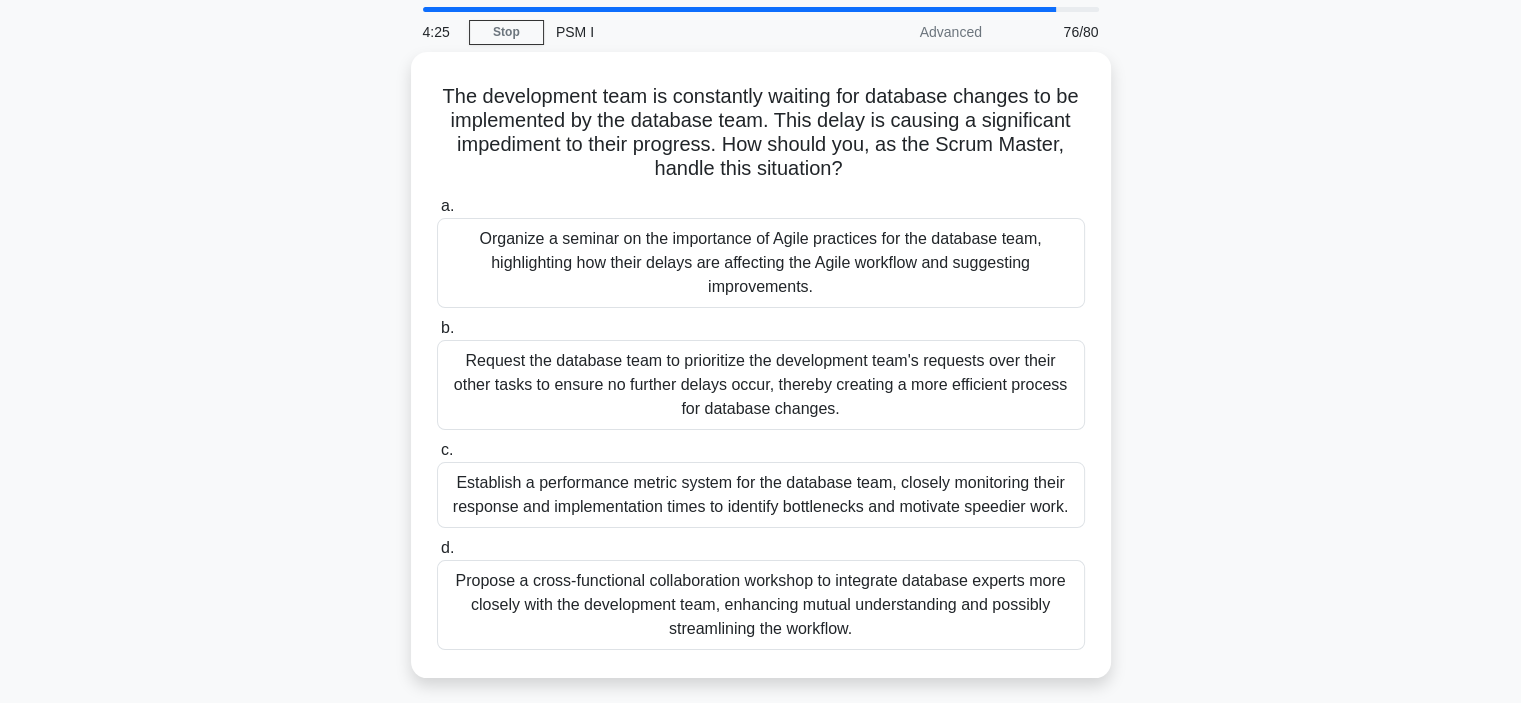 scroll, scrollTop: 100, scrollLeft: 0, axis: vertical 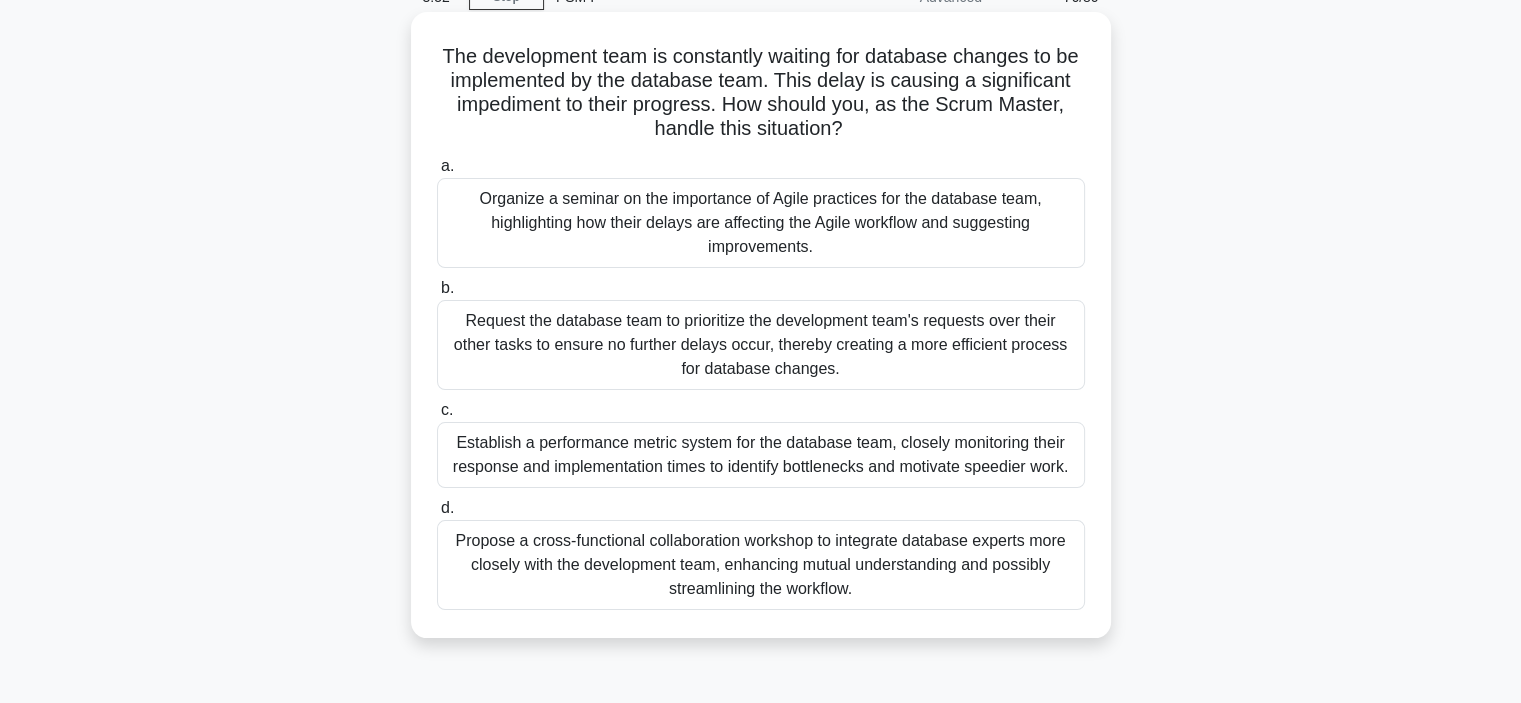 click on "Propose a cross-functional collaboration workshop to integrate database experts more closely with the development team, enhancing mutual understanding and possibly streamlining the workflow." at bounding box center [761, 565] 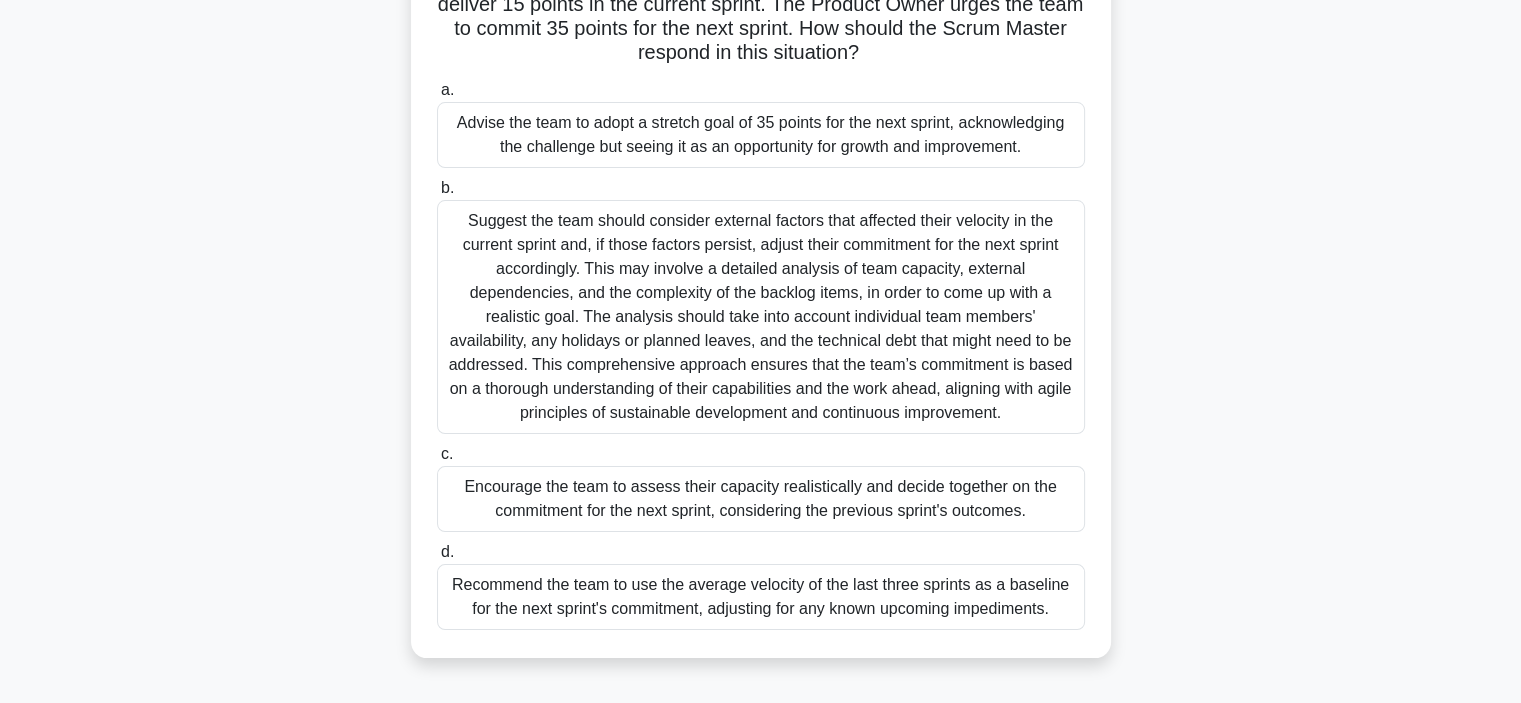 scroll, scrollTop: 100, scrollLeft: 0, axis: vertical 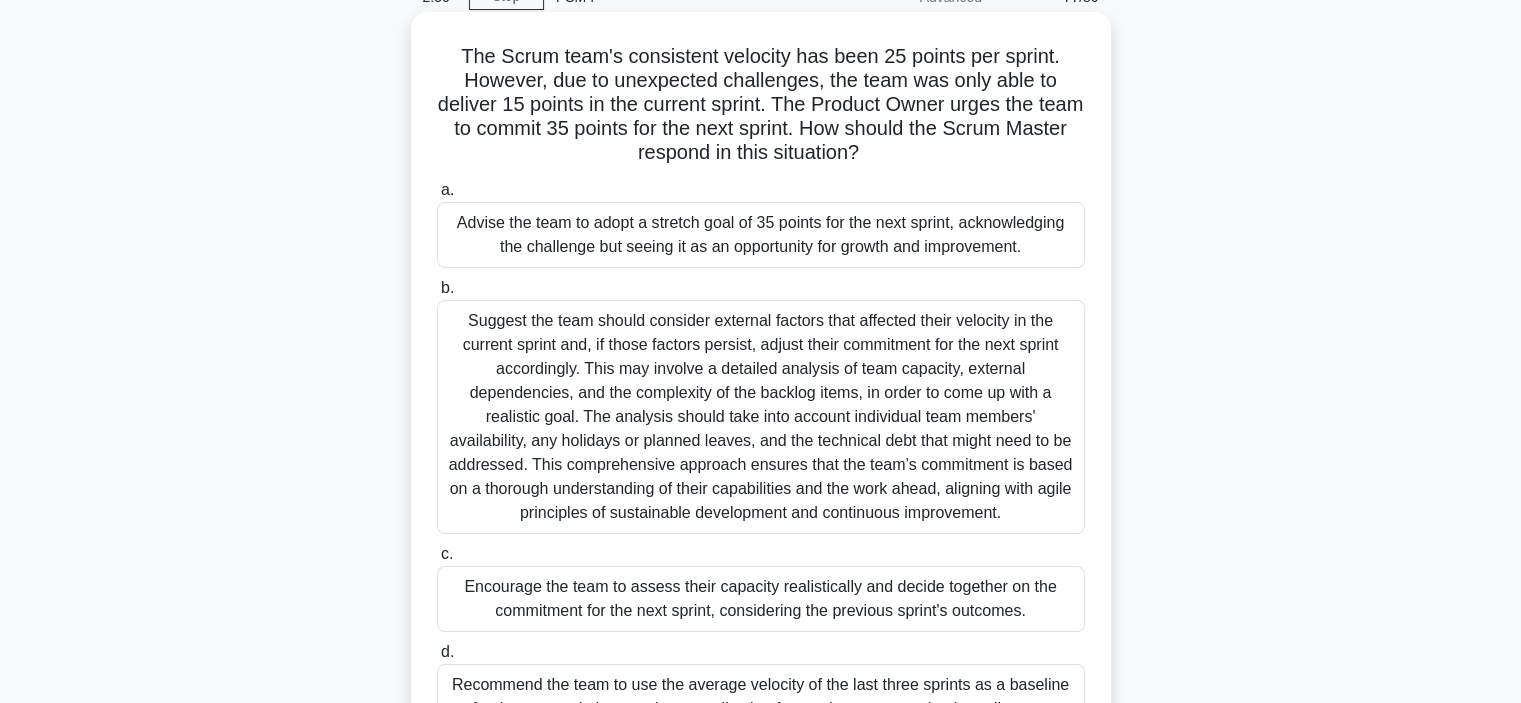 click on "Suggest the team should consider external factors that affected their velocity in the current sprint and, if those factors persist, adjust their commitment for the next sprint accordingly. This may involve a detailed analysis of team capacity, external dependencies, and the complexity of the backlog items, in order to come up with a realistic goal. The analysis should take into account individual team members' availability, any holidays or planned leaves, and the technical debt that might need to be addressed. This comprehensive approach ensures that the team’s commitment is based on a thorough understanding of their capabilities and the work ahead, aligning with agile principles of sustainable development and continuous improvement." at bounding box center (761, 417) 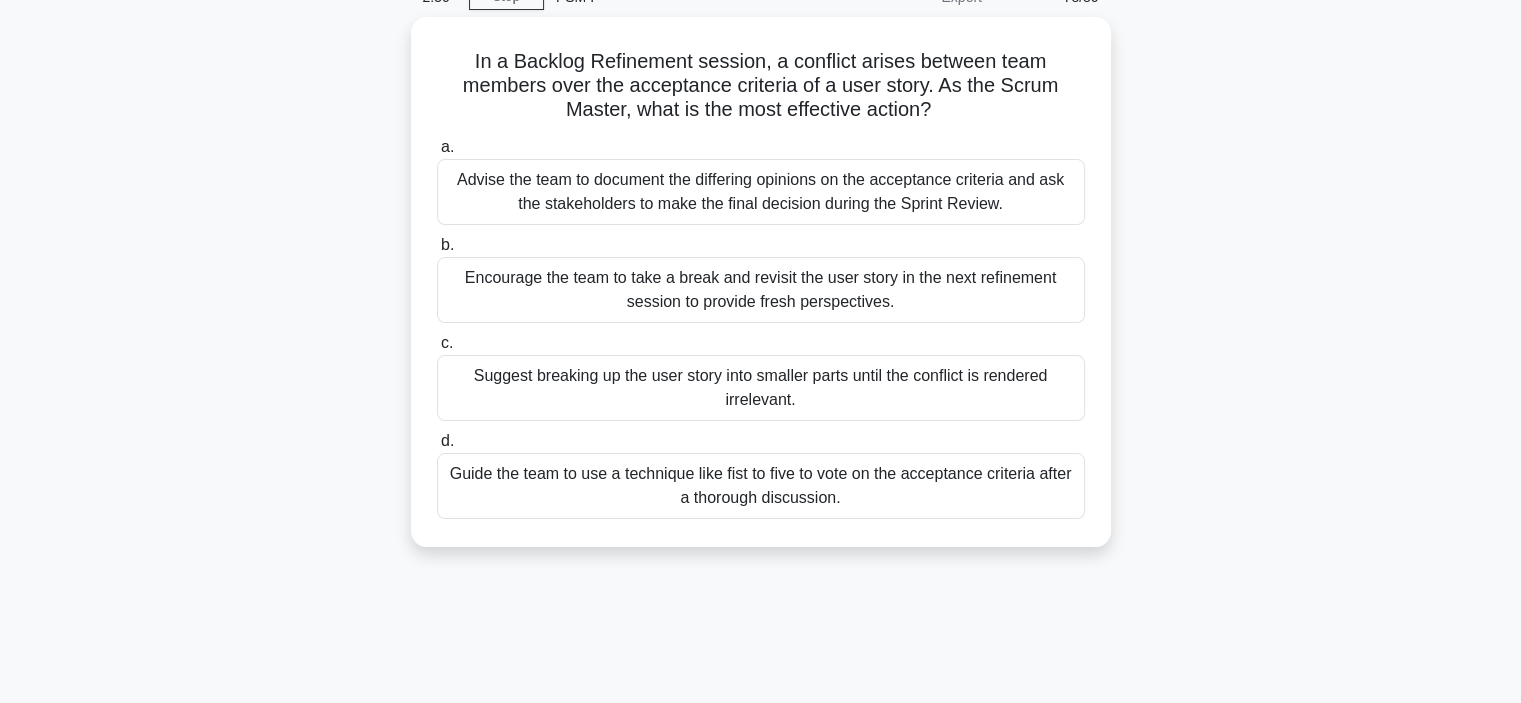 scroll, scrollTop: 0, scrollLeft: 0, axis: both 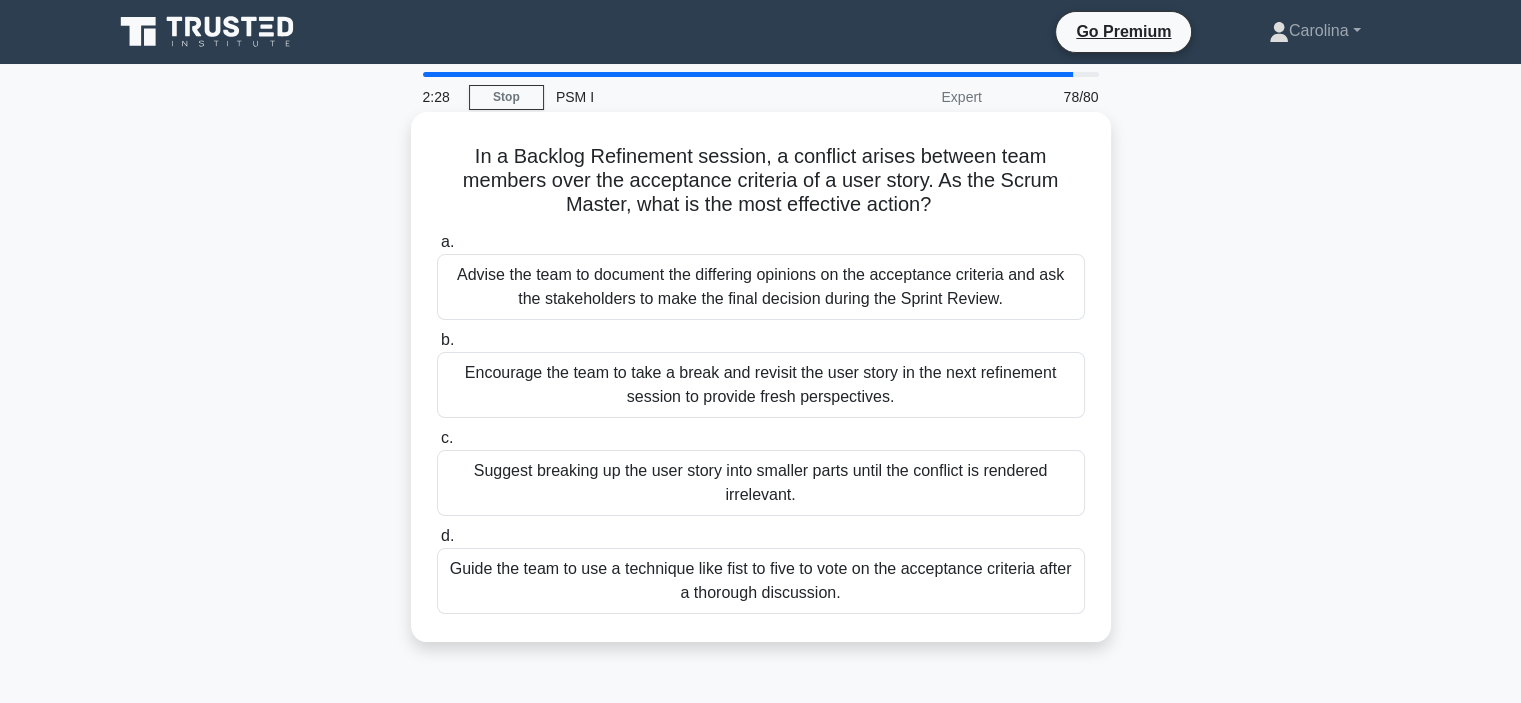 click on "Guide the team to use a technique like fist to five to vote on the acceptance criteria after a thorough discussion." at bounding box center [761, 581] 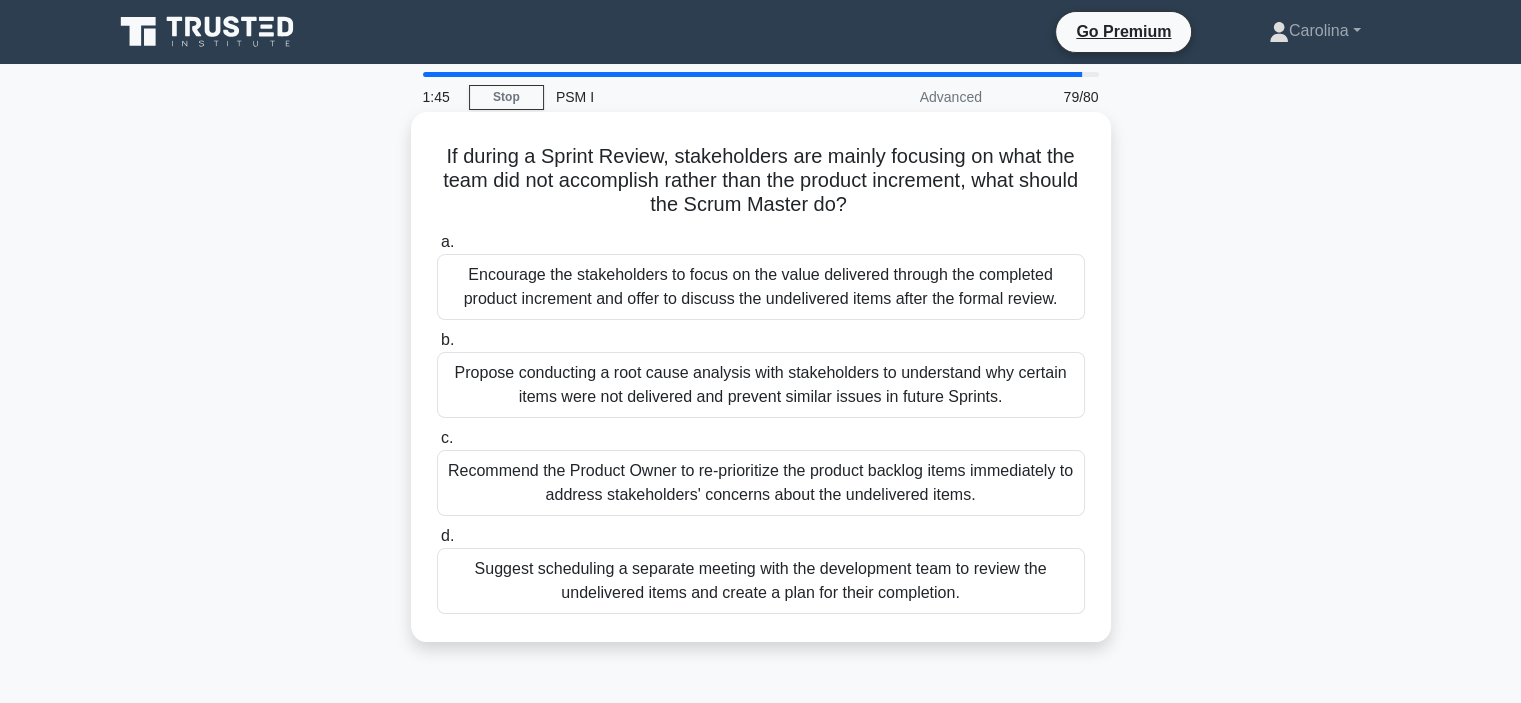 click on "Encourage the stakeholders to focus on the value delivered through the completed product increment and offer to discuss the undelivered items after the formal review." at bounding box center [761, 287] 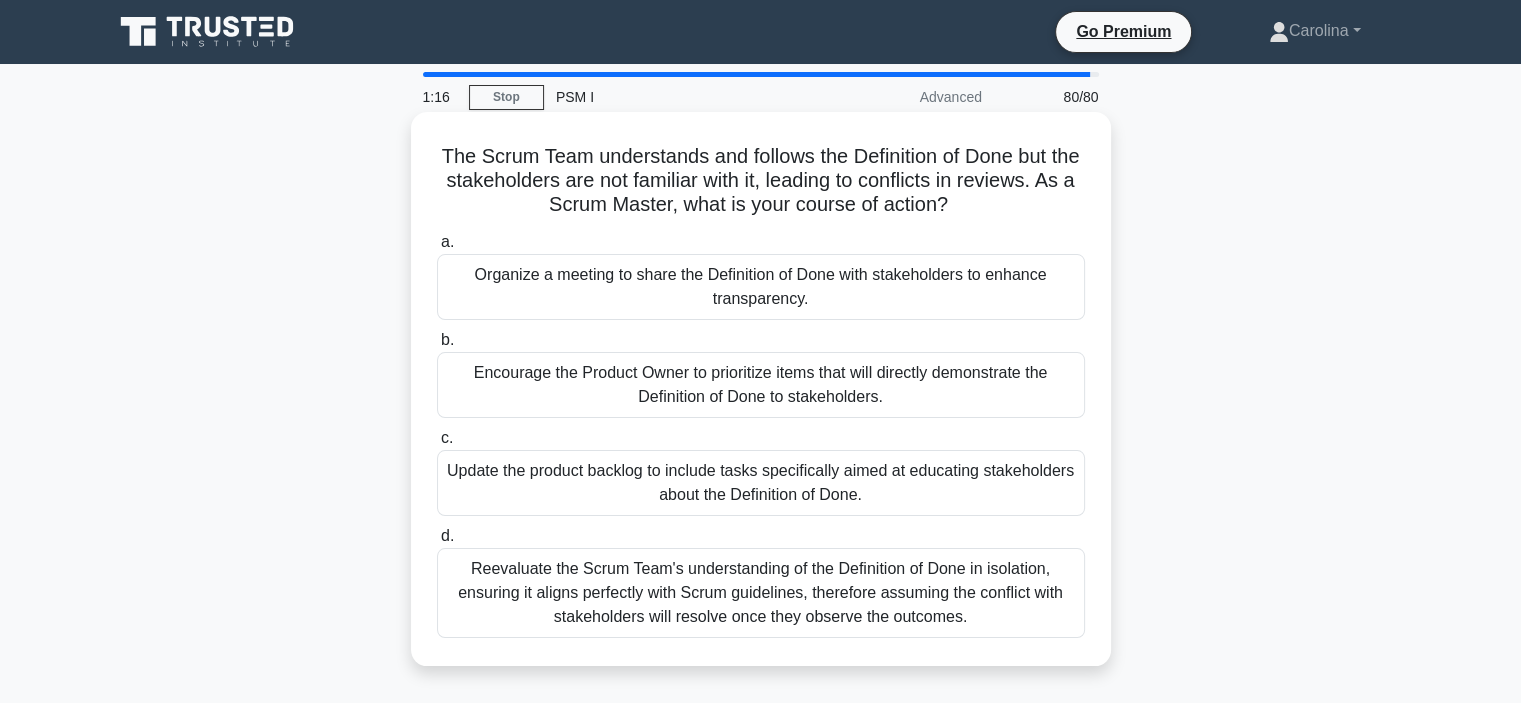 click on "Organize a meeting to share the Definition of Done with stakeholders to enhance transparency." at bounding box center (761, 287) 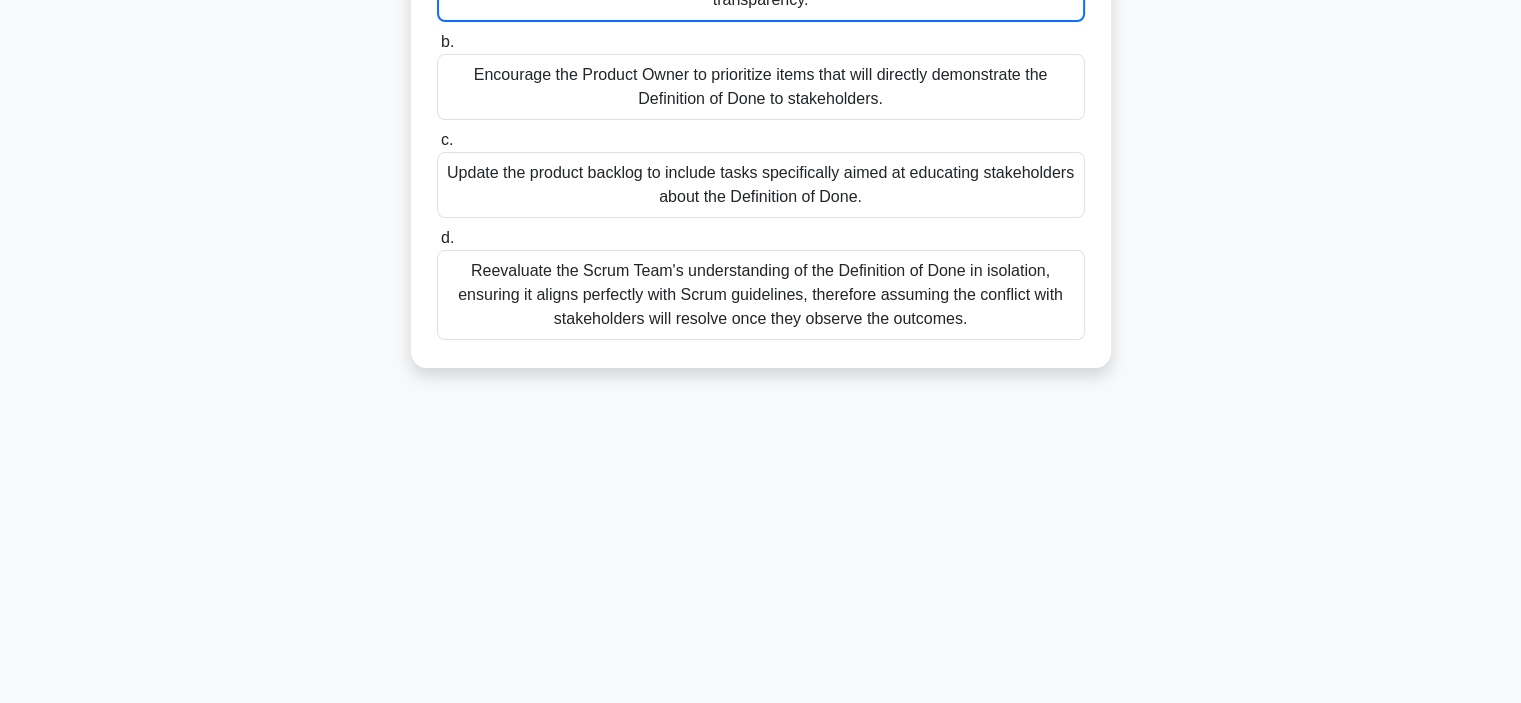 scroll, scrollTop: 0, scrollLeft: 0, axis: both 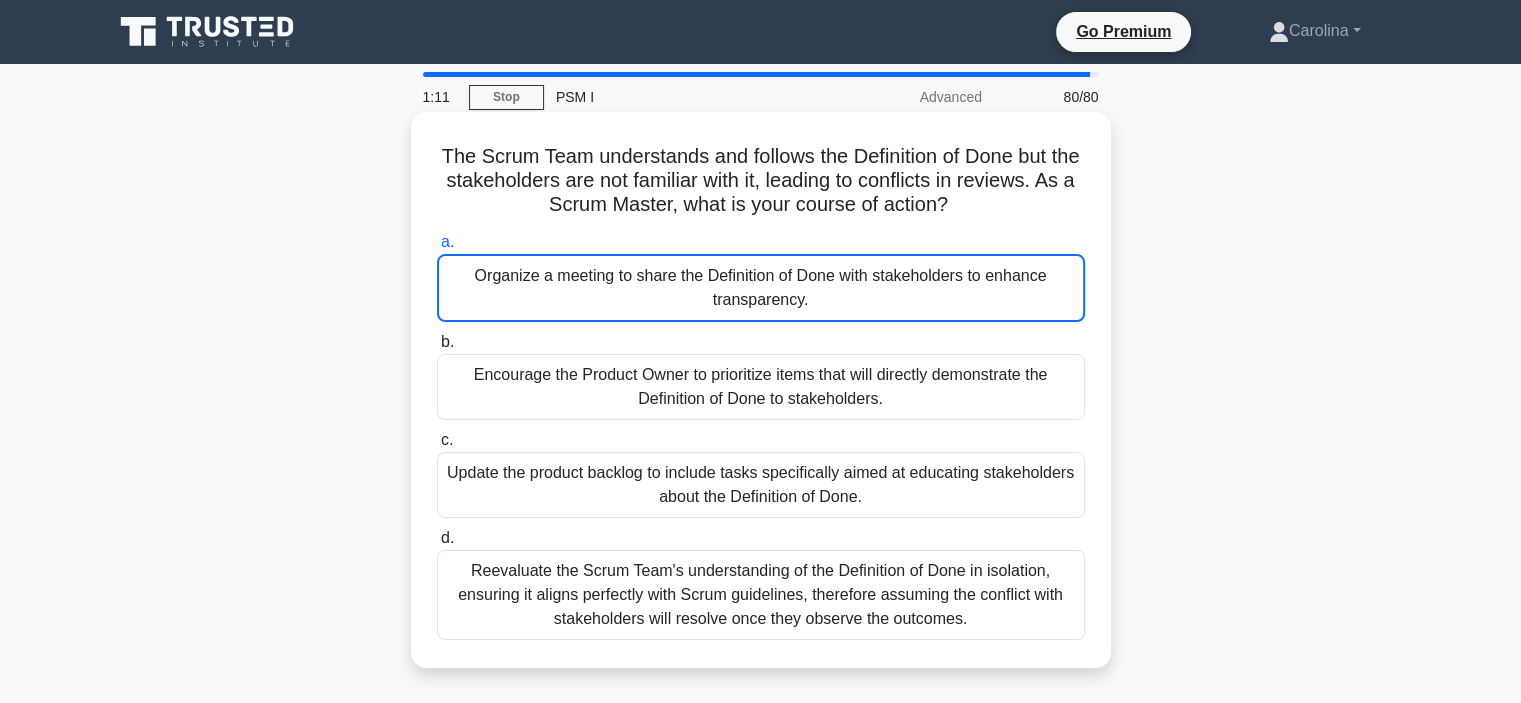 click on "Organize a meeting to share the Definition of Done with stakeholders to enhance transparency." at bounding box center (761, 288) 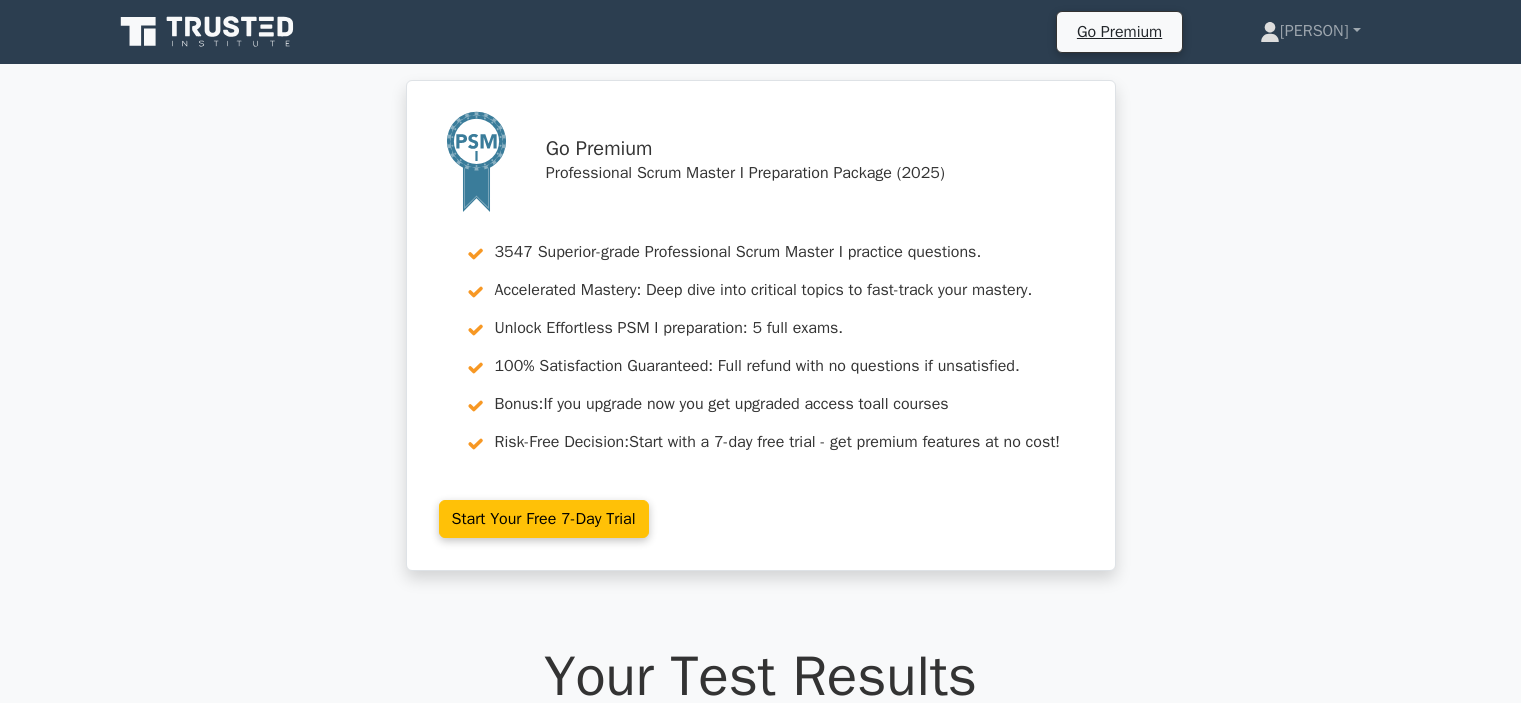 scroll, scrollTop: 0, scrollLeft: 0, axis: both 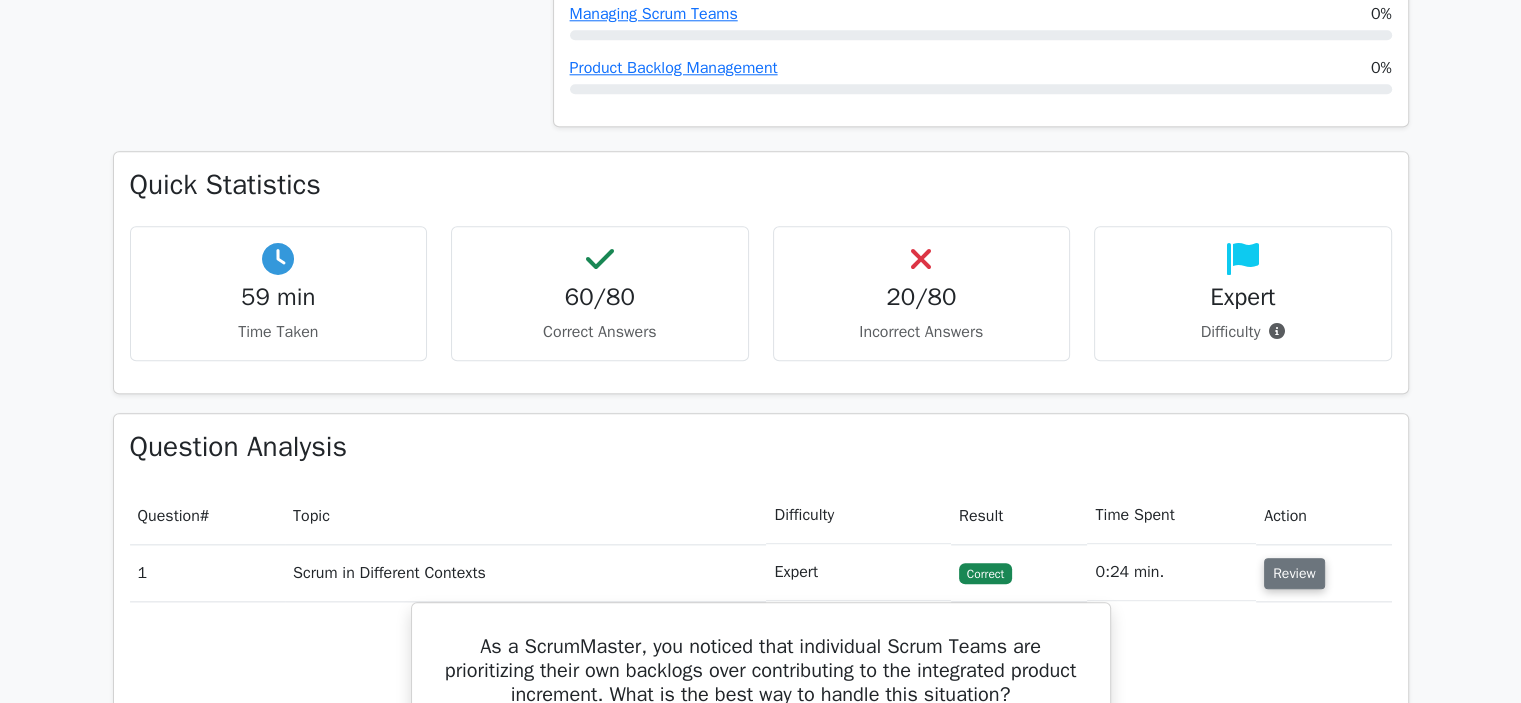 click on "Review" at bounding box center (1294, 573) 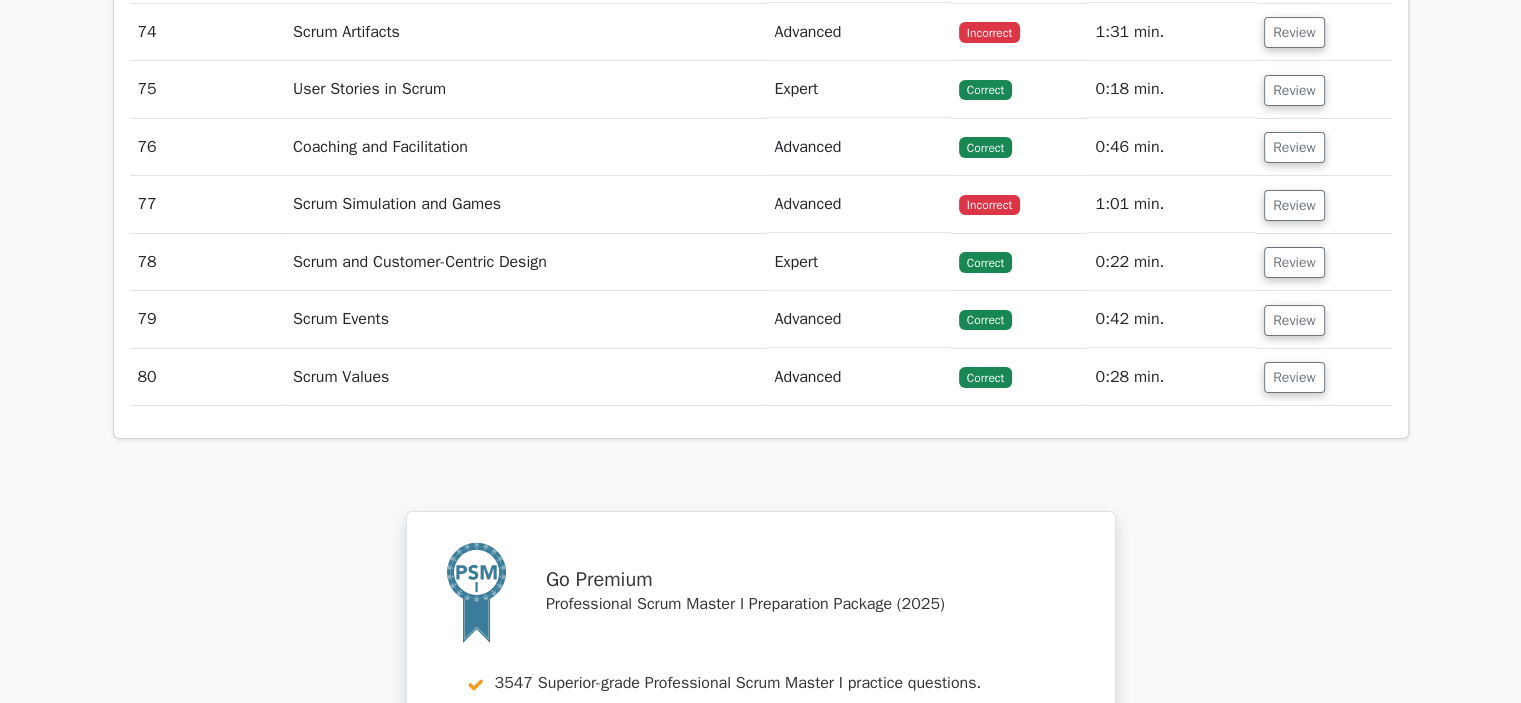 scroll, scrollTop: 6847, scrollLeft: 0, axis: vertical 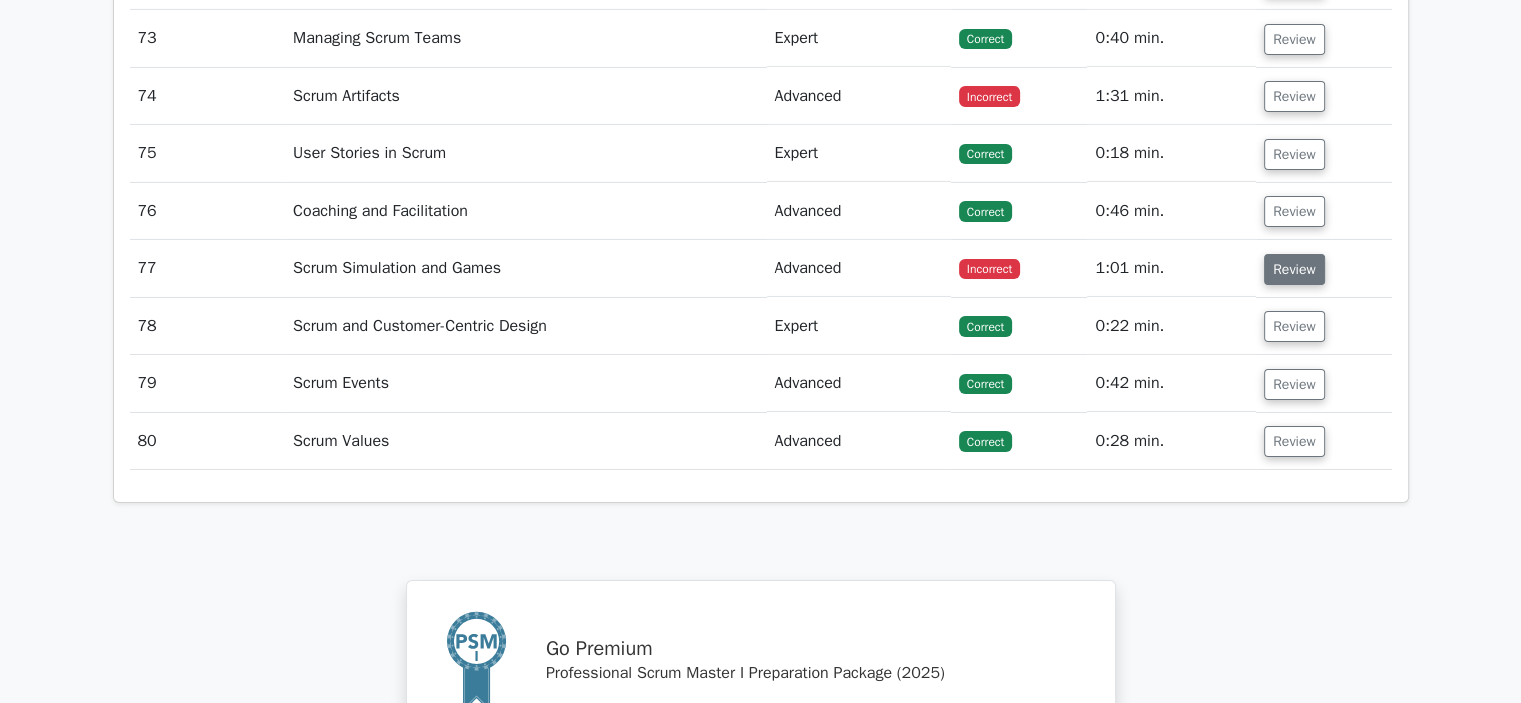 click on "Review" at bounding box center [1294, 269] 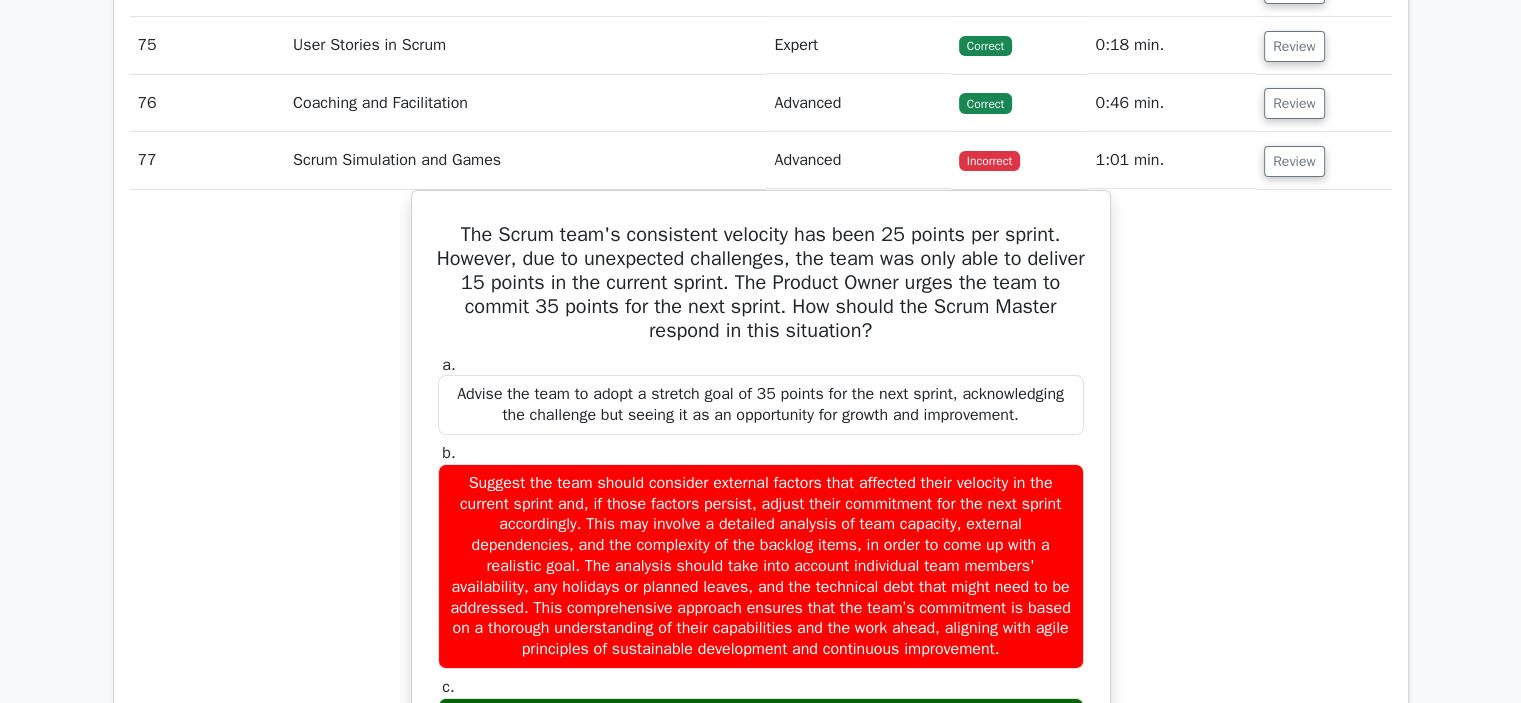 scroll, scrollTop: 6847, scrollLeft: 0, axis: vertical 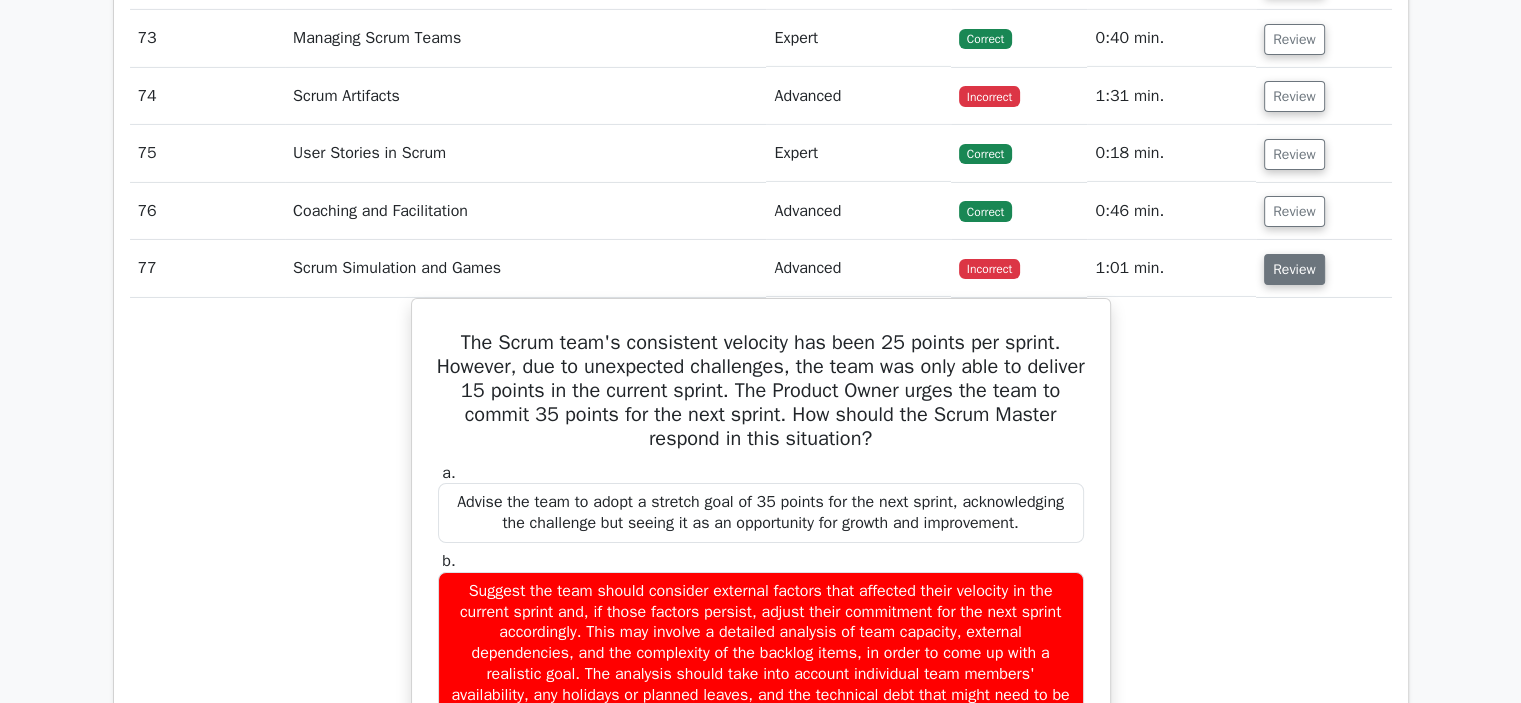 click on "Review" at bounding box center [1294, 269] 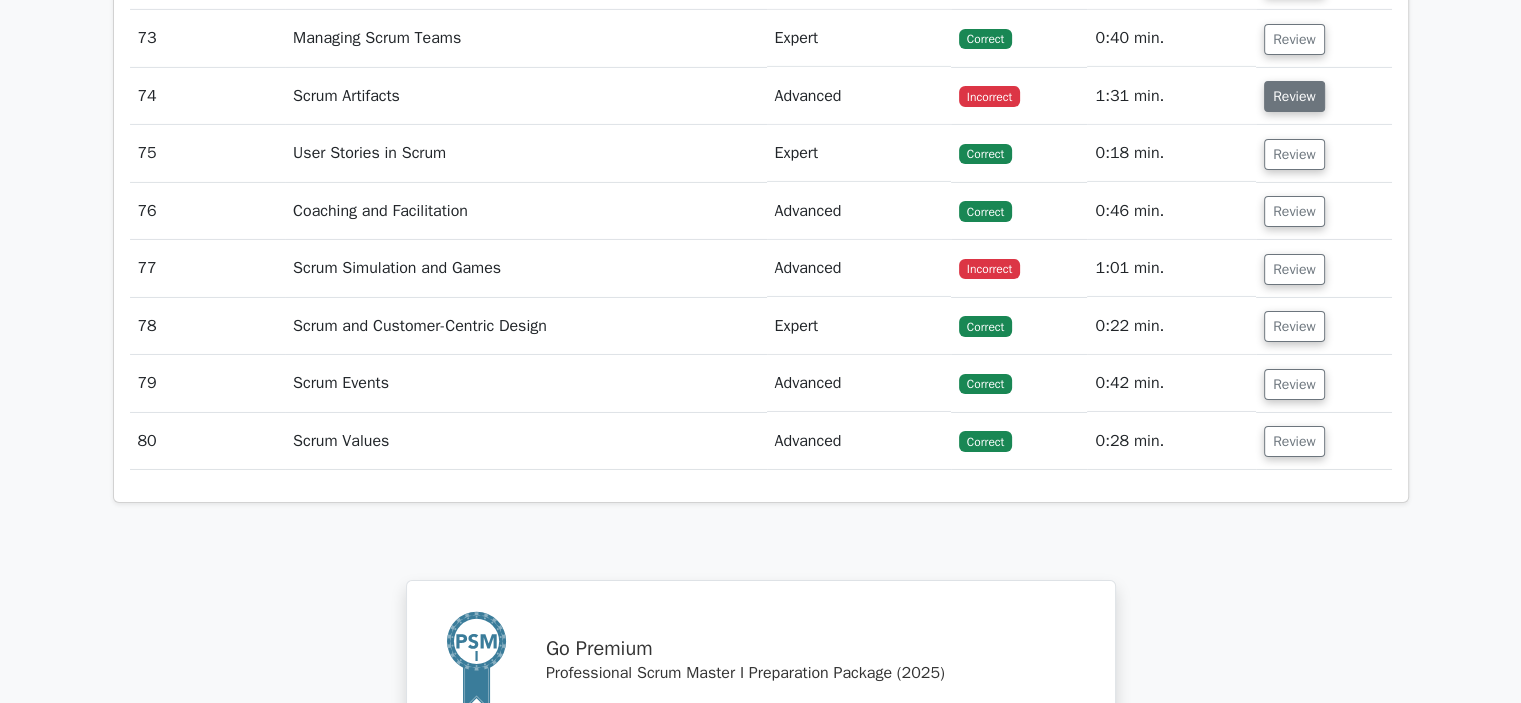 click on "Review" at bounding box center [1294, 96] 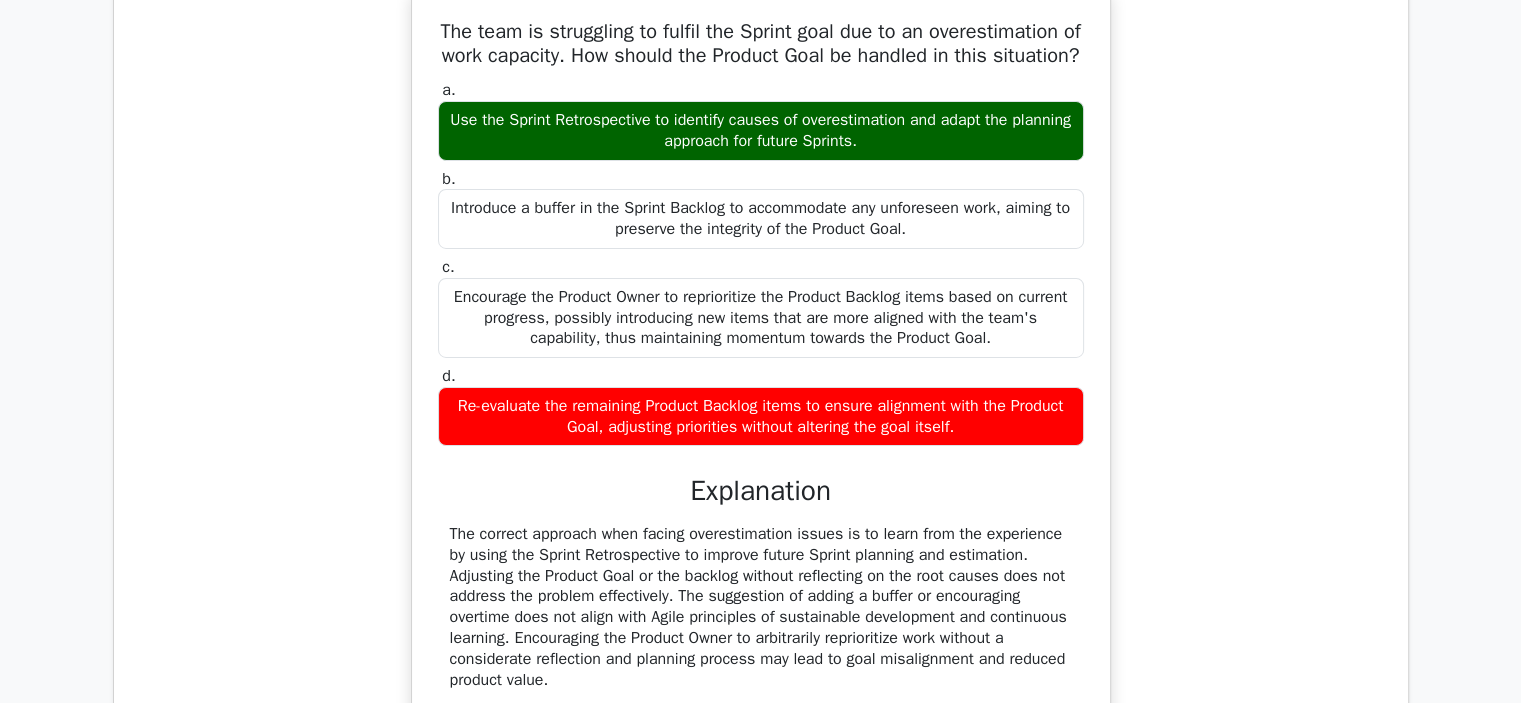 scroll, scrollTop: 6947, scrollLeft: 0, axis: vertical 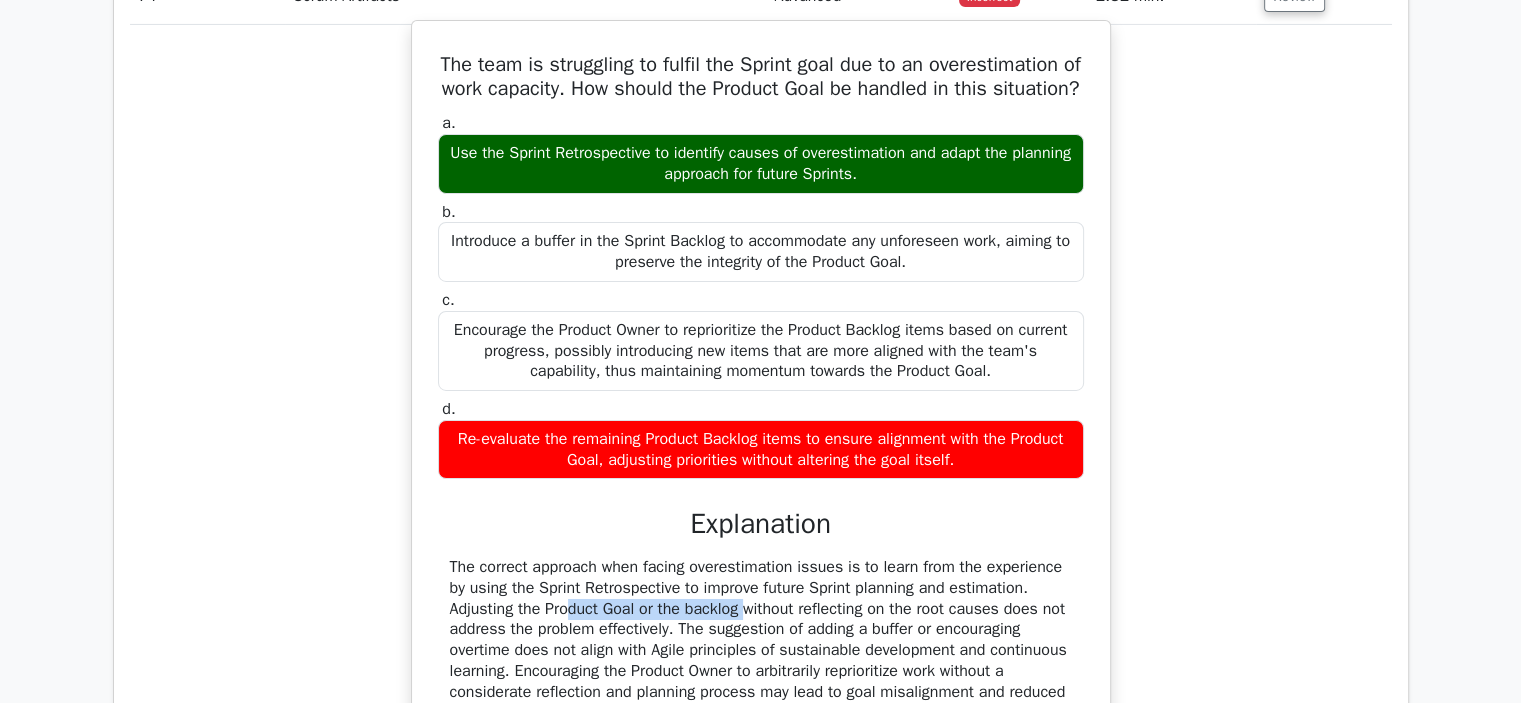 drag, startPoint x: 526, startPoint y: 610, endPoint x: 701, endPoint y: 624, distance: 175.55911 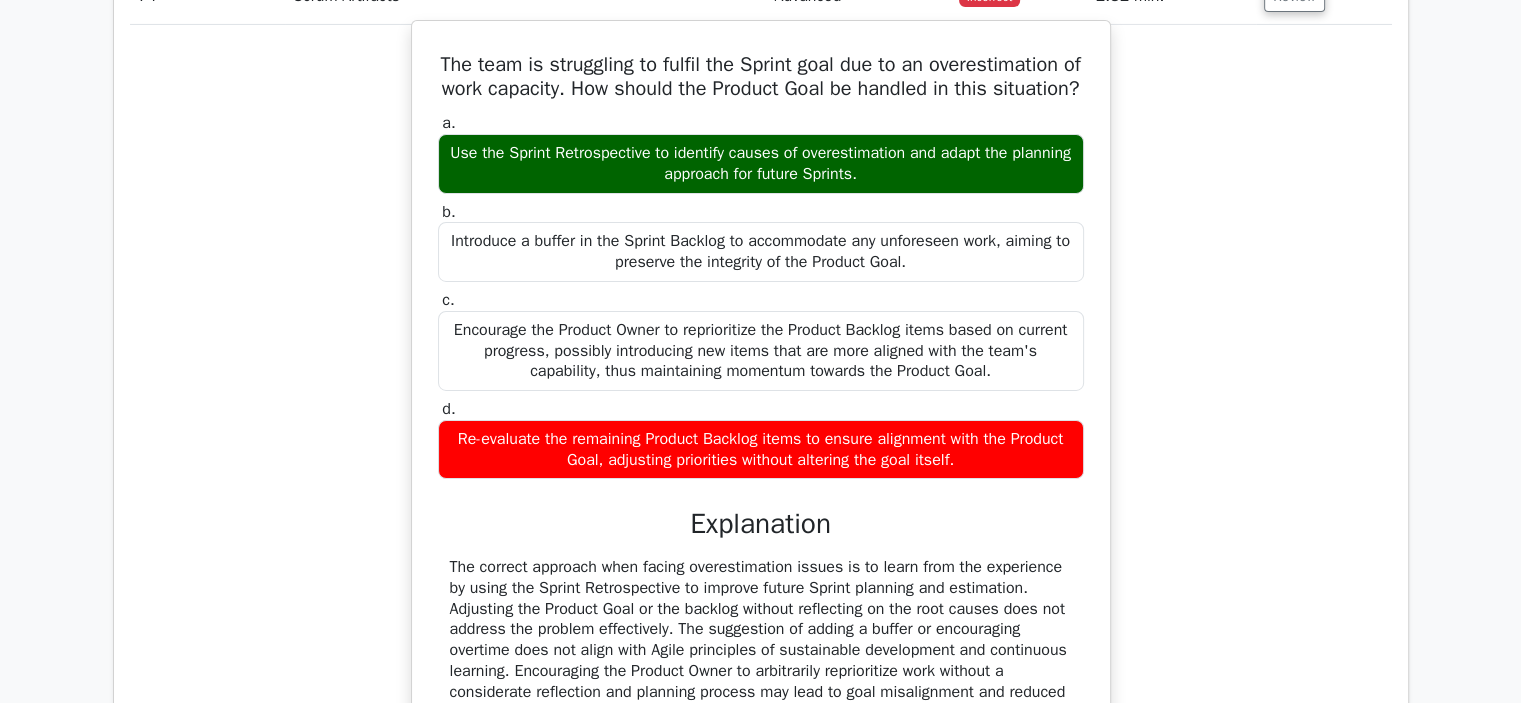 click on "The correct approach when facing overestimation issues is to learn from the experience by using the Sprint Retrospective to improve future Sprint planning and estimation. Adjusting the Product Goal or the backlog without reflecting on the root causes does not address the problem effectively. The suggestion of adding a buffer or encouraging overtime does not align with Agile principles of sustainable development and continuous learning. Encouraging the Product Owner to arbitrarily reprioritize work without a considerate reflection and planning process may lead to goal misalignment and reduced product value." at bounding box center [761, 640] 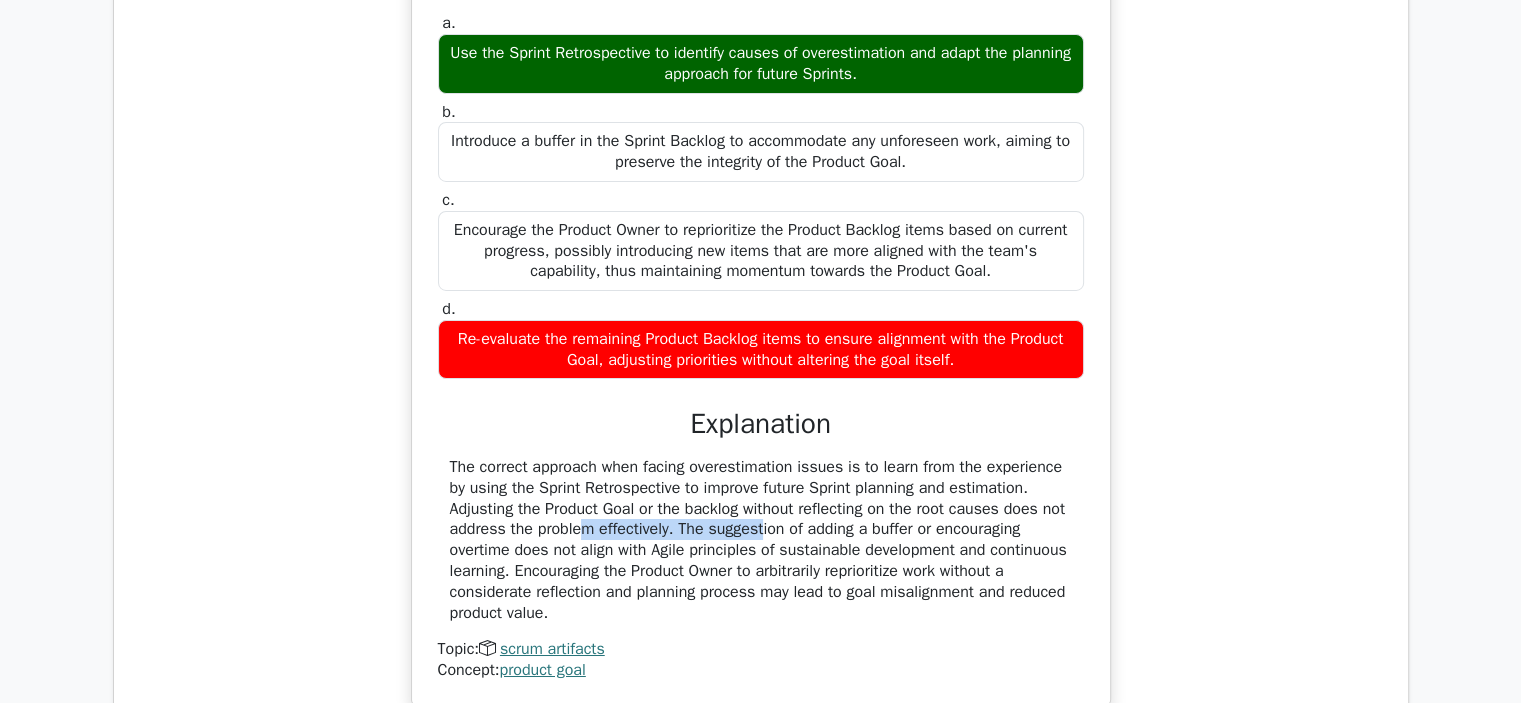 drag, startPoint x: 488, startPoint y: 529, endPoint x: 674, endPoint y: 535, distance: 186.09676 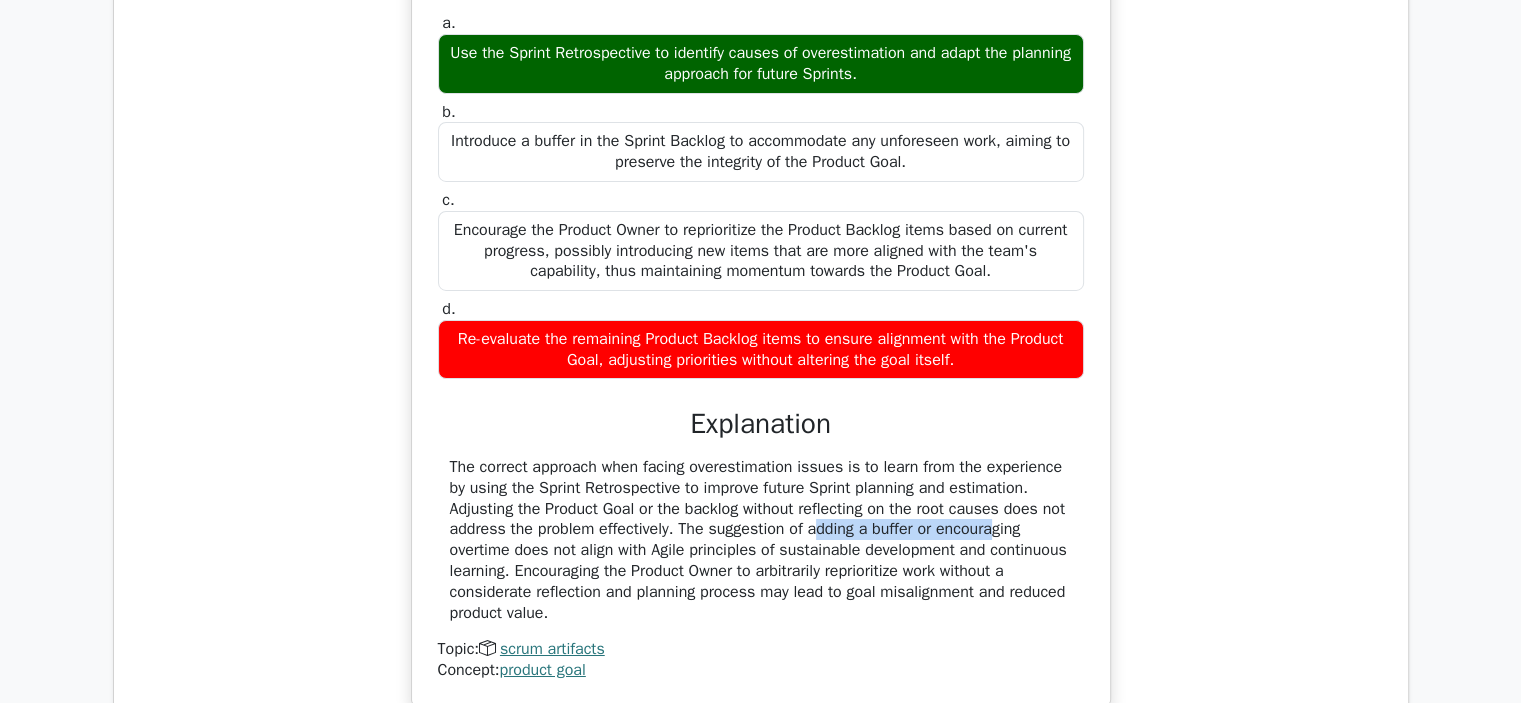 drag, startPoint x: 724, startPoint y: 533, endPoint x: 907, endPoint y: 535, distance: 183.01093 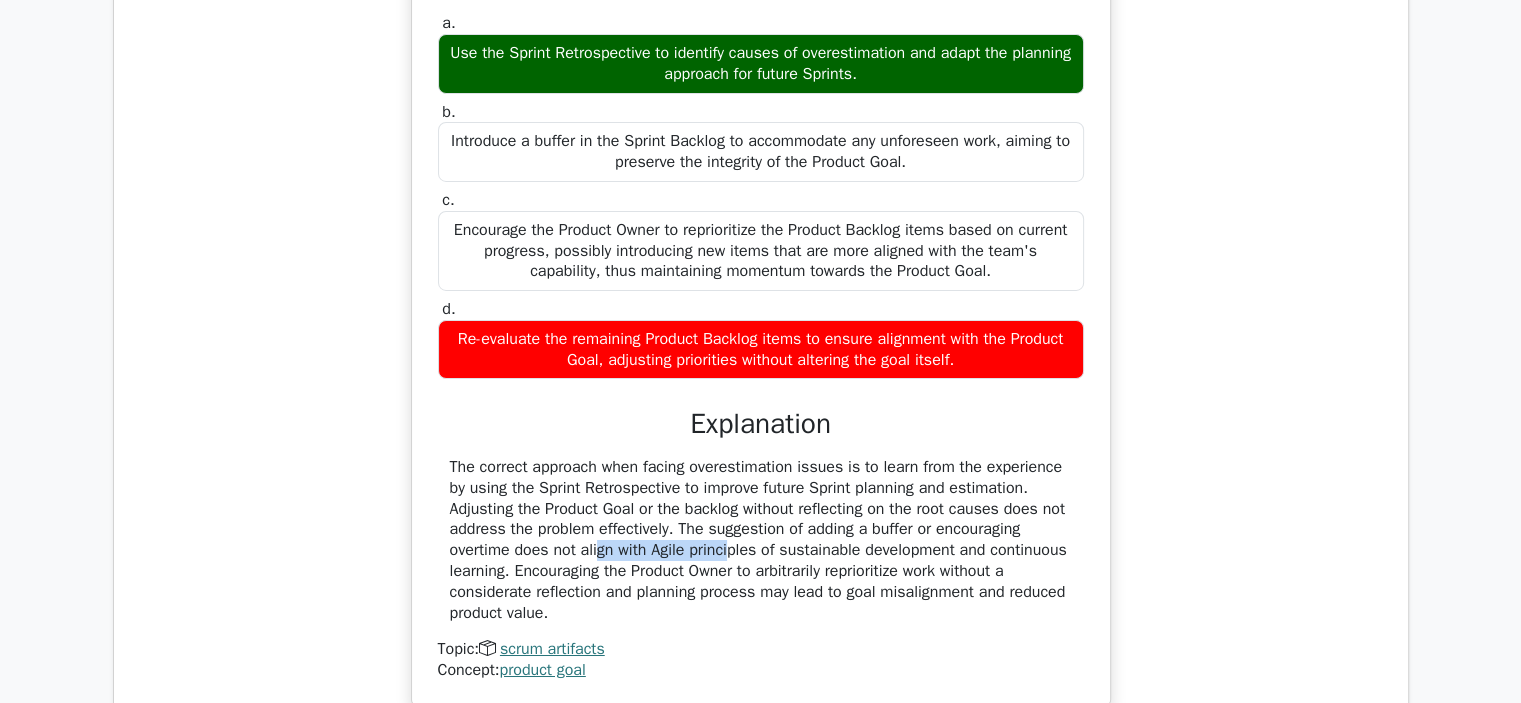 drag, startPoint x: 477, startPoint y: 550, endPoint x: 624, endPoint y: 553, distance: 147.03061 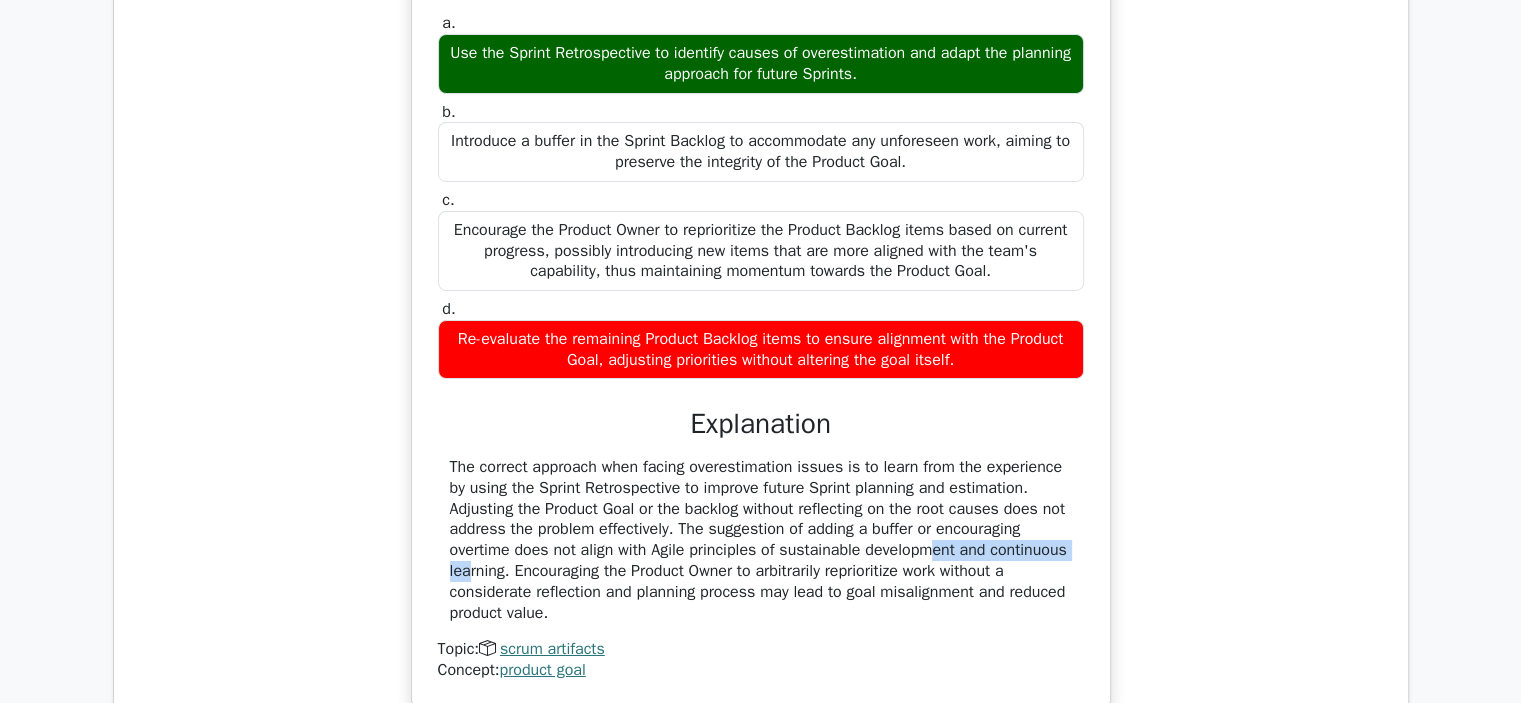 drag, startPoint x: 807, startPoint y: 547, endPoint x: 978, endPoint y: 550, distance: 171.0263 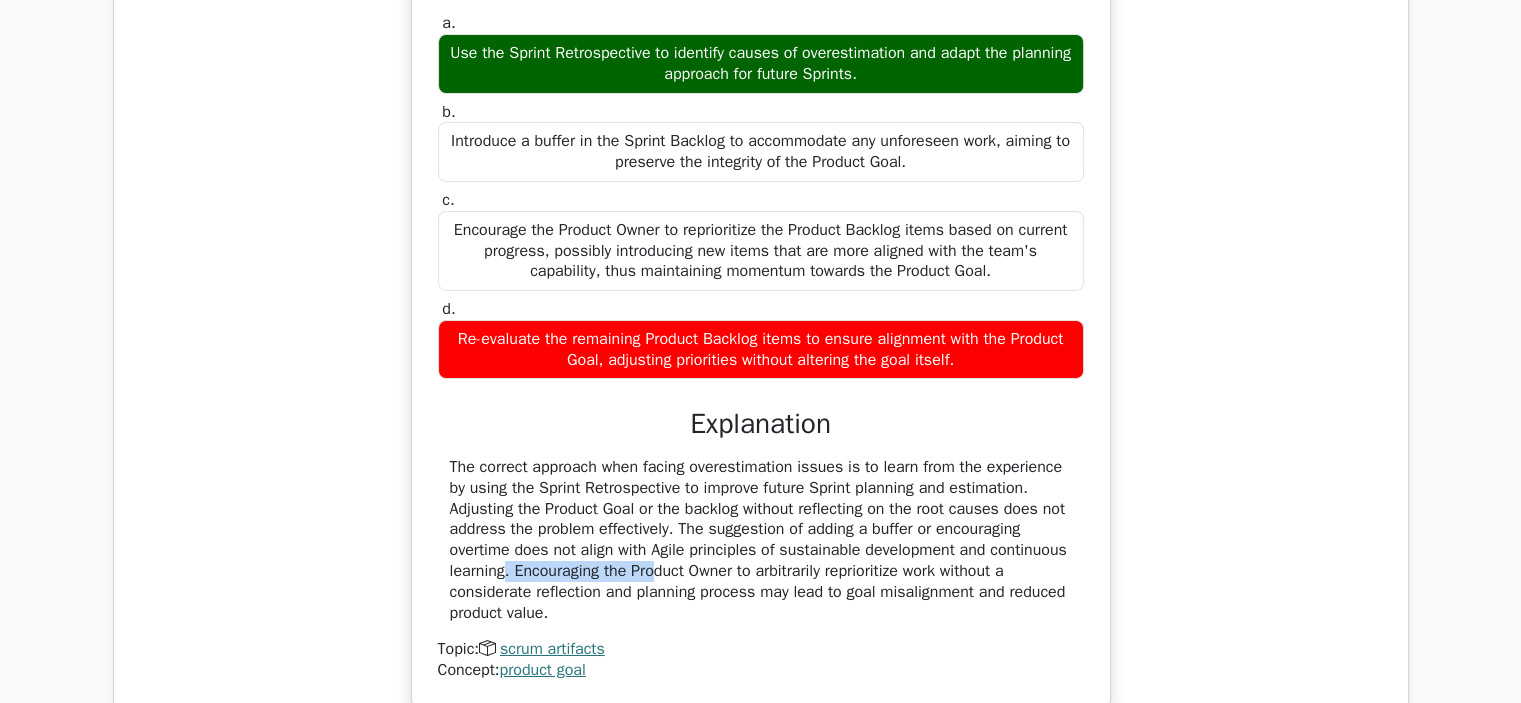 drag, startPoint x: 466, startPoint y: 569, endPoint x: 618, endPoint y: 572, distance: 152.0296 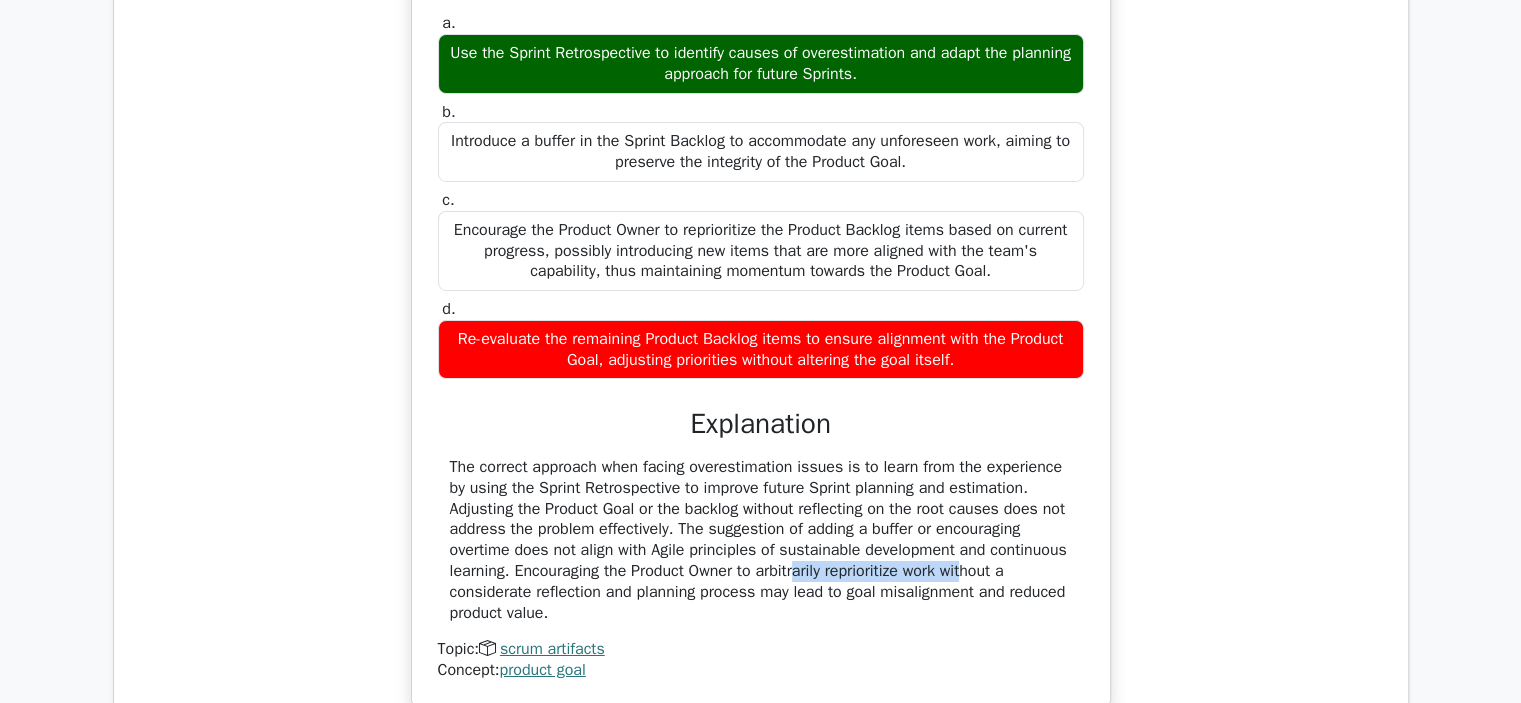 drag, startPoint x: 766, startPoint y: 565, endPoint x: 948, endPoint y: 574, distance: 182.2224 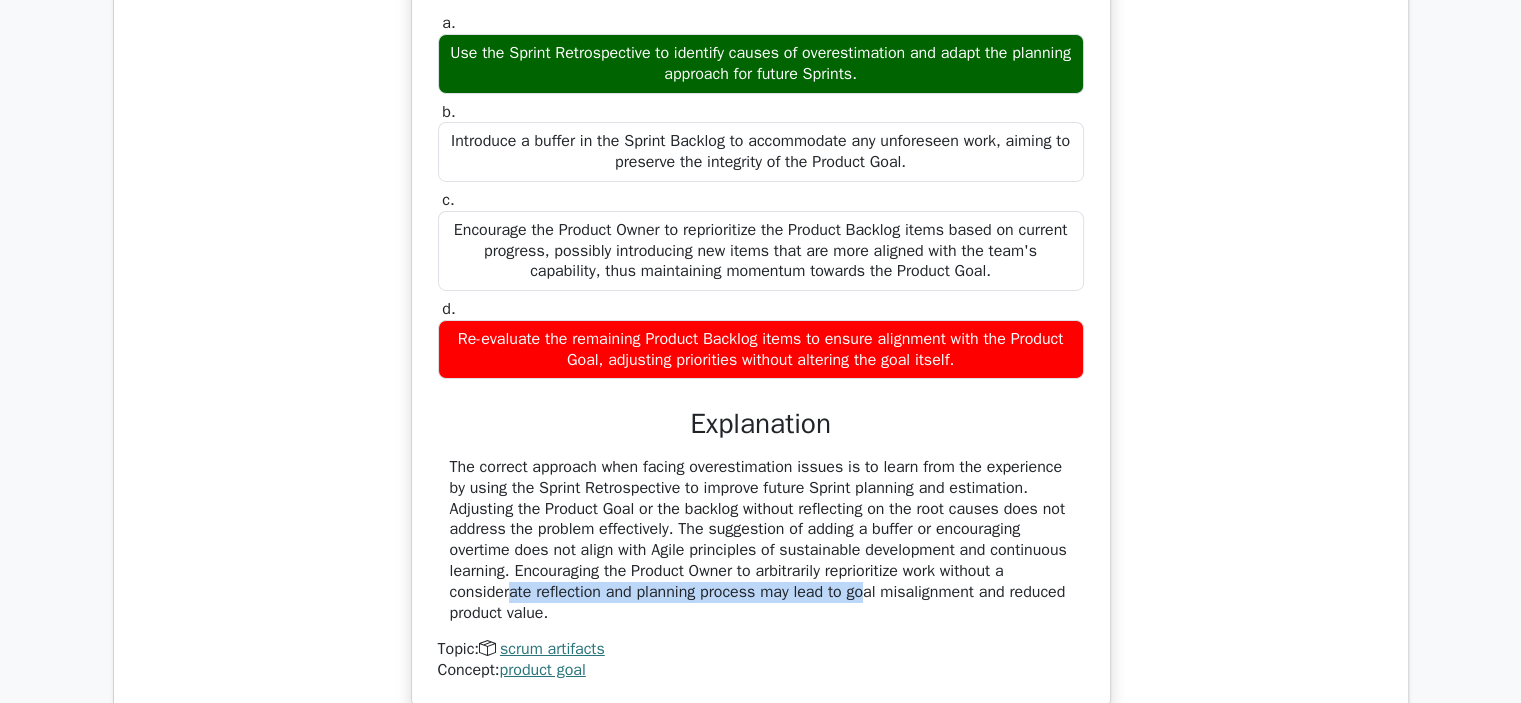 drag, startPoint x: 456, startPoint y: 591, endPoint x: 817, endPoint y: 596, distance: 361.03464 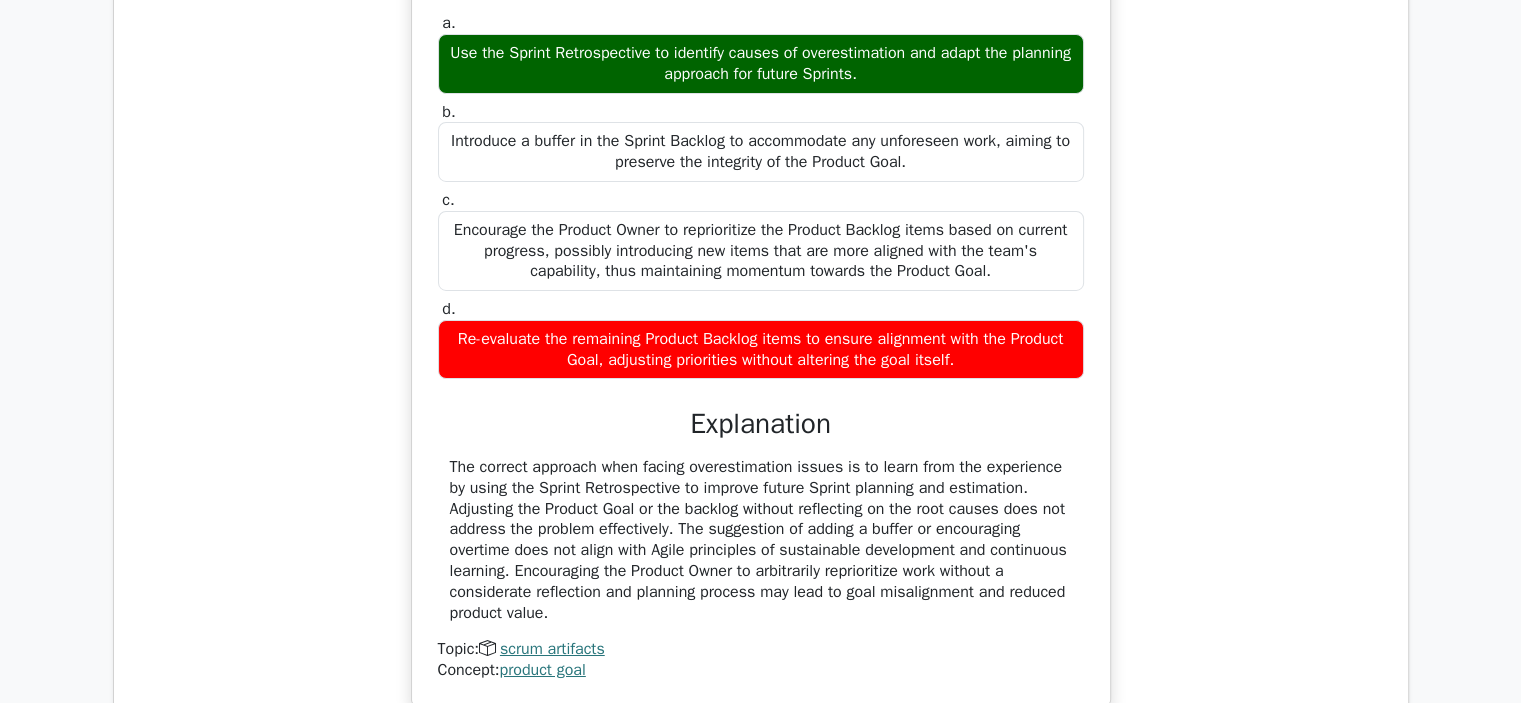 click on "Topic:    scrum artifacts" at bounding box center [761, 649] 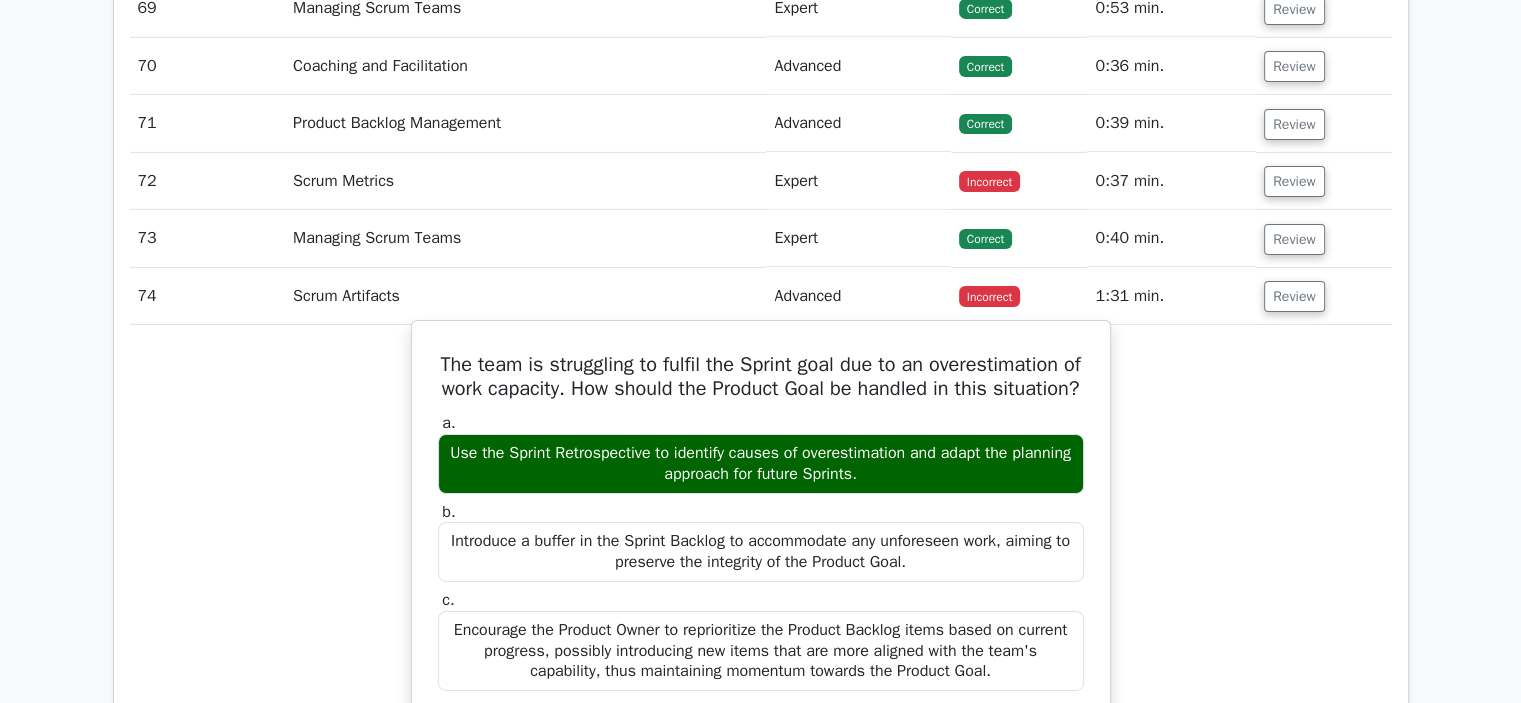 scroll, scrollTop: 6447, scrollLeft: 0, axis: vertical 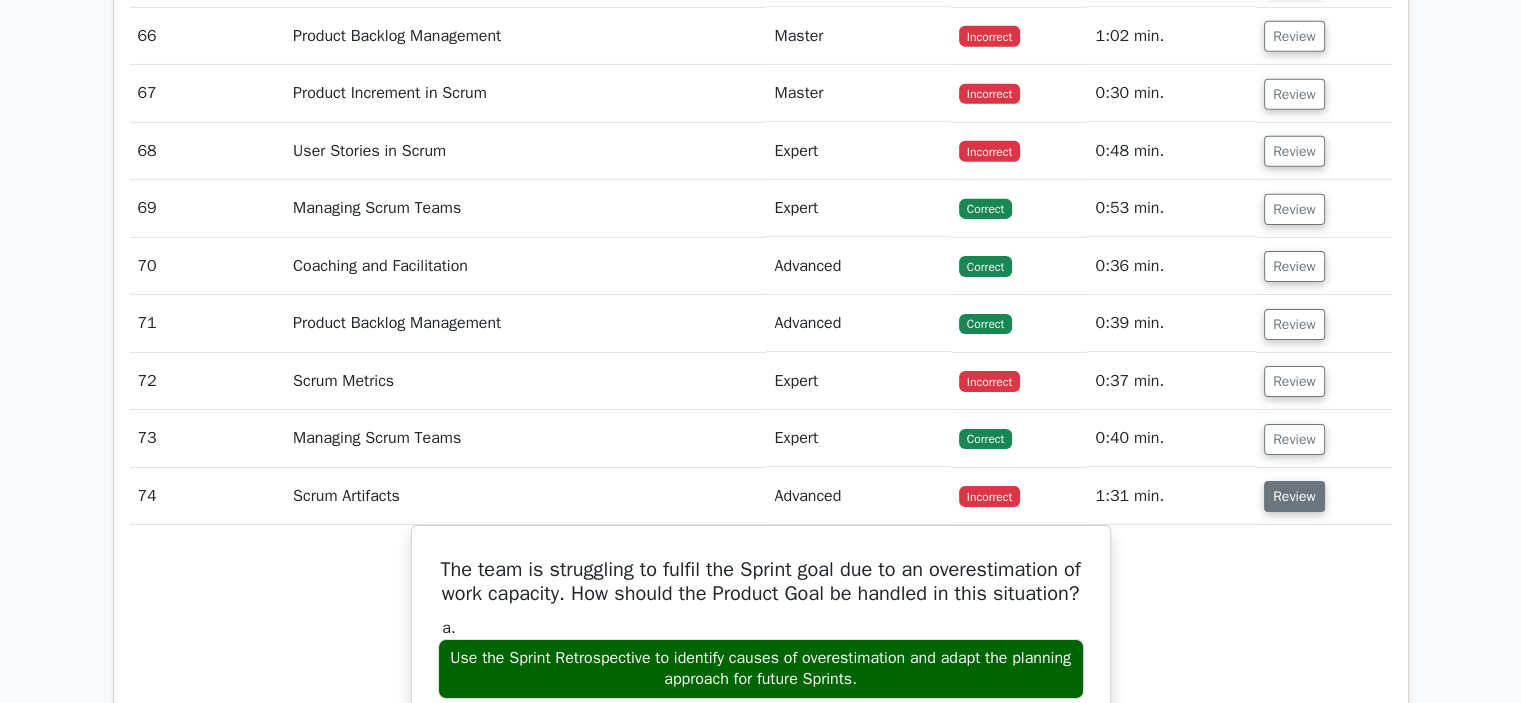 click on "Review" at bounding box center [1294, 496] 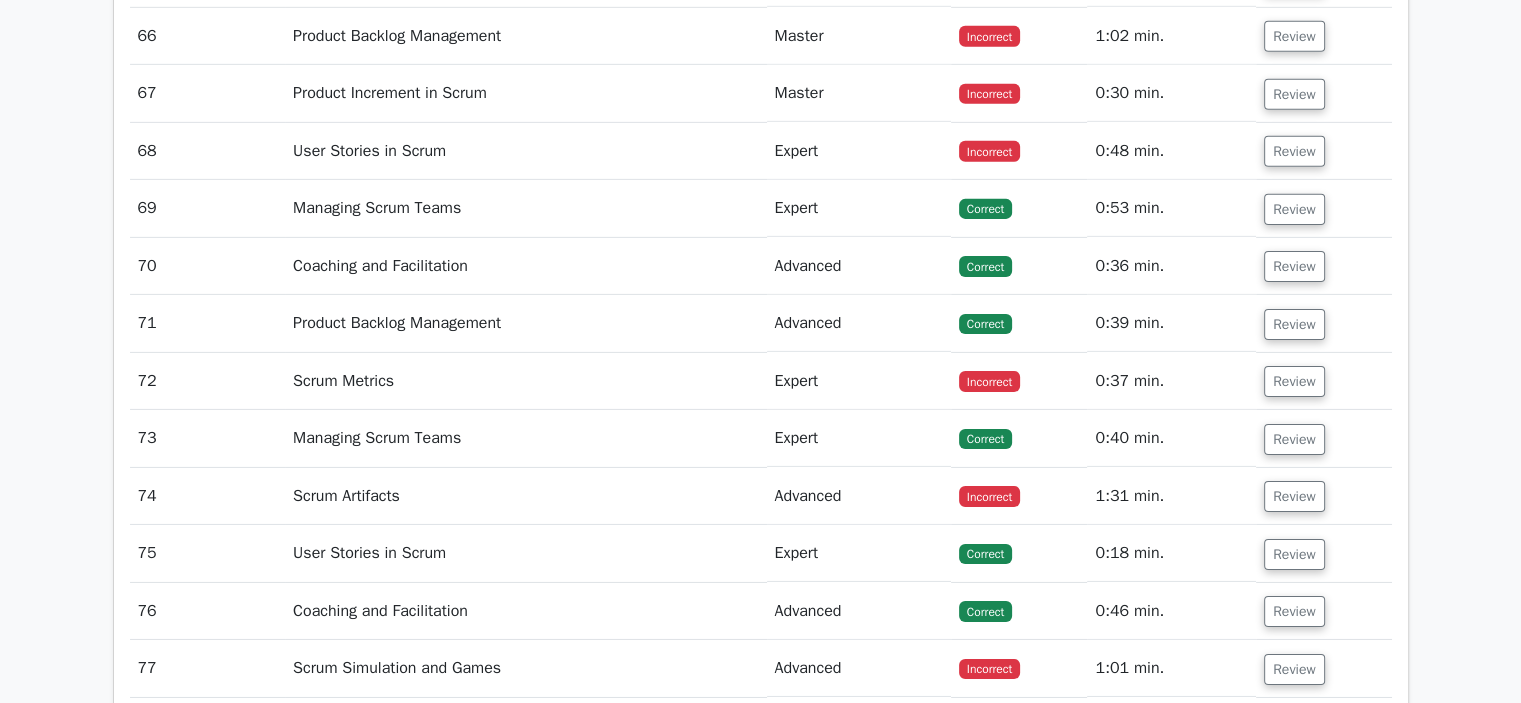 click on "Review" at bounding box center (1323, 381) 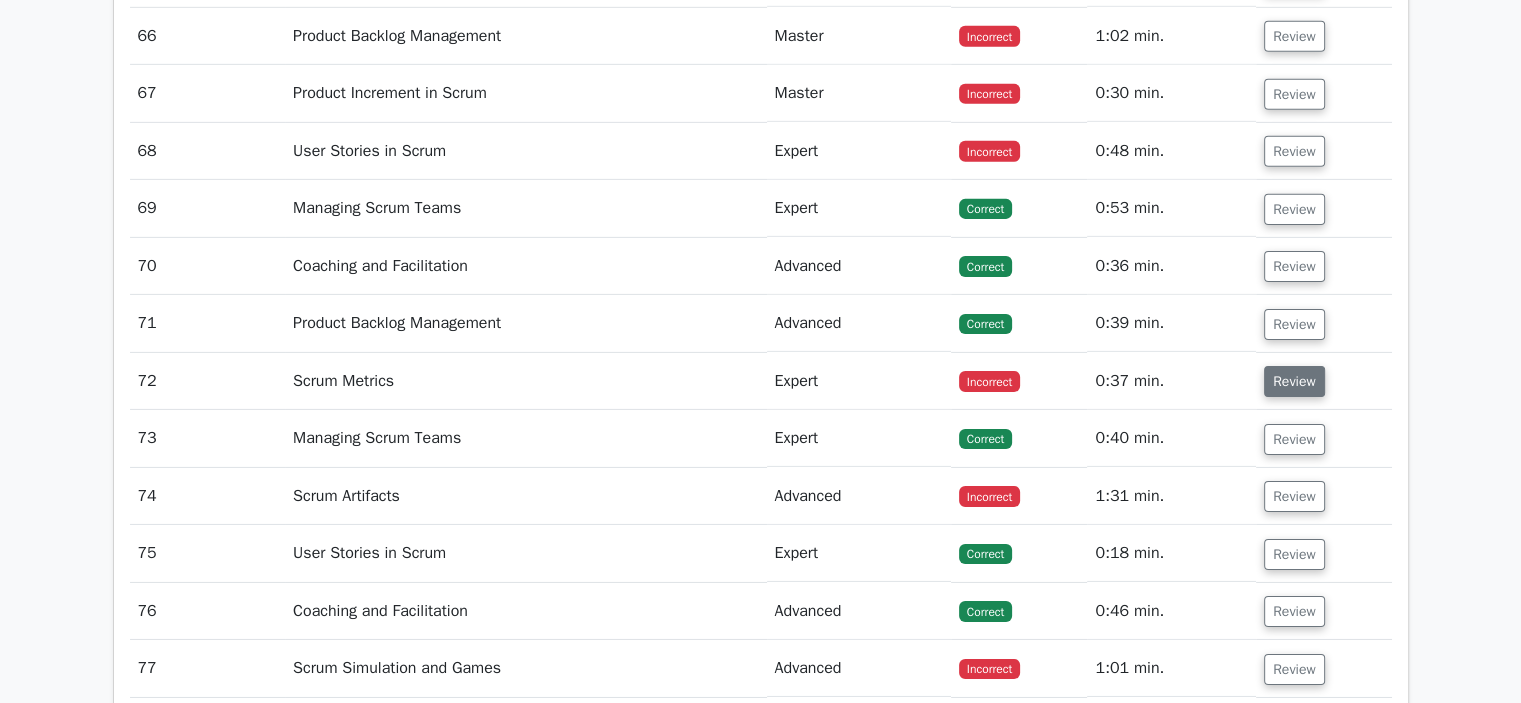 click on "Review" at bounding box center (1294, 381) 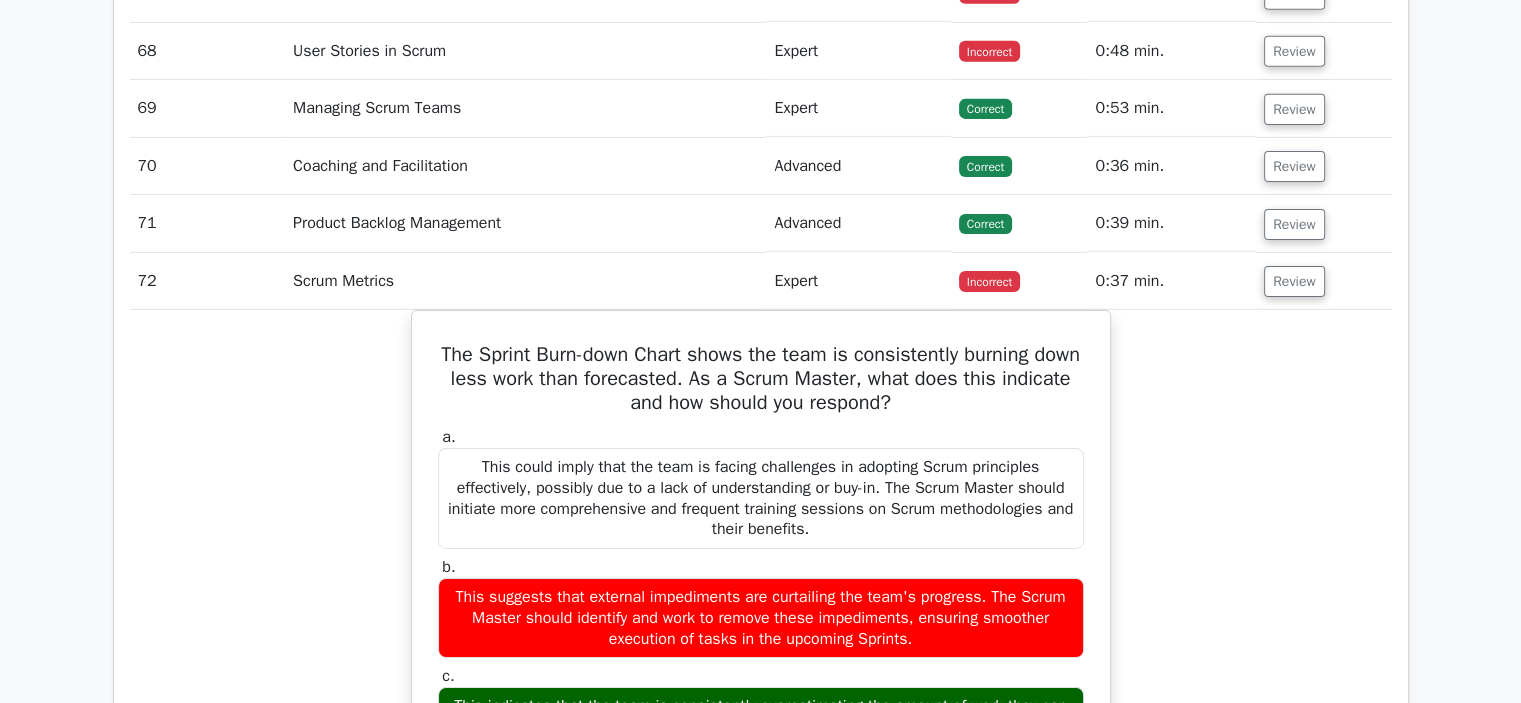scroll, scrollTop: 6647, scrollLeft: 0, axis: vertical 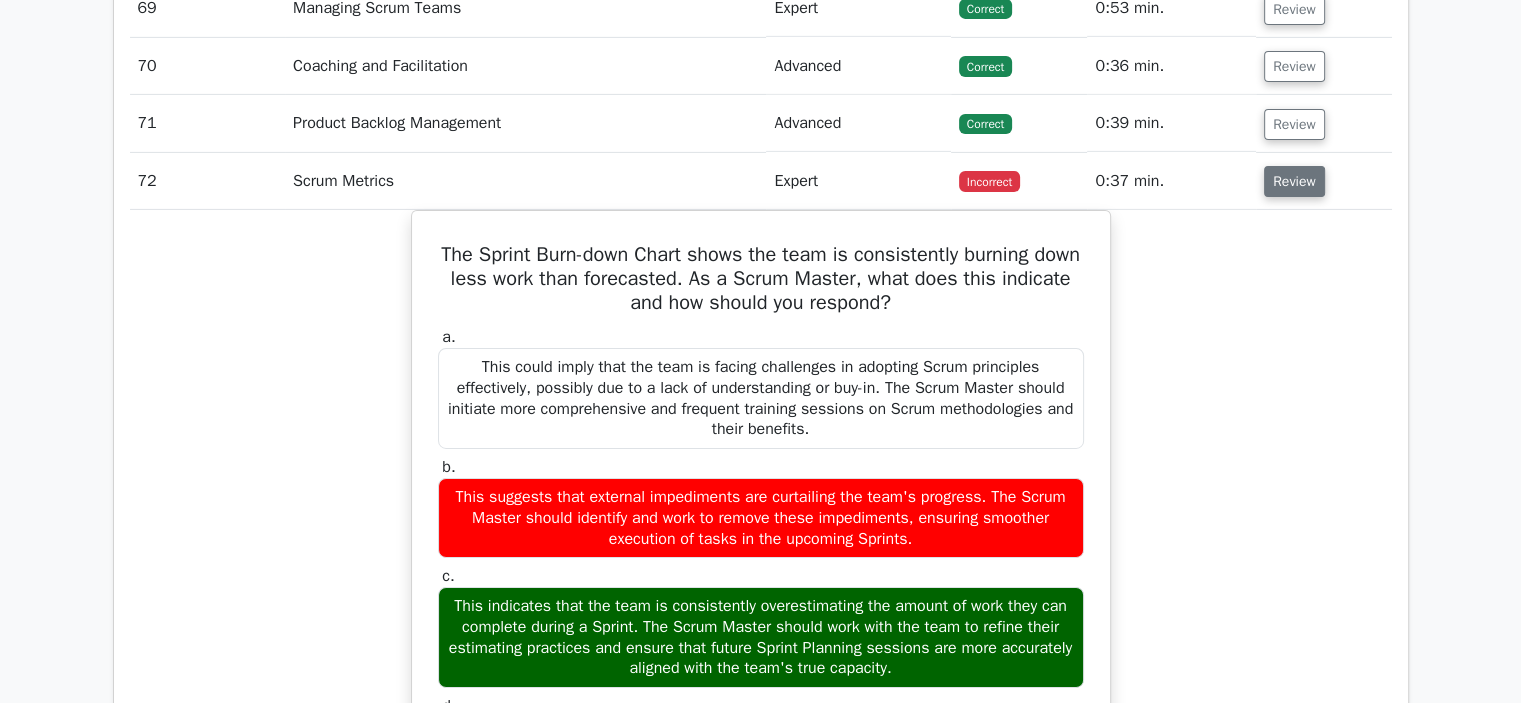 click on "Review" at bounding box center [1294, 181] 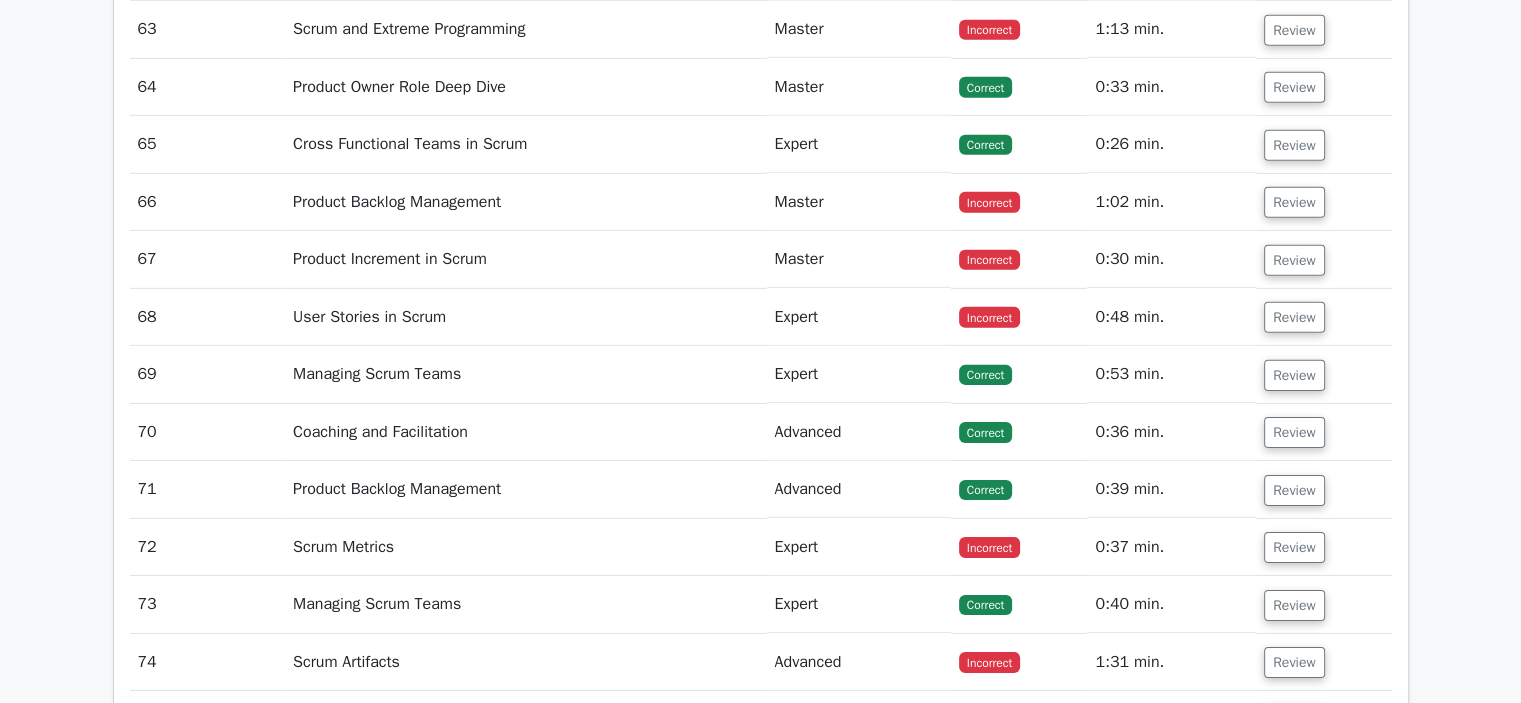 scroll, scrollTop: 6247, scrollLeft: 0, axis: vertical 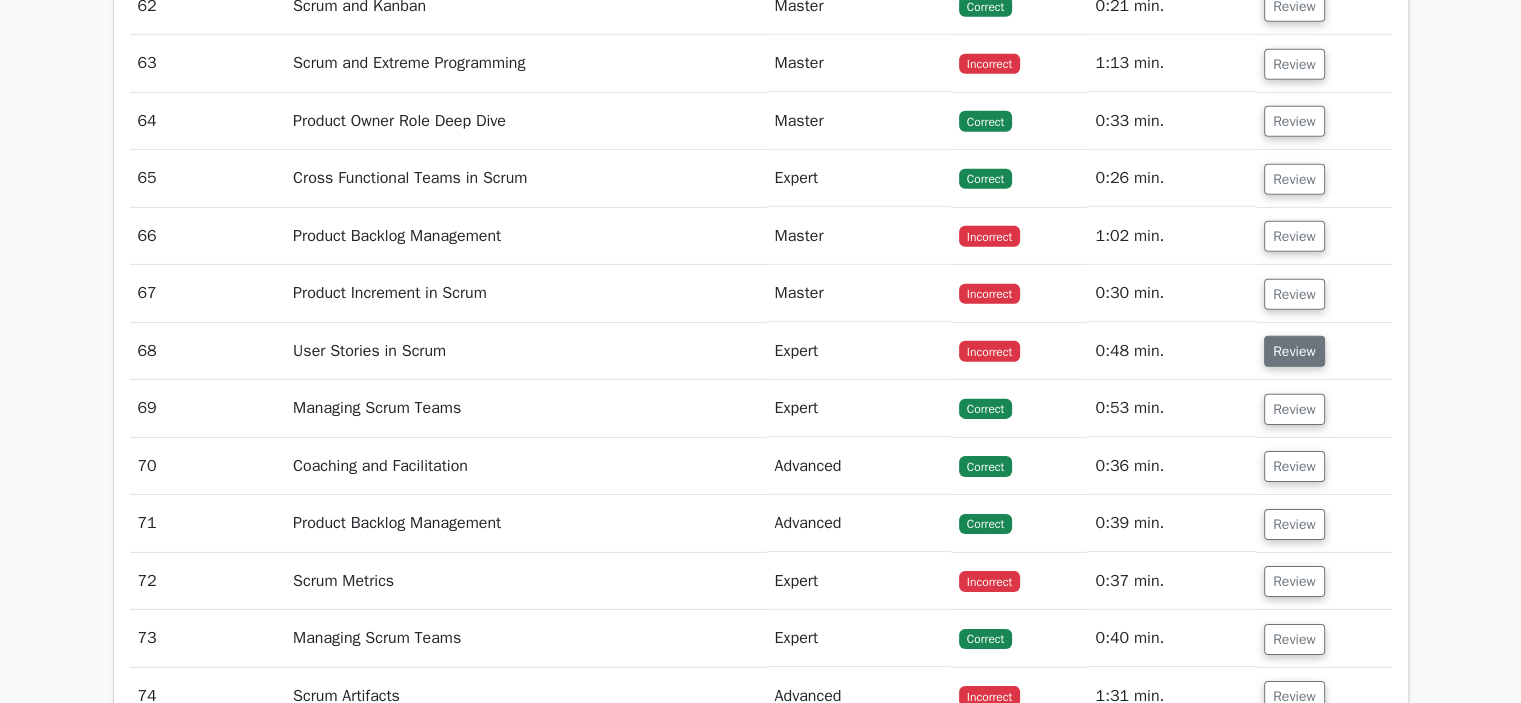 click on "Review" at bounding box center (1294, 351) 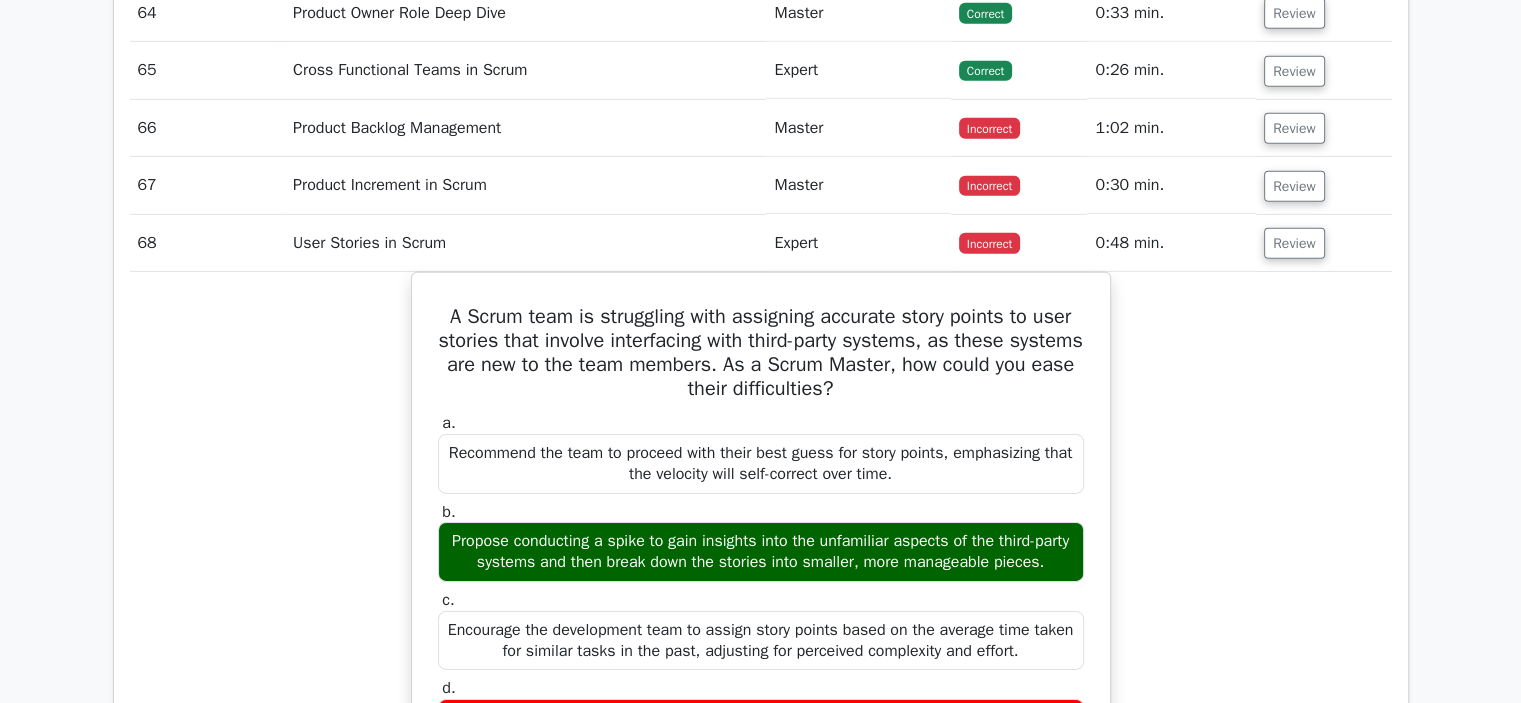 scroll, scrollTop: 6247, scrollLeft: 0, axis: vertical 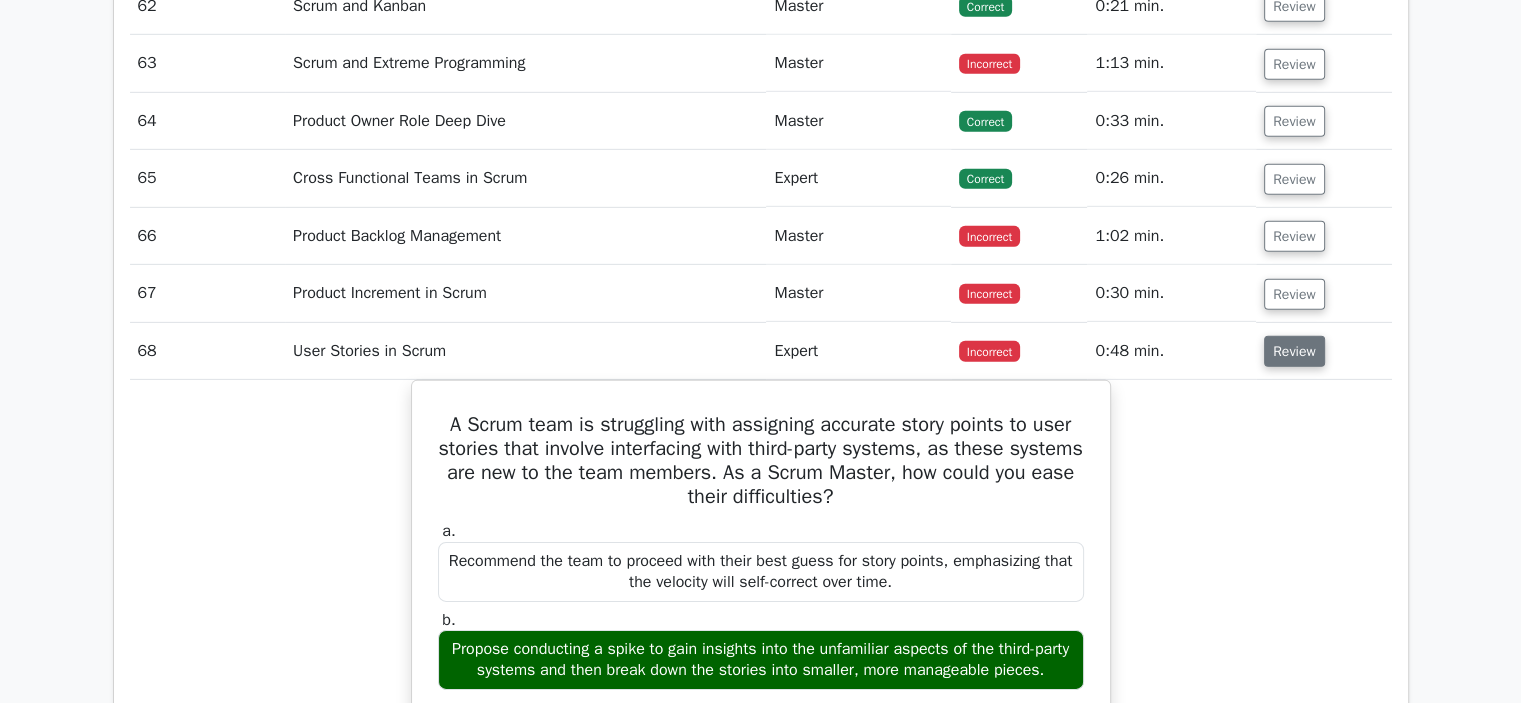 click on "Review" at bounding box center (1294, 351) 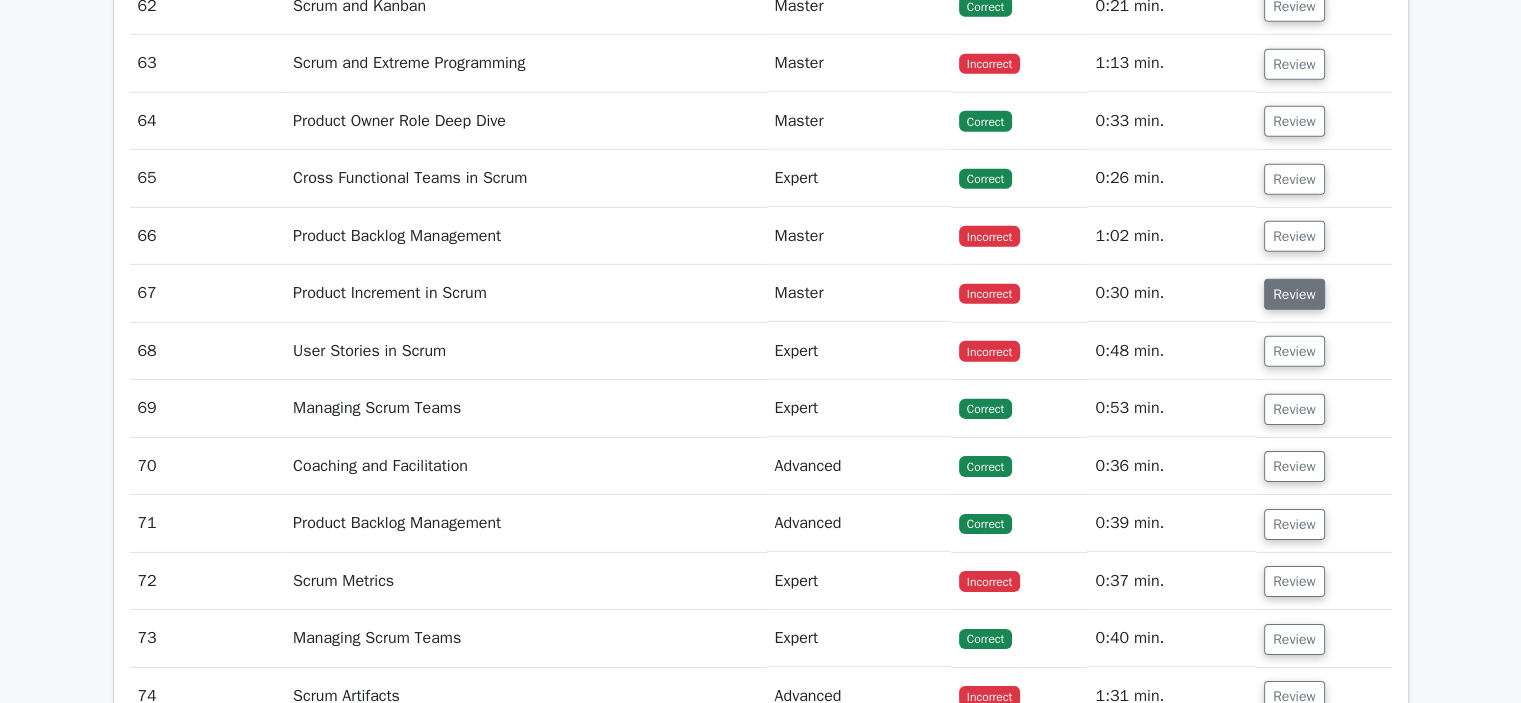 click on "Review" at bounding box center (1294, 294) 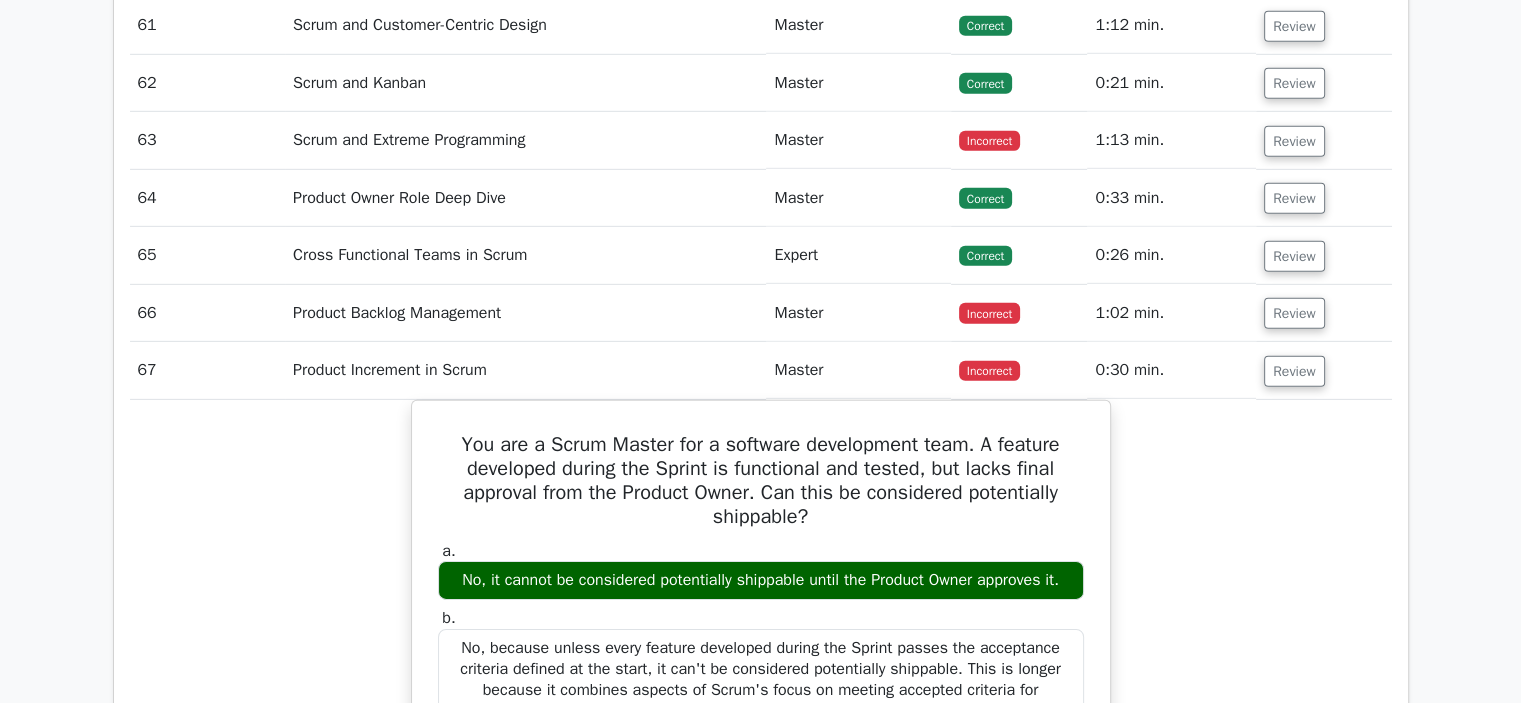 scroll, scrollTop: 6047, scrollLeft: 0, axis: vertical 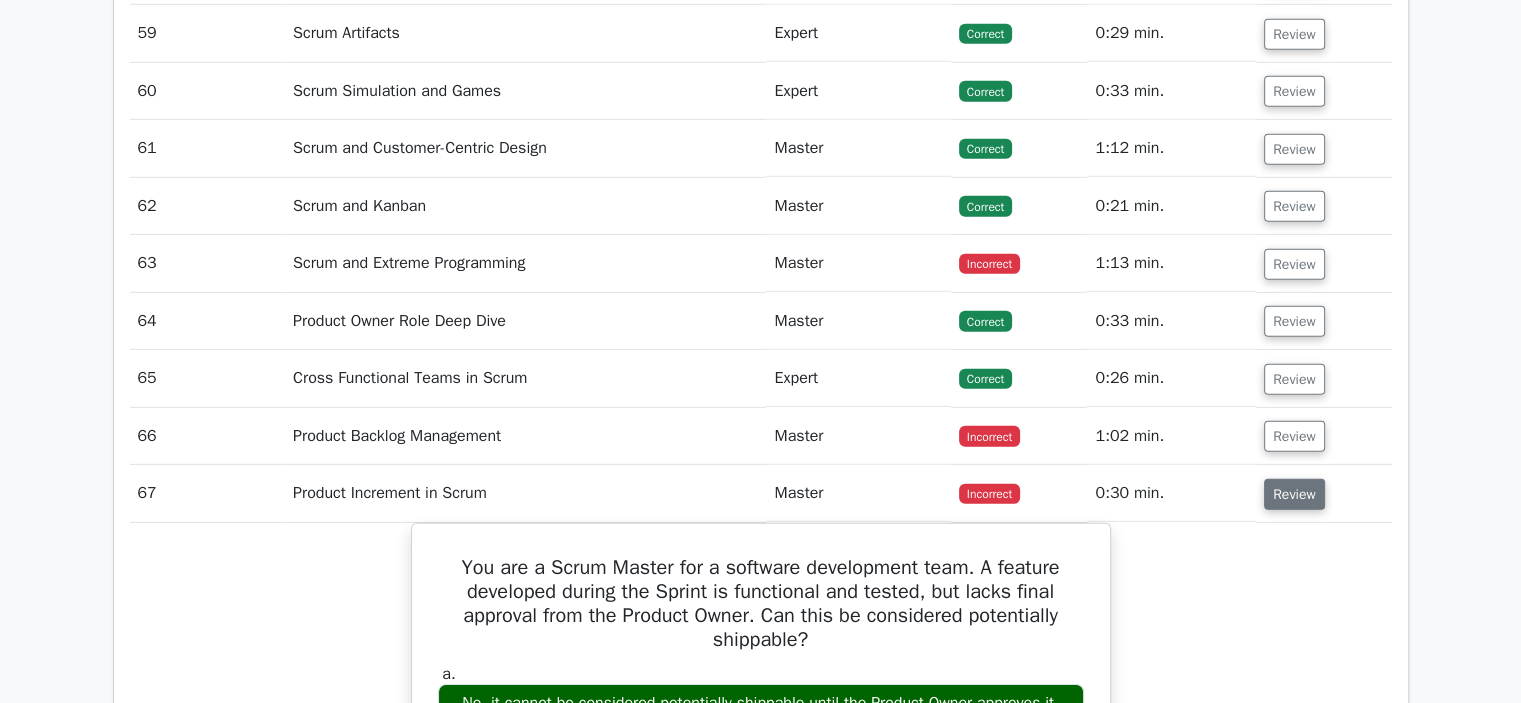 click on "Review" at bounding box center (1294, 494) 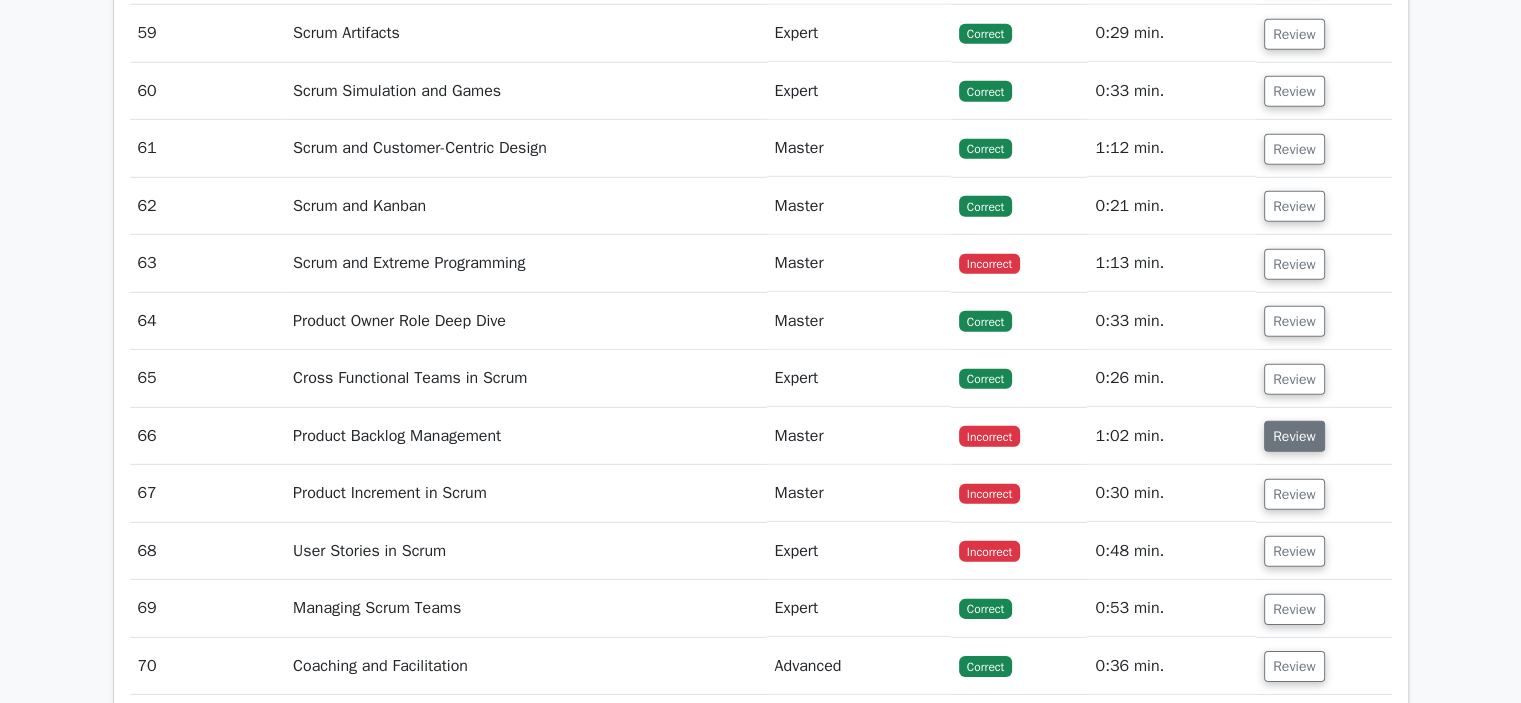 click on "Review" at bounding box center (1294, 436) 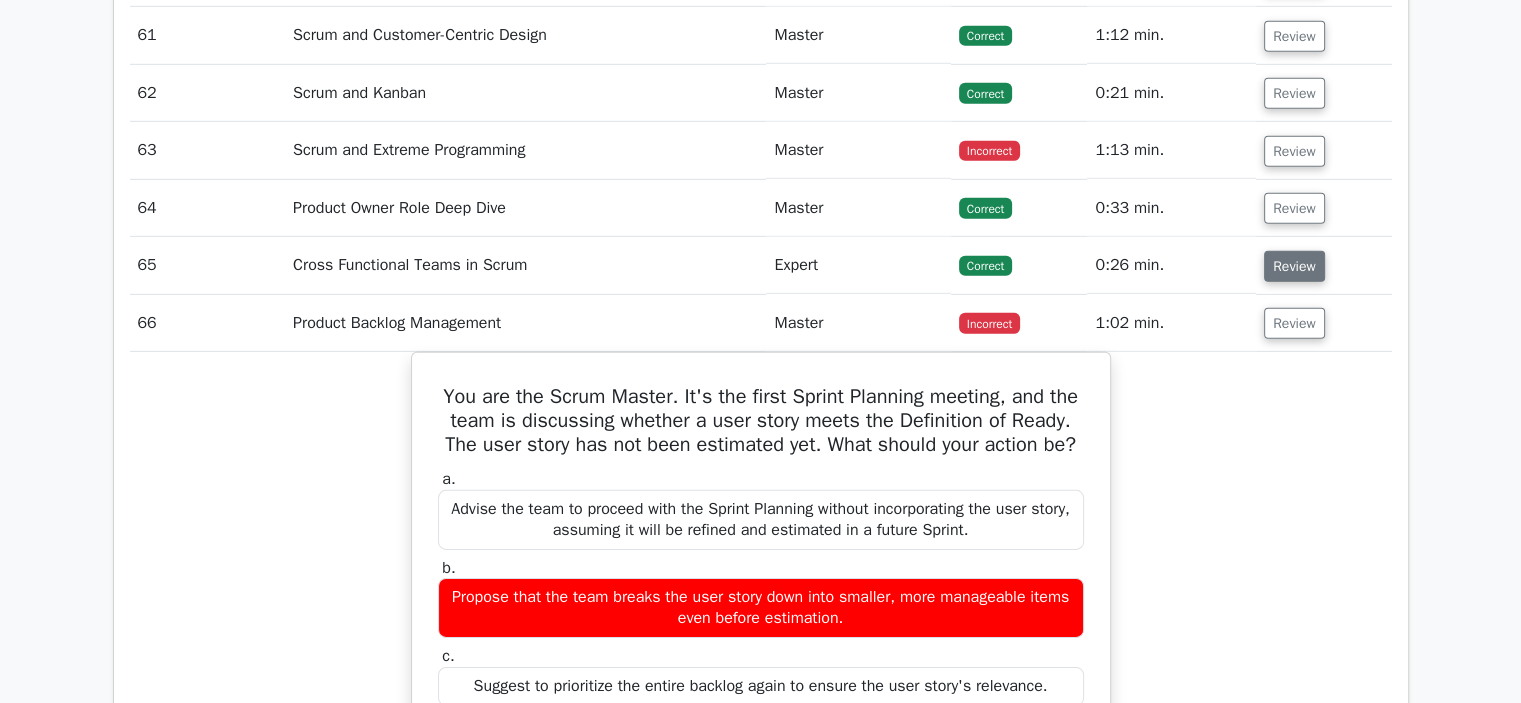 scroll, scrollTop: 6047, scrollLeft: 0, axis: vertical 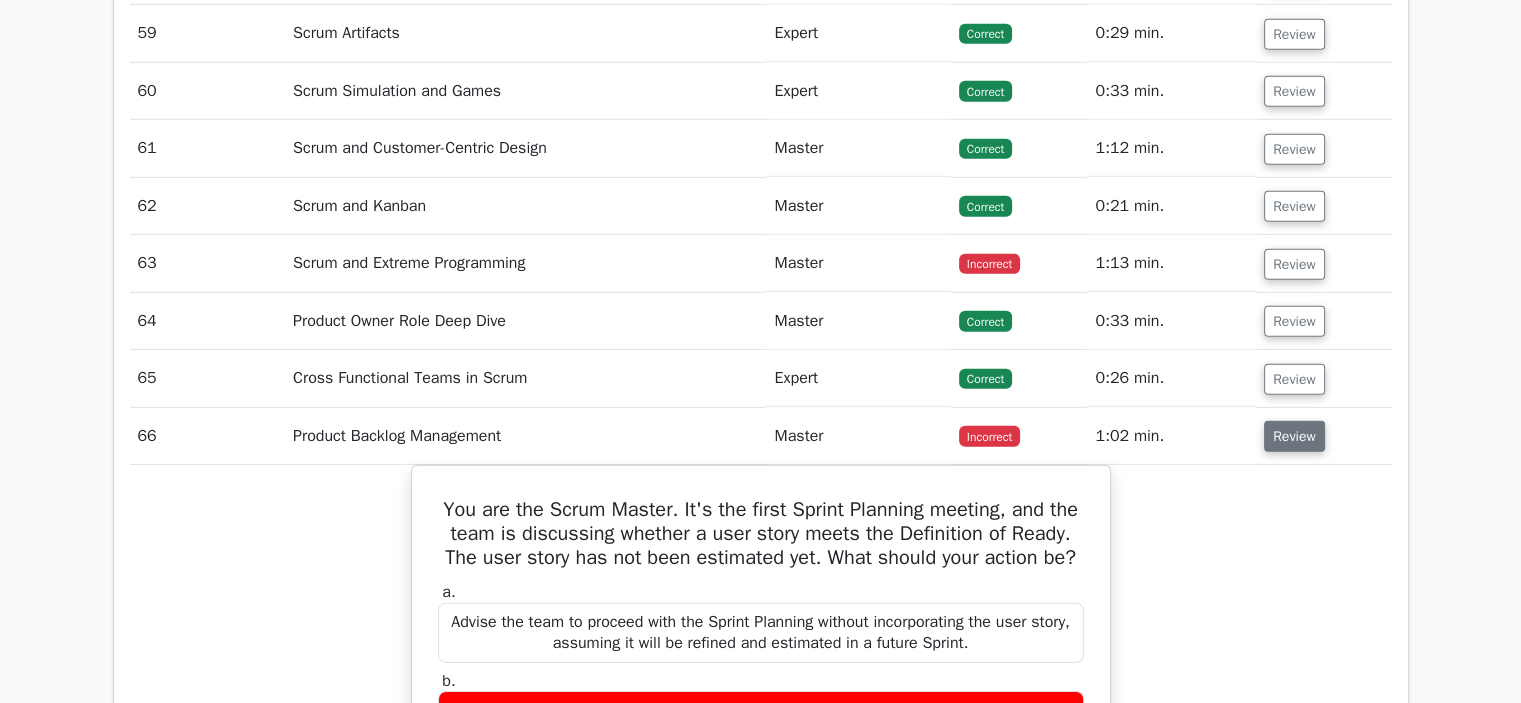 click on "Review" at bounding box center (1294, 436) 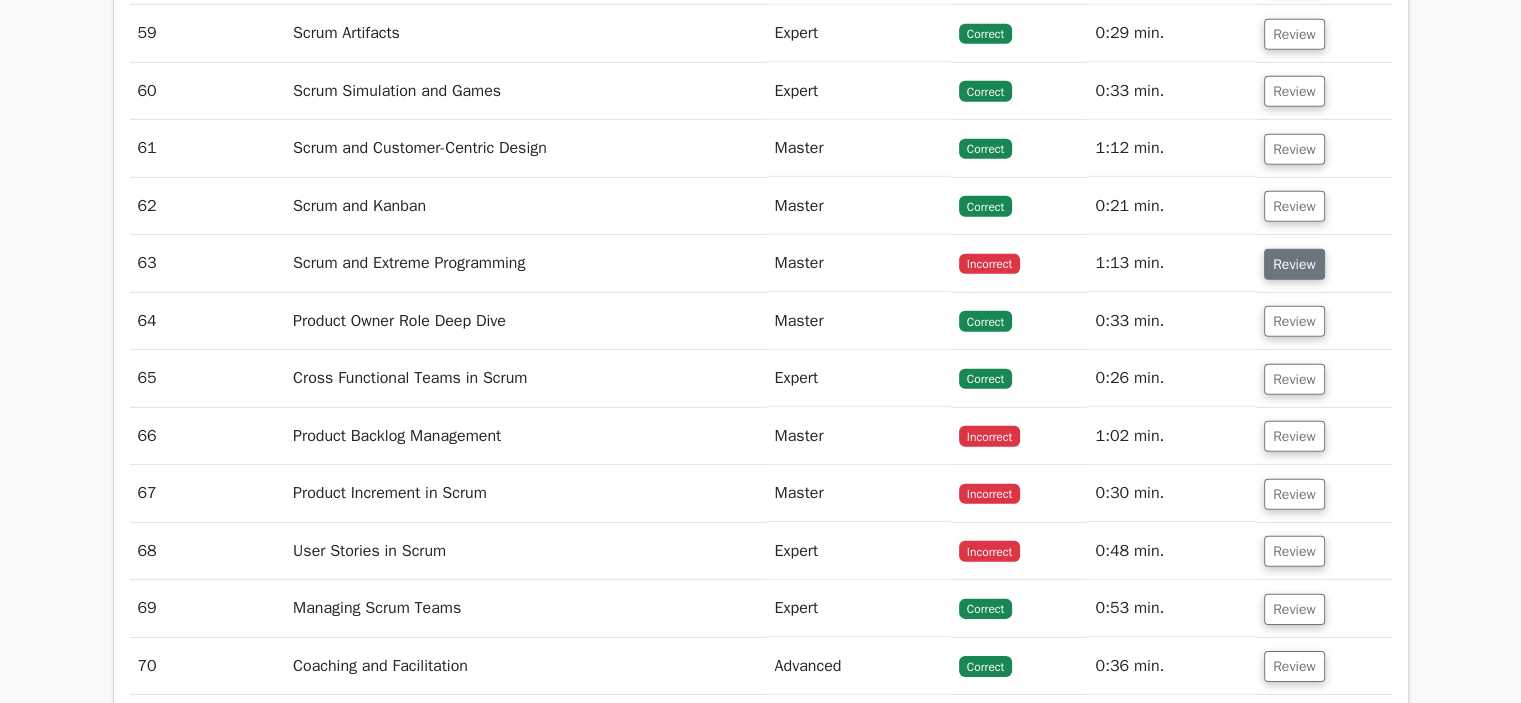 click on "Review" at bounding box center [1294, 264] 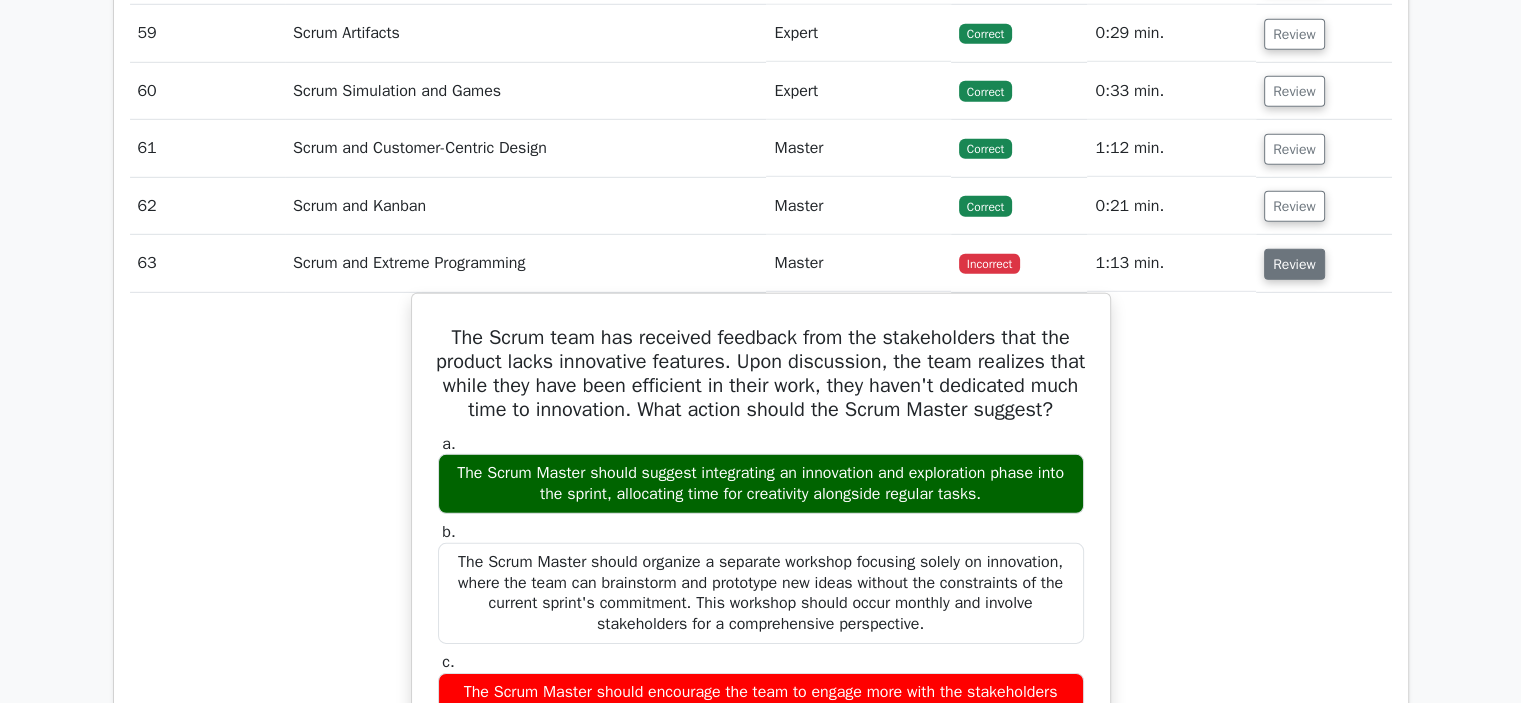 click on "Review" at bounding box center [1294, 264] 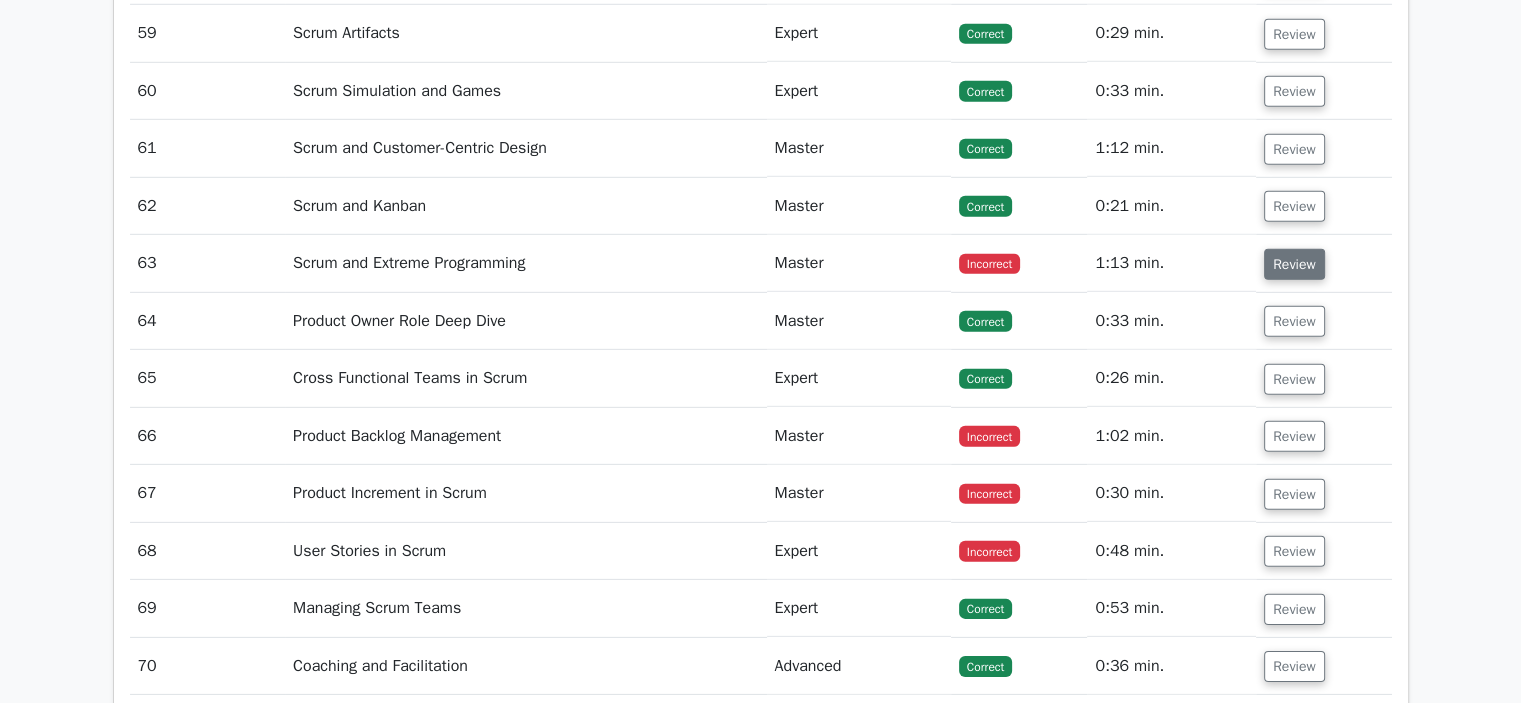 click on "Review" at bounding box center (1294, 264) 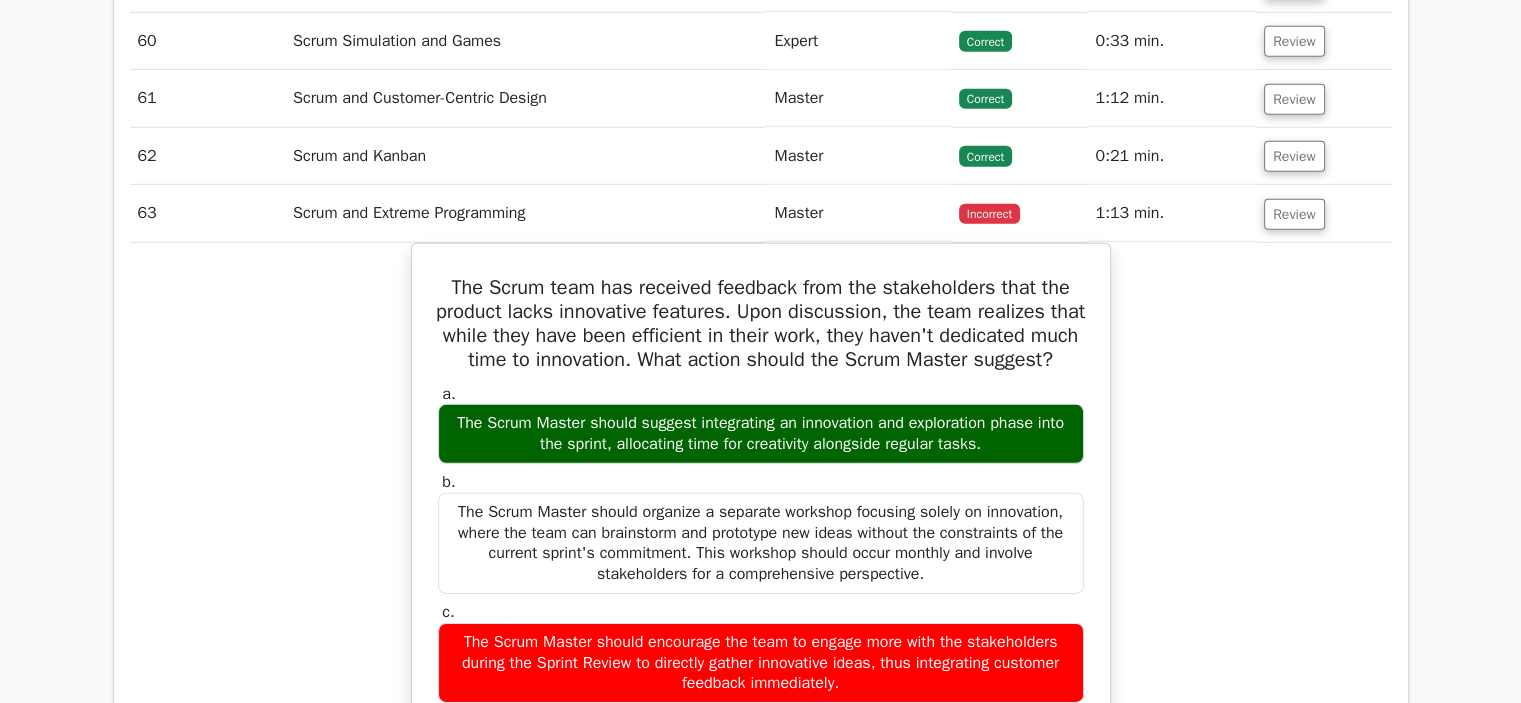 scroll, scrollTop: 5947, scrollLeft: 0, axis: vertical 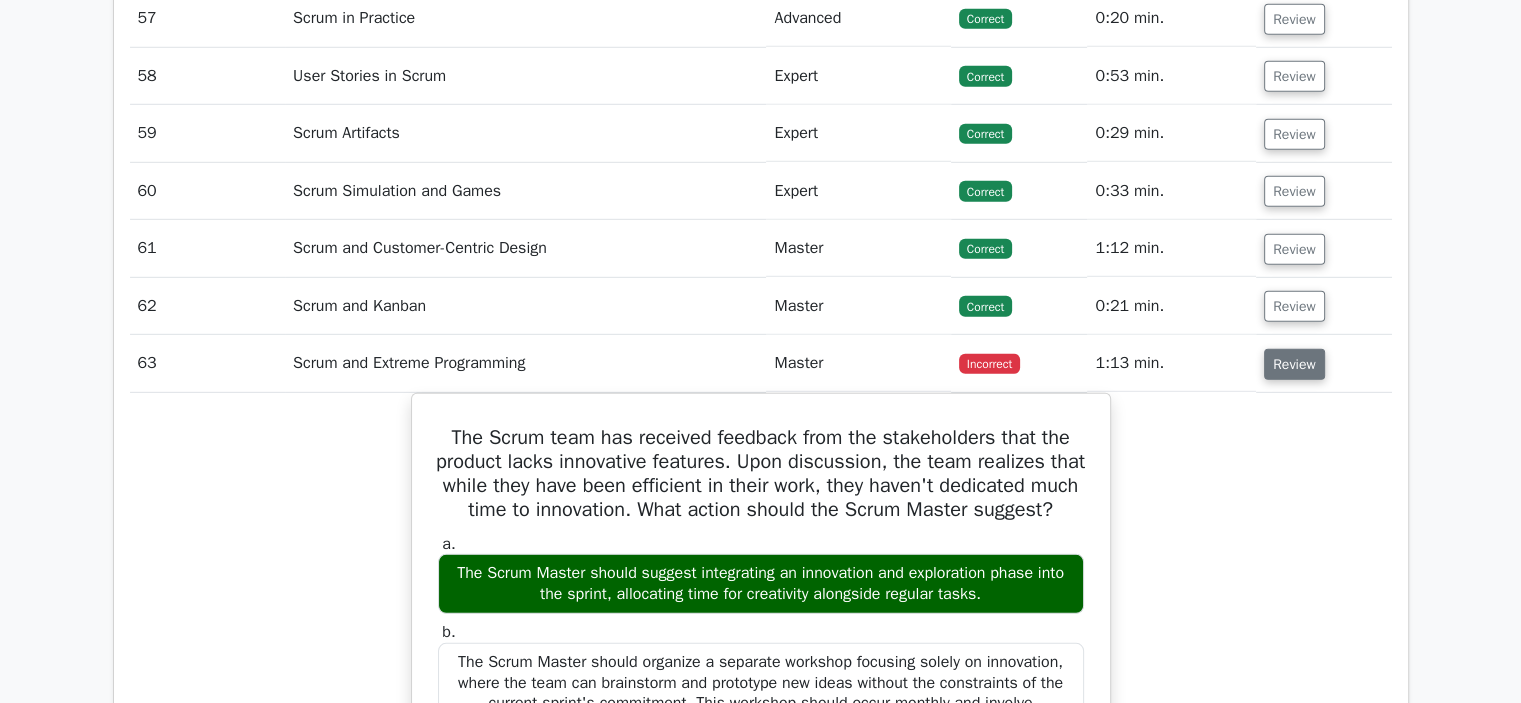 click on "Review" at bounding box center [1294, 364] 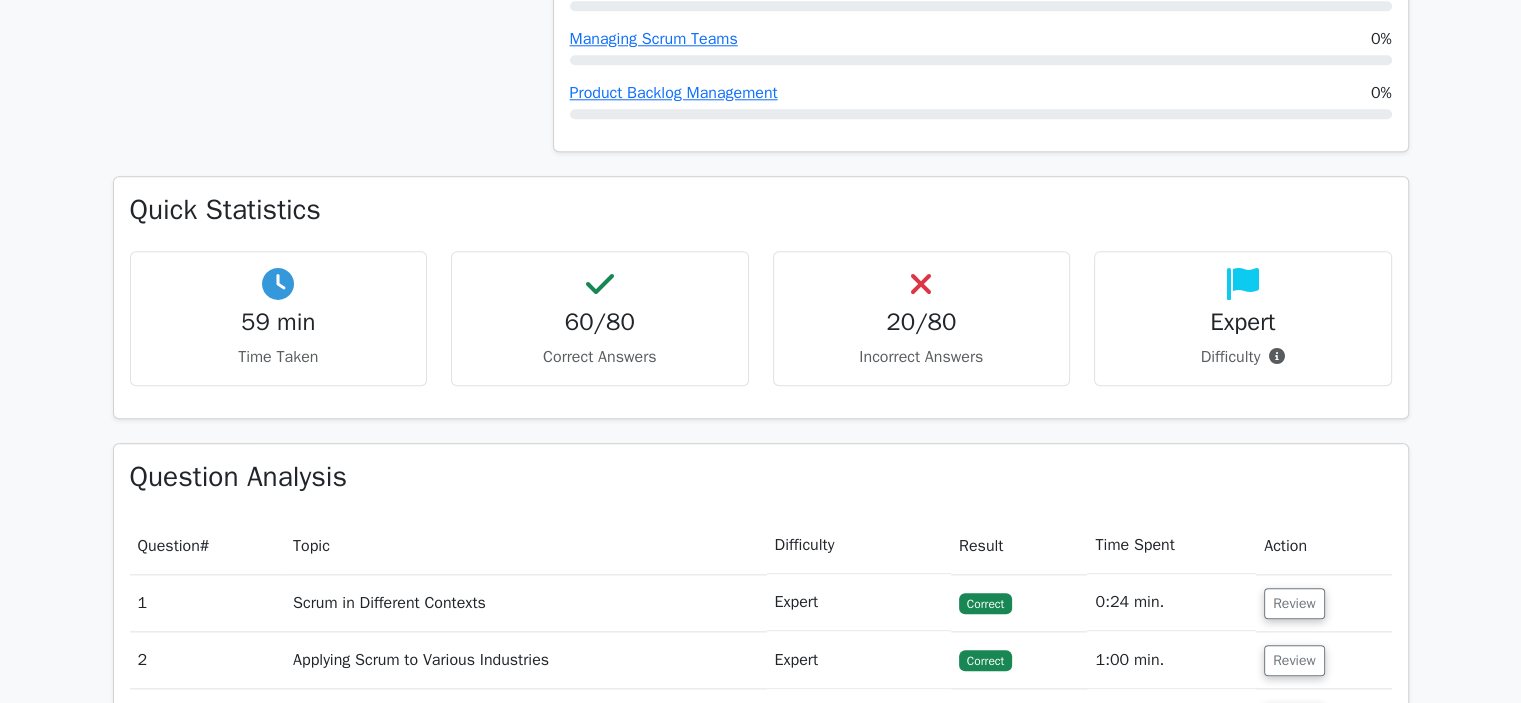 scroll, scrollTop: 2188, scrollLeft: 0, axis: vertical 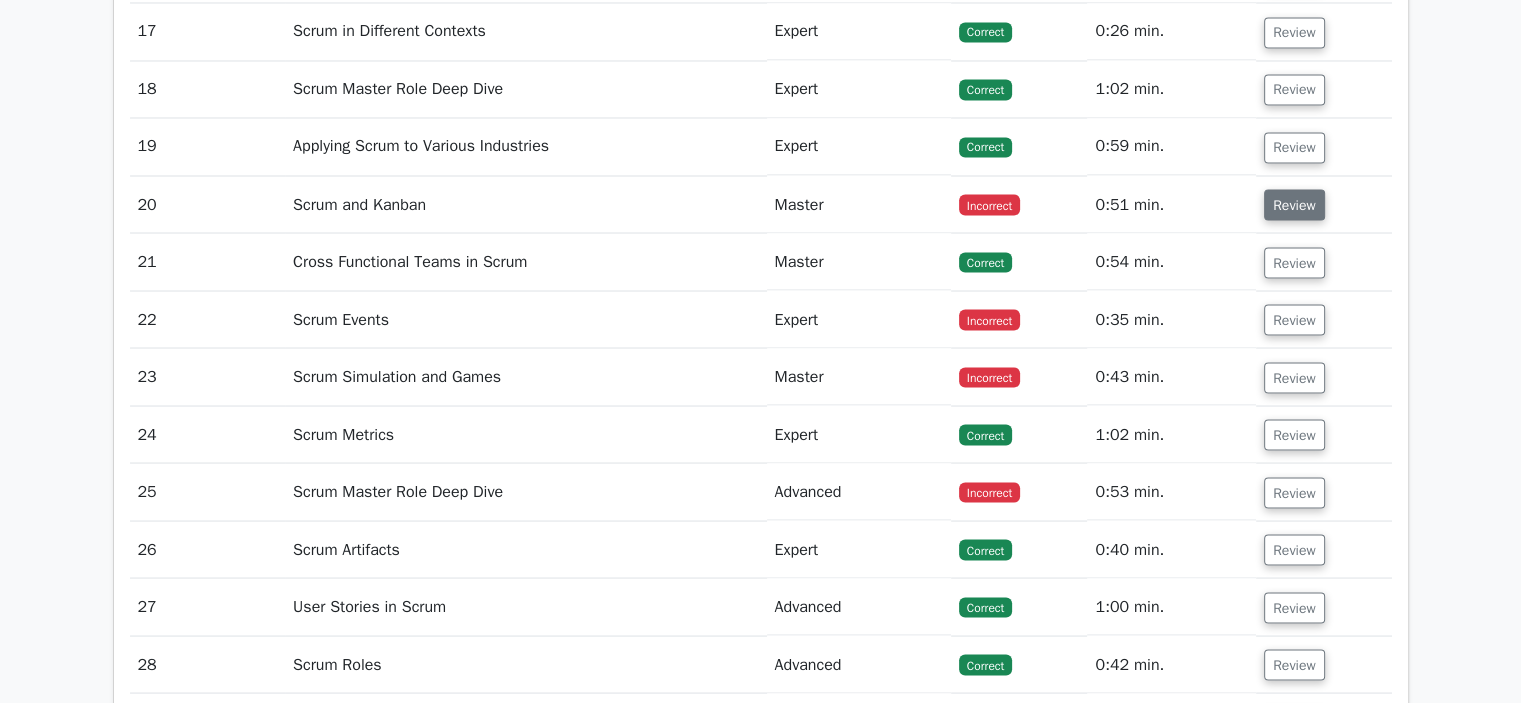 click on "Review" at bounding box center [1294, 204] 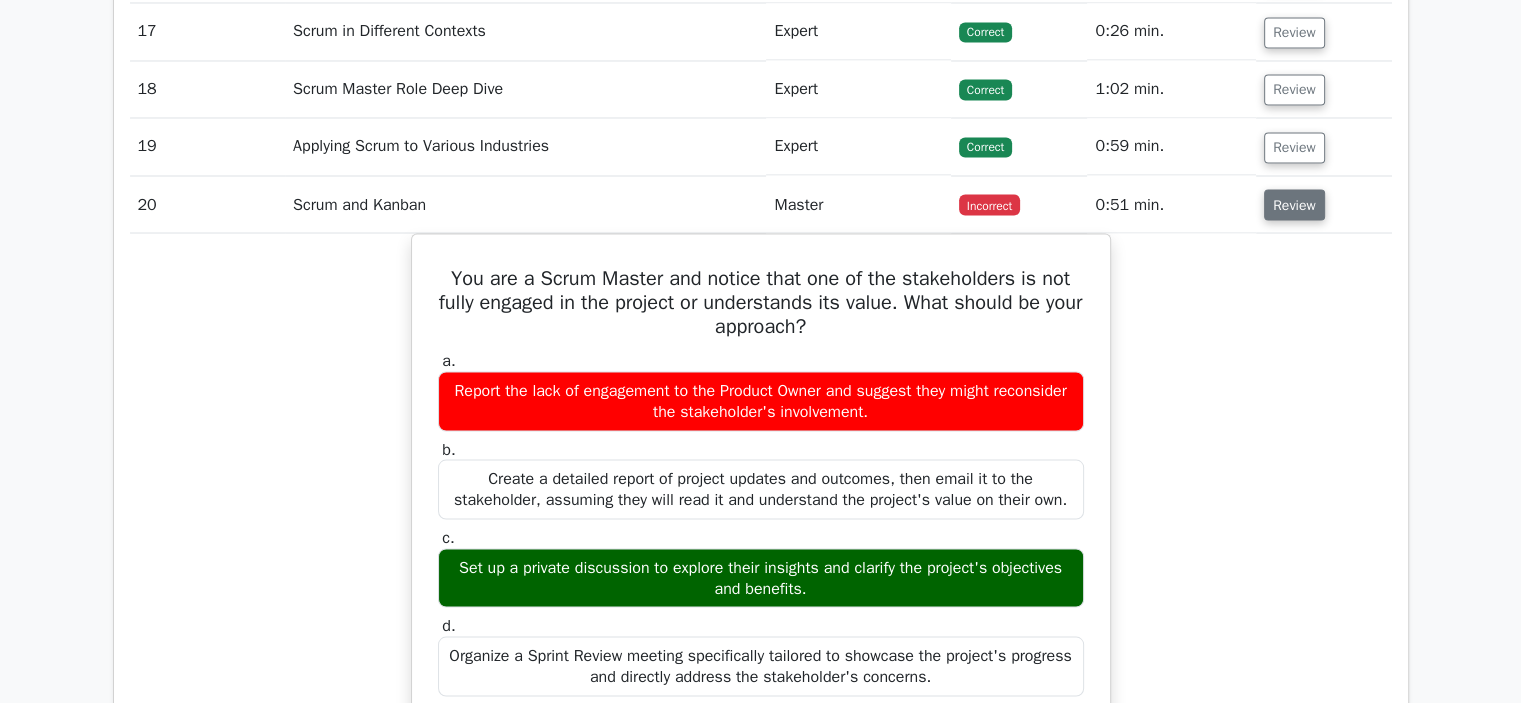 click on "Review" at bounding box center [1294, 204] 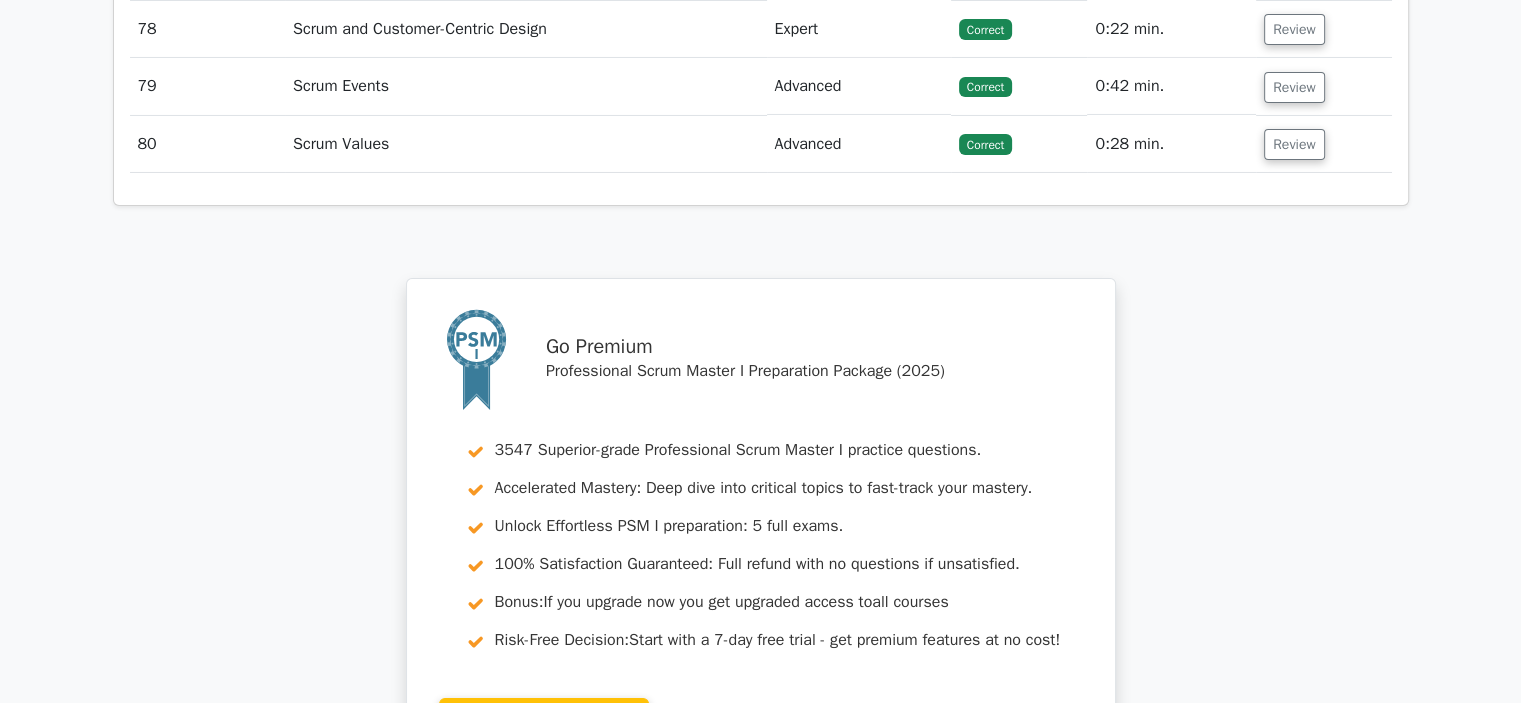 scroll, scrollTop: 7129, scrollLeft: 0, axis: vertical 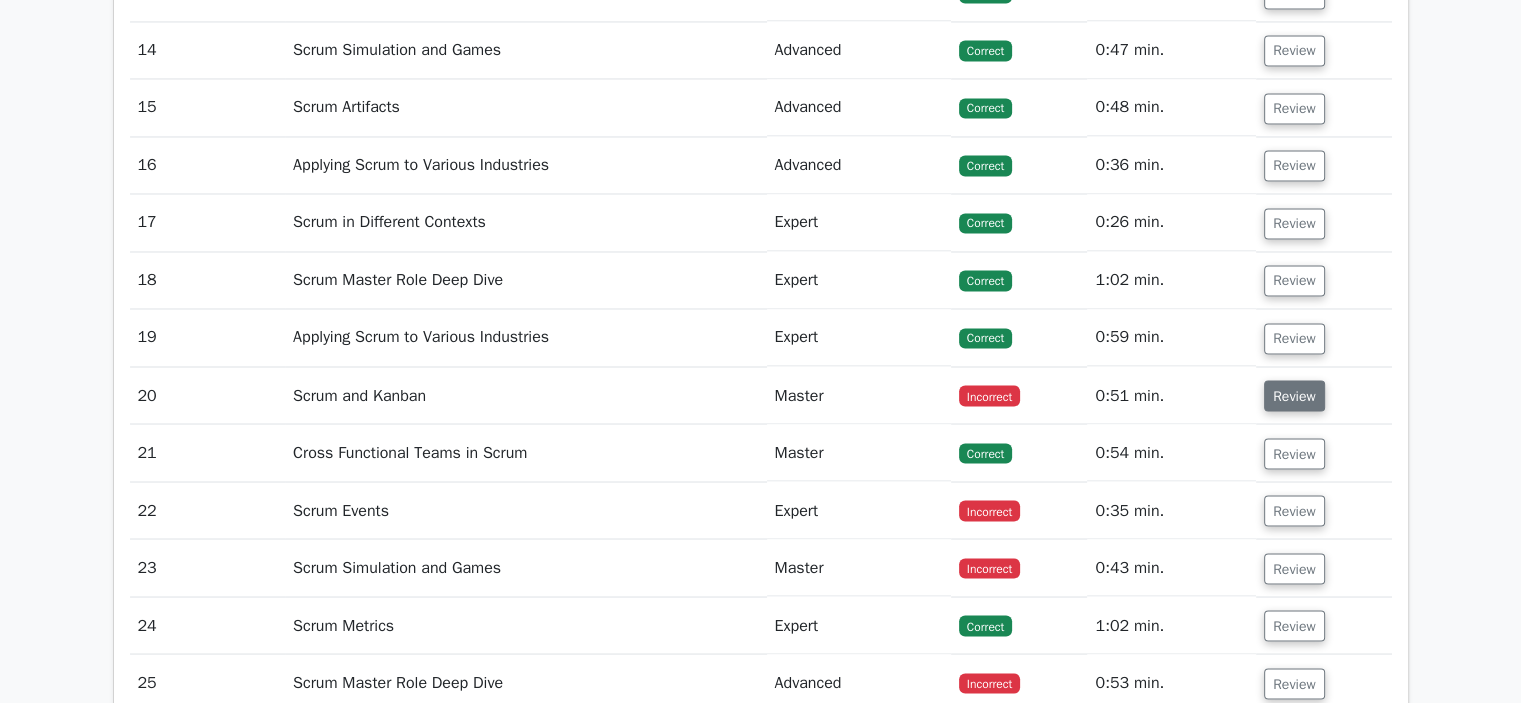 click on "Review" at bounding box center [1294, 395] 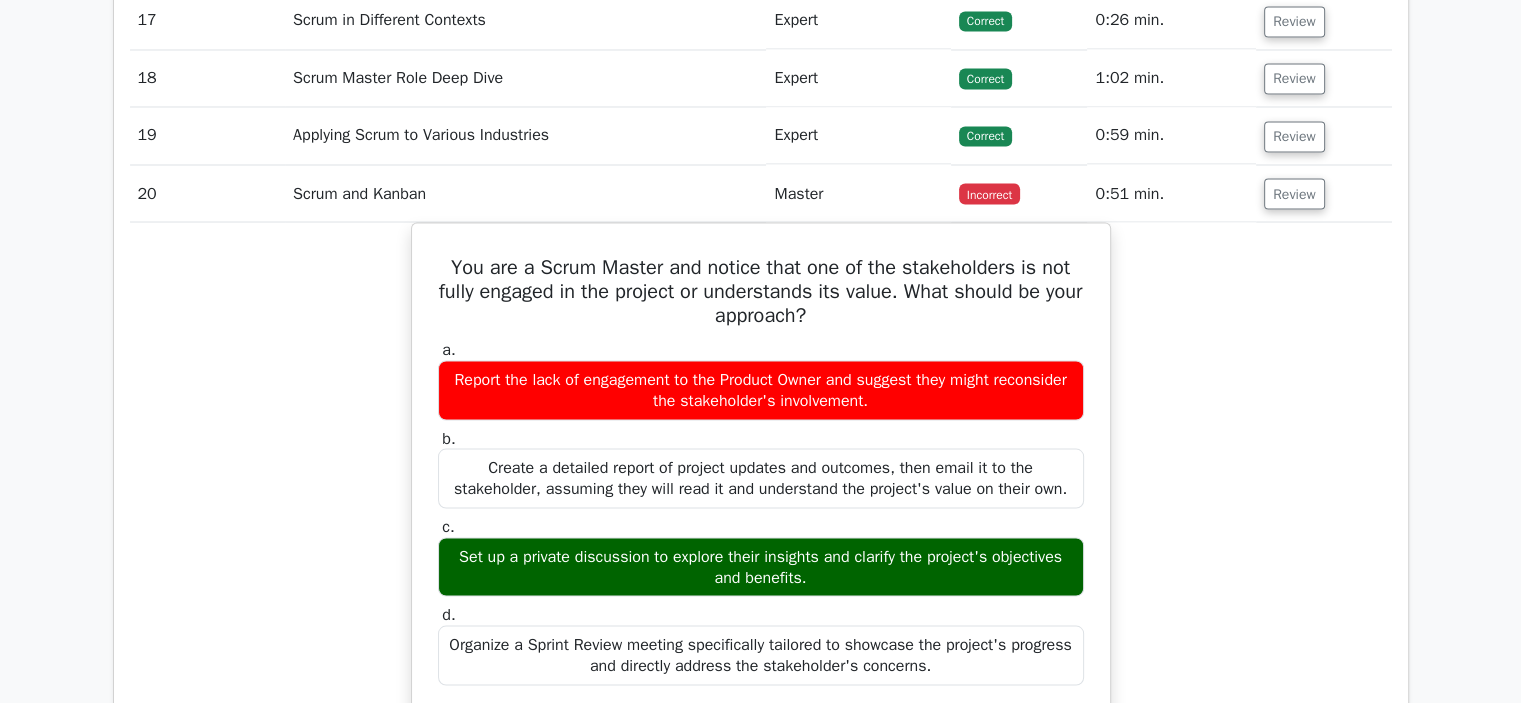 scroll, scrollTop: 3643, scrollLeft: 0, axis: vertical 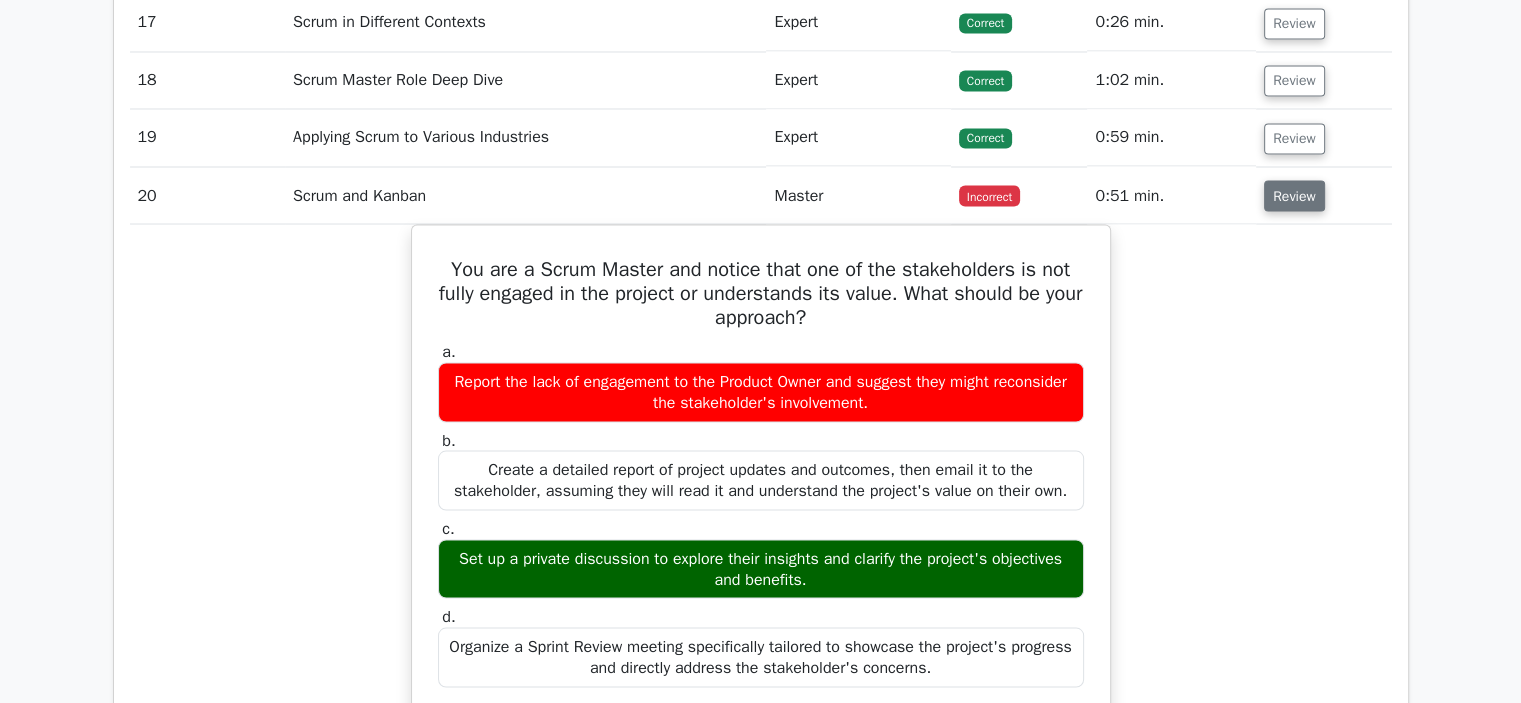 click on "Review" at bounding box center (1294, 195) 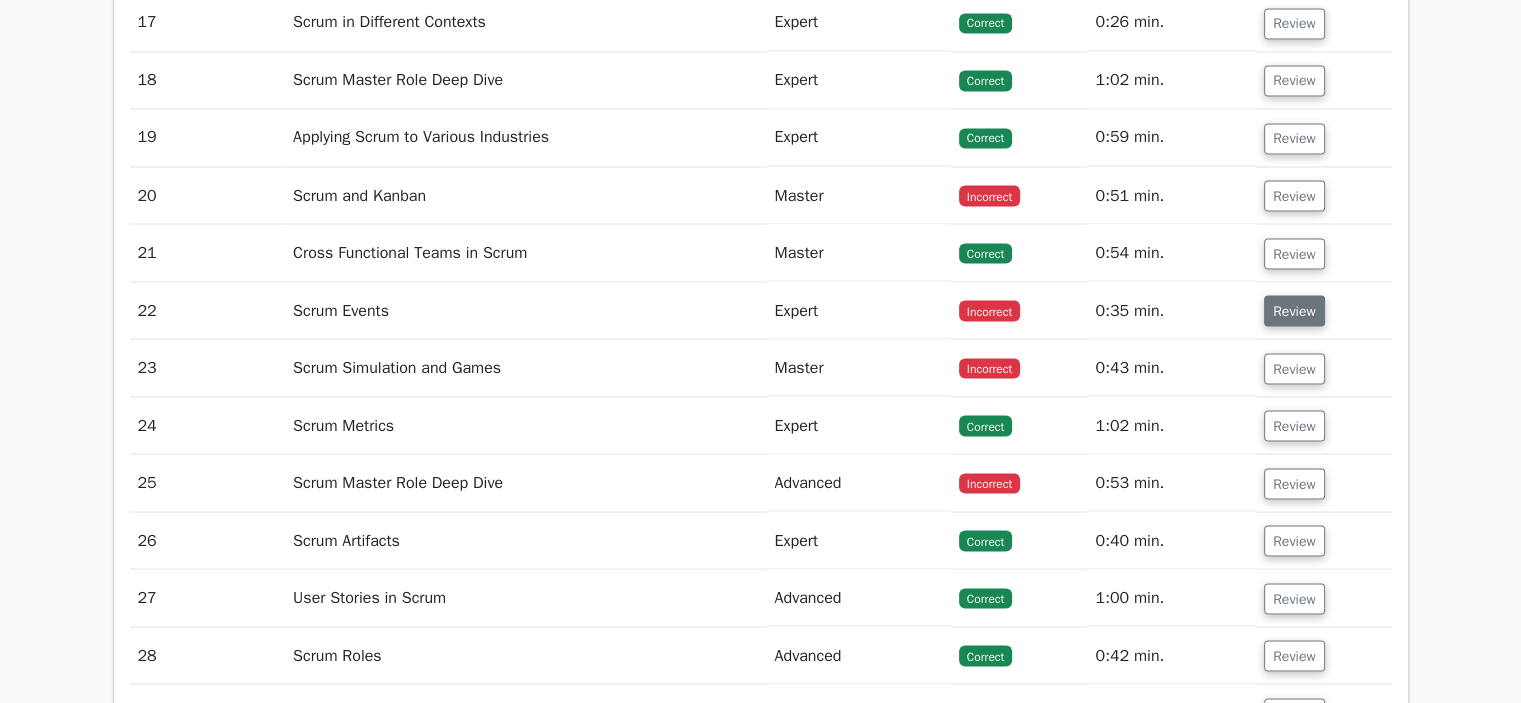 click on "Review" at bounding box center [1294, 310] 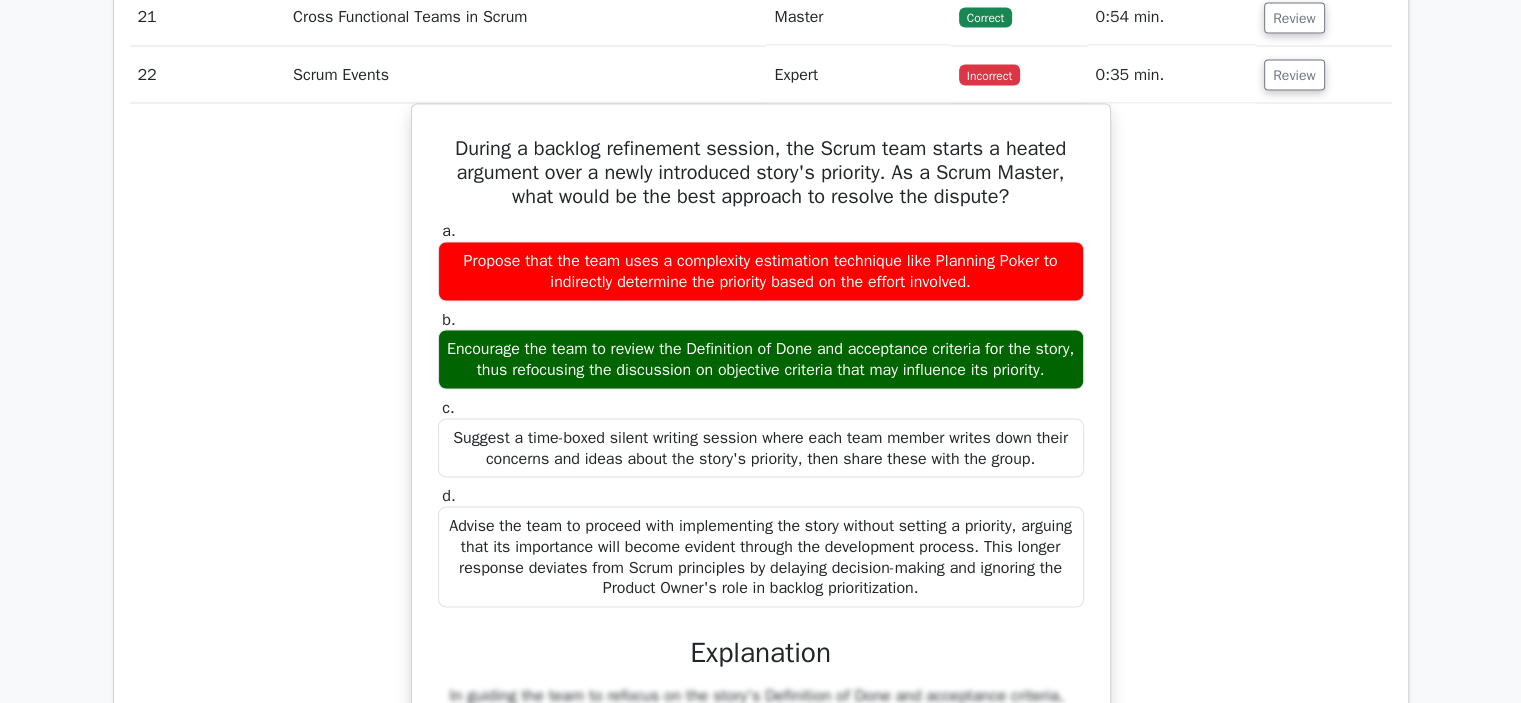 scroll, scrollTop: 3843, scrollLeft: 0, axis: vertical 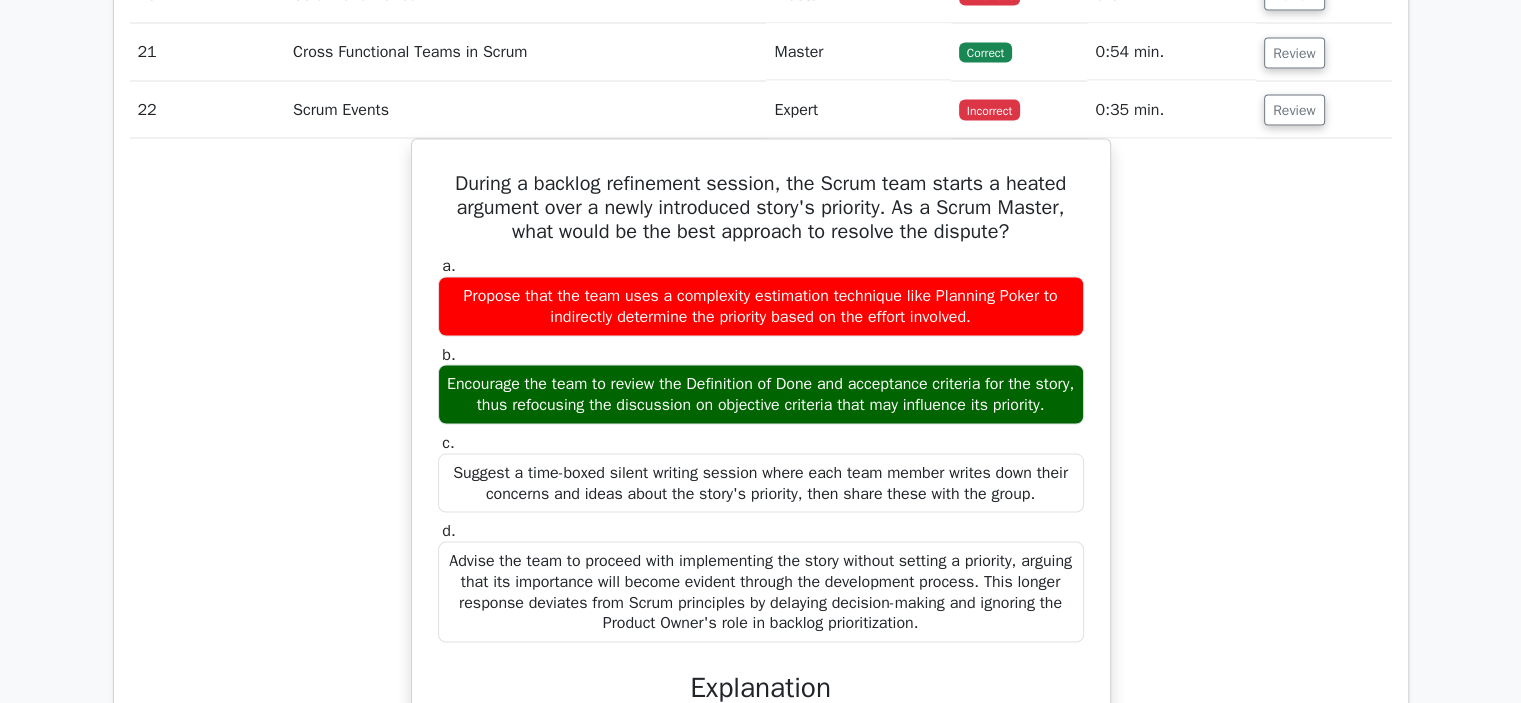 click on "During a backlog refinement session, the Scrum team starts a heated argument over a newly introduced story's priority. As a Scrum Master, what would be the best approach to resolve the dispute?
a.
Propose that the team uses a complexity estimation technique like Planning Poker to indirectly determine the priority based on the effort involved.
b. c. d." at bounding box center [761, 594] 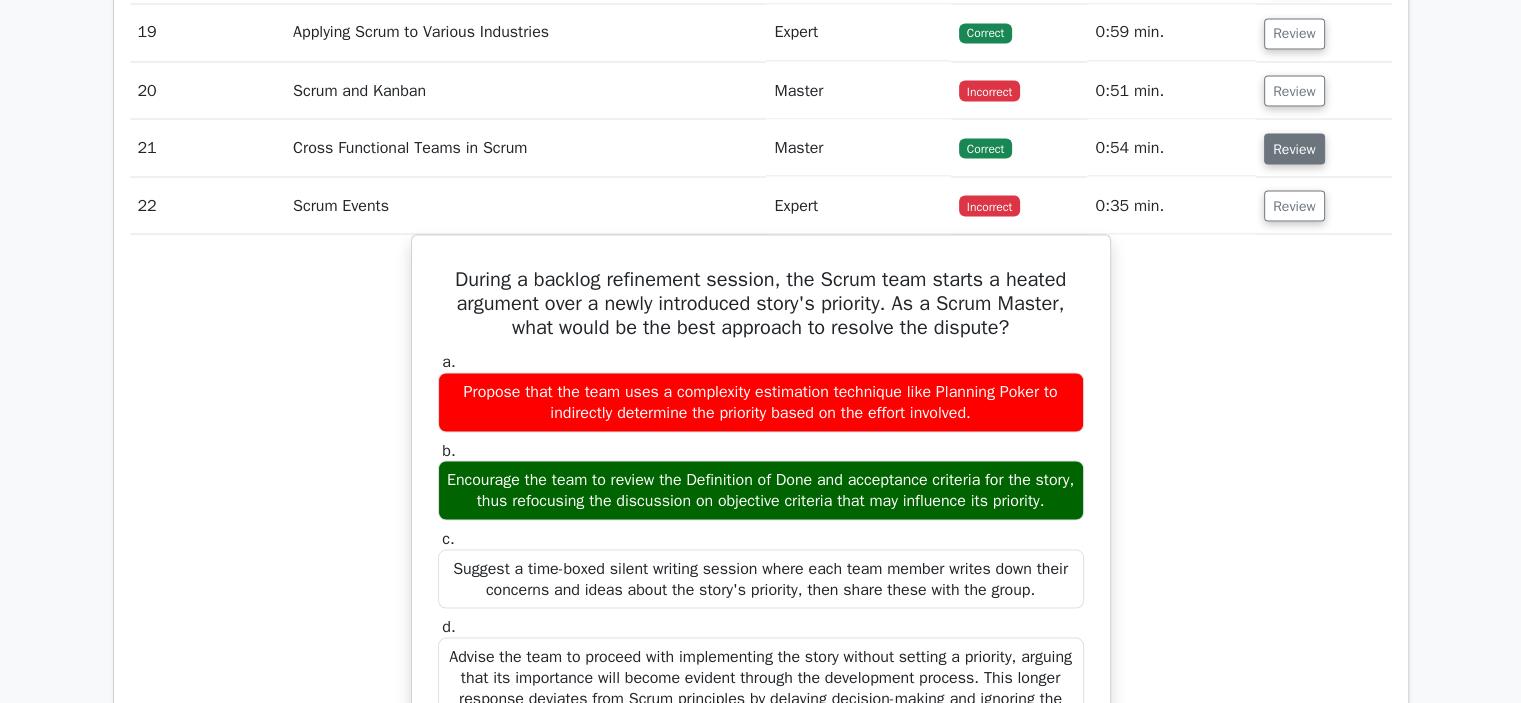 scroll, scrollTop: 3743, scrollLeft: 0, axis: vertical 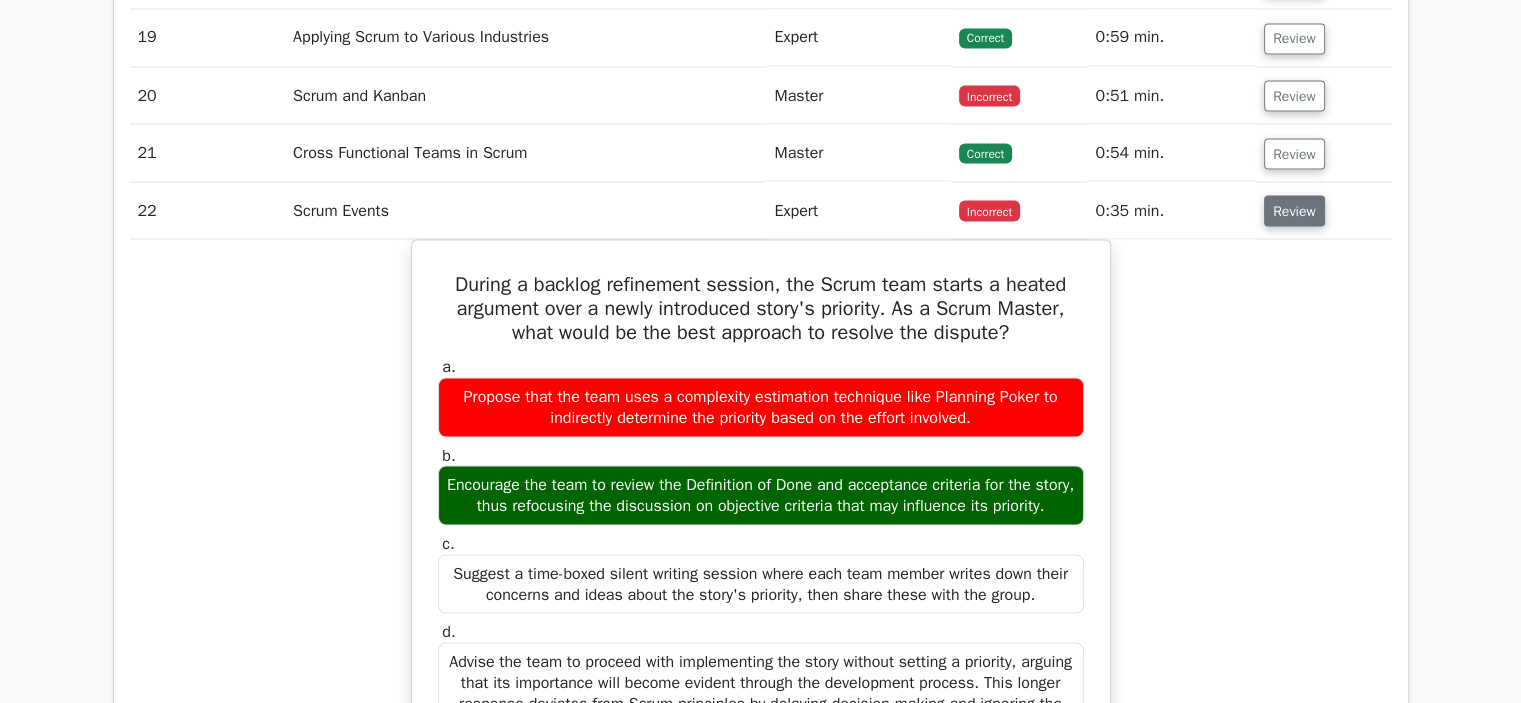 click on "Review" at bounding box center (1294, 210) 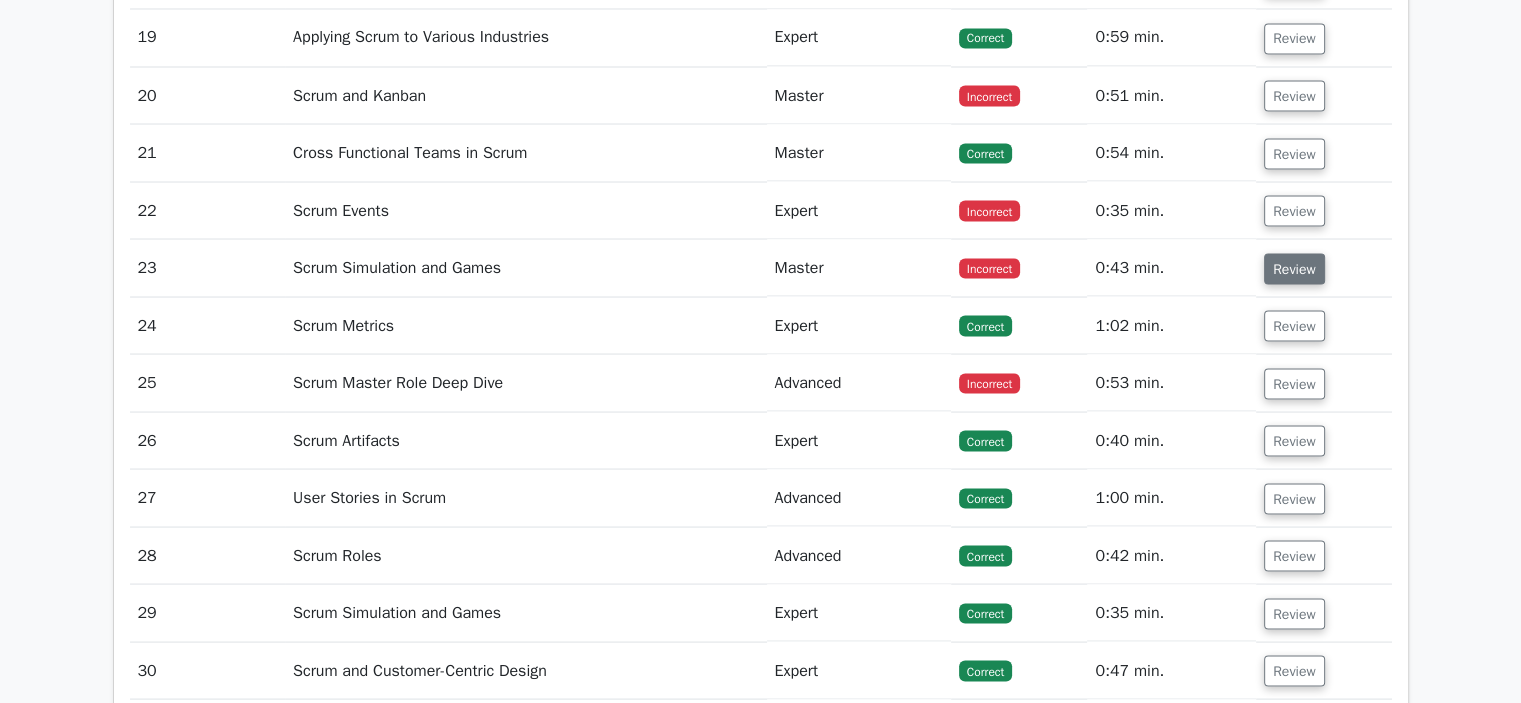 click on "Review" at bounding box center (1294, 268) 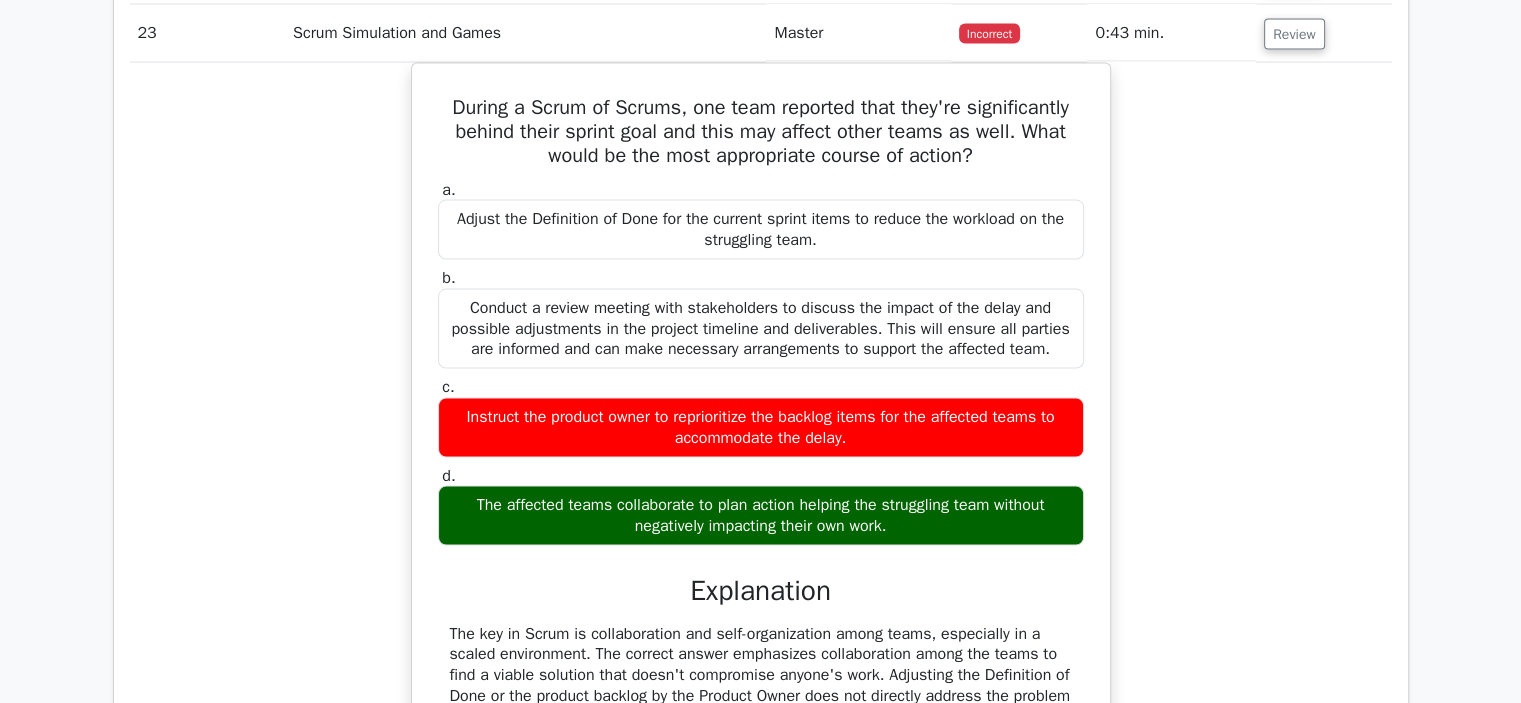 scroll, scrollTop: 3943, scrollLeft: 0, axis: vertical 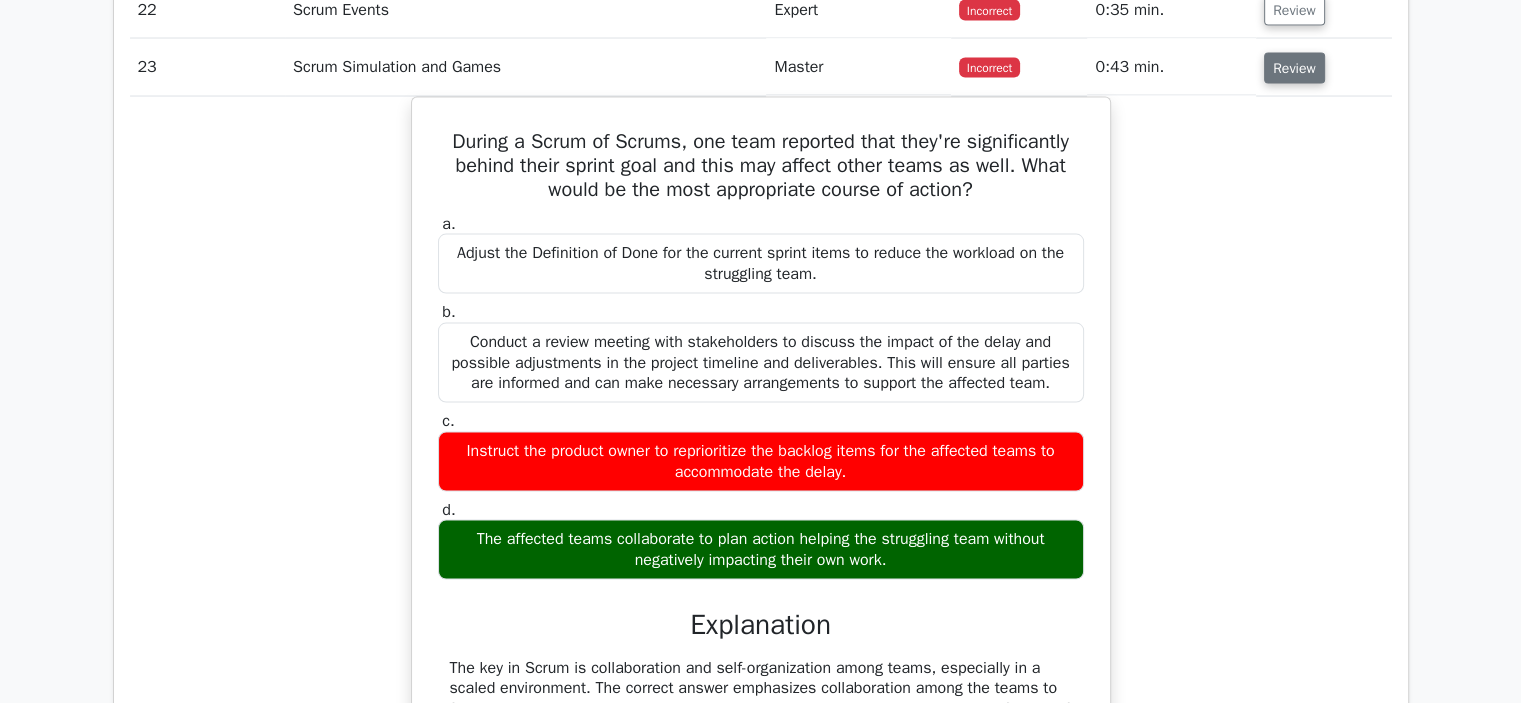 click on "Review" at bounding box center (1294, 68) 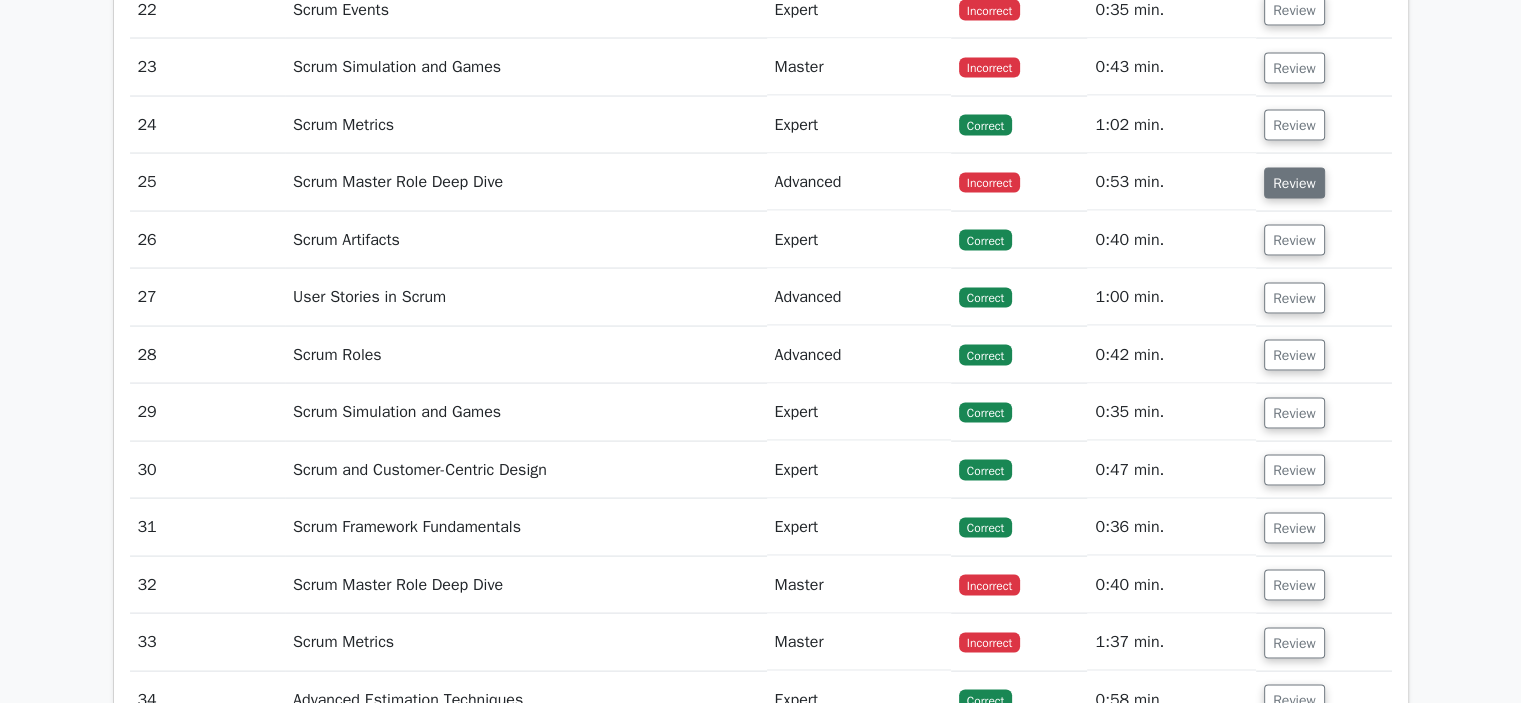 click on "Review" at bounding box center (1294, 183) 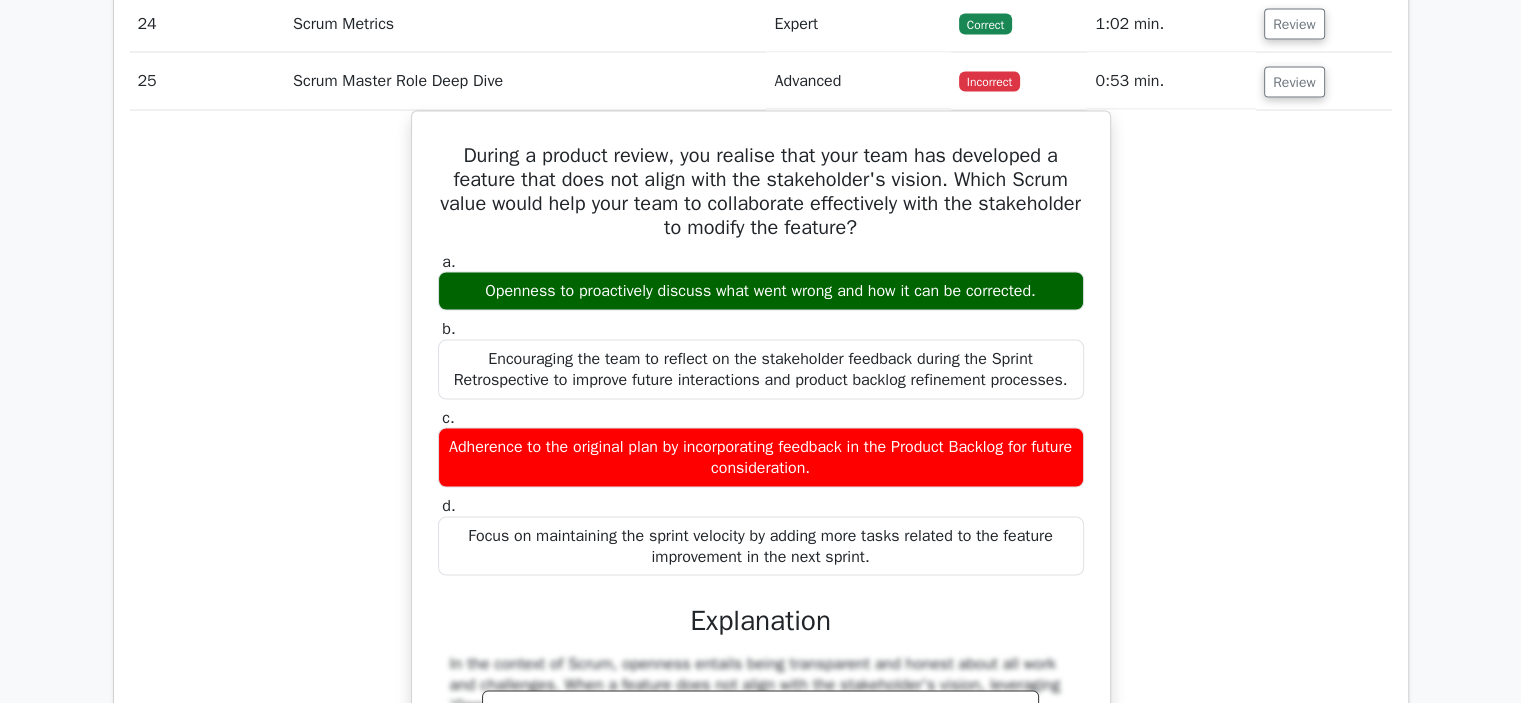 scroll, scrollTop: 4043, scrollLeft: 0, axis: vertical 